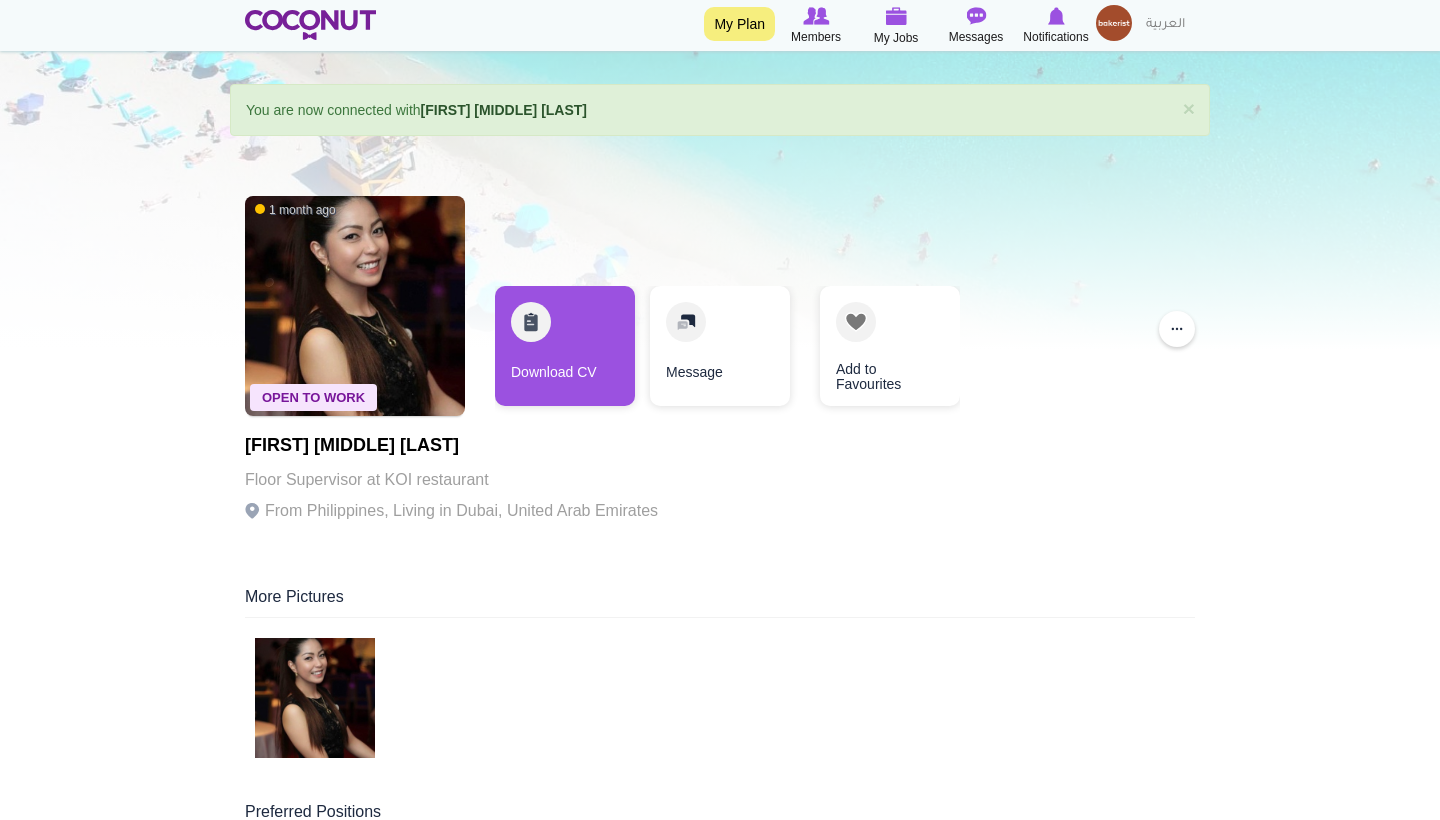 scroll, scrollTop: 43, scrollLeft: 0, axis: vertical 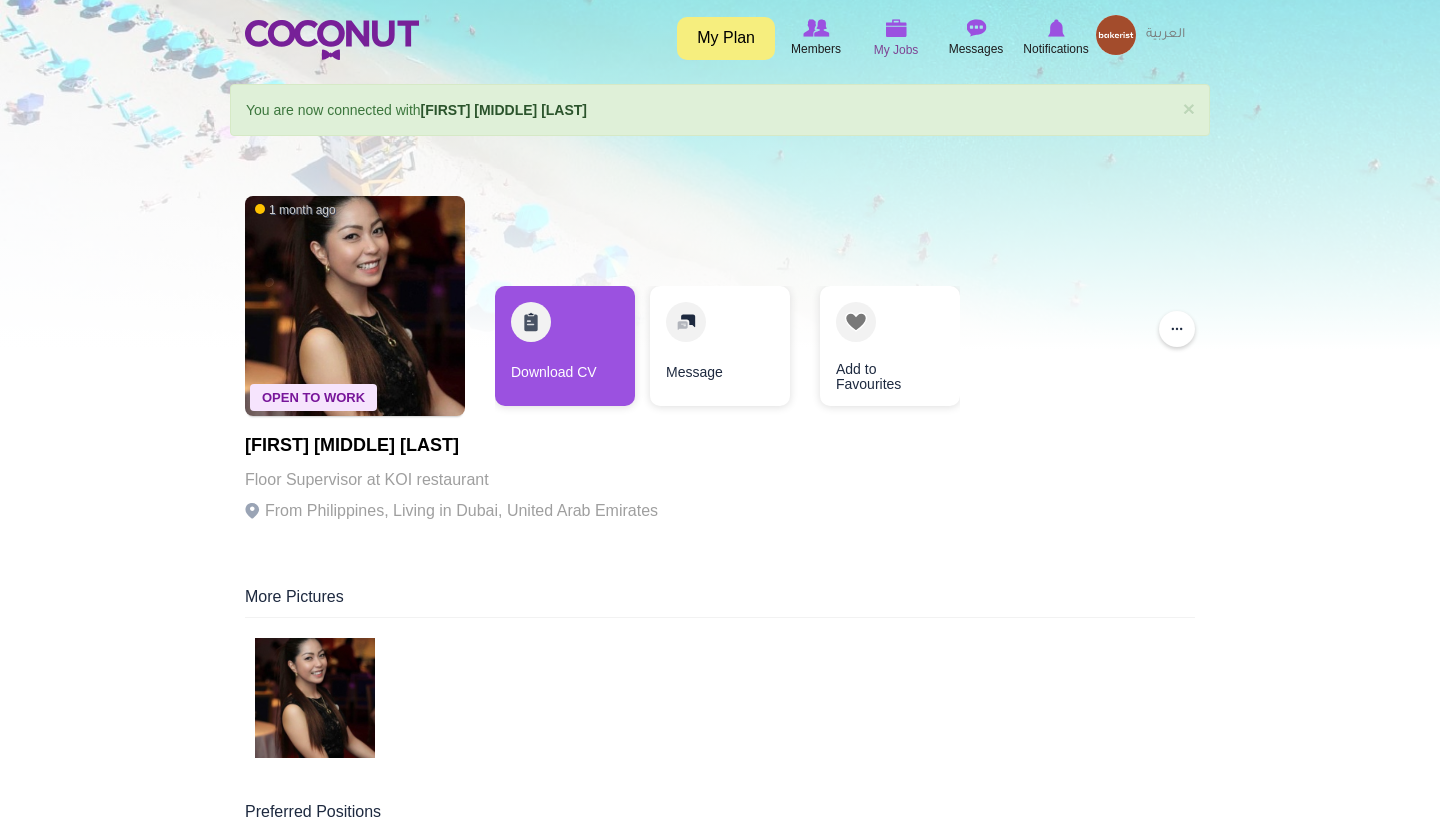 click at bounding box center [896, 28] 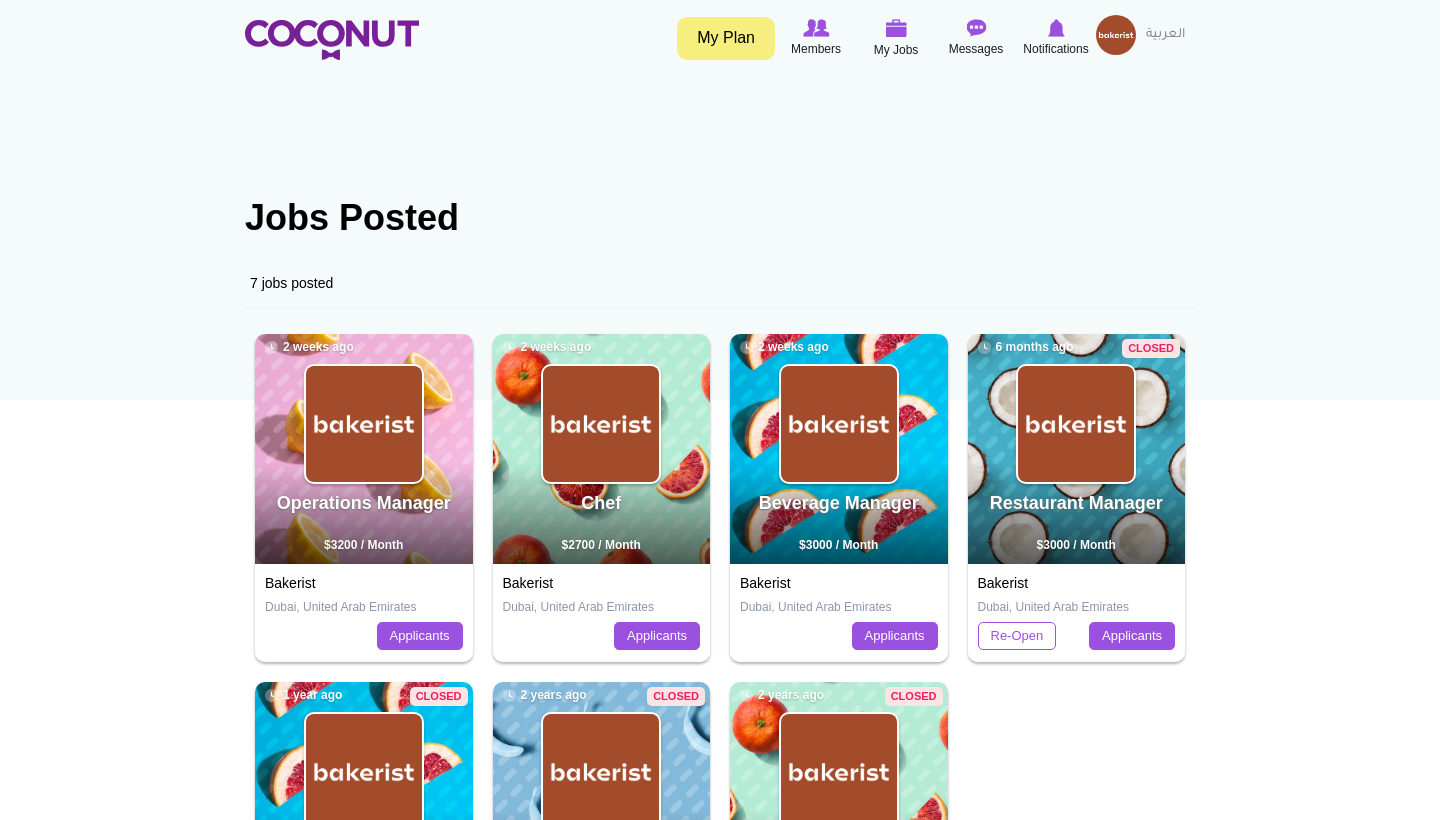 scroll, scrollTop: 0, scrollLeft: 0, axis: both 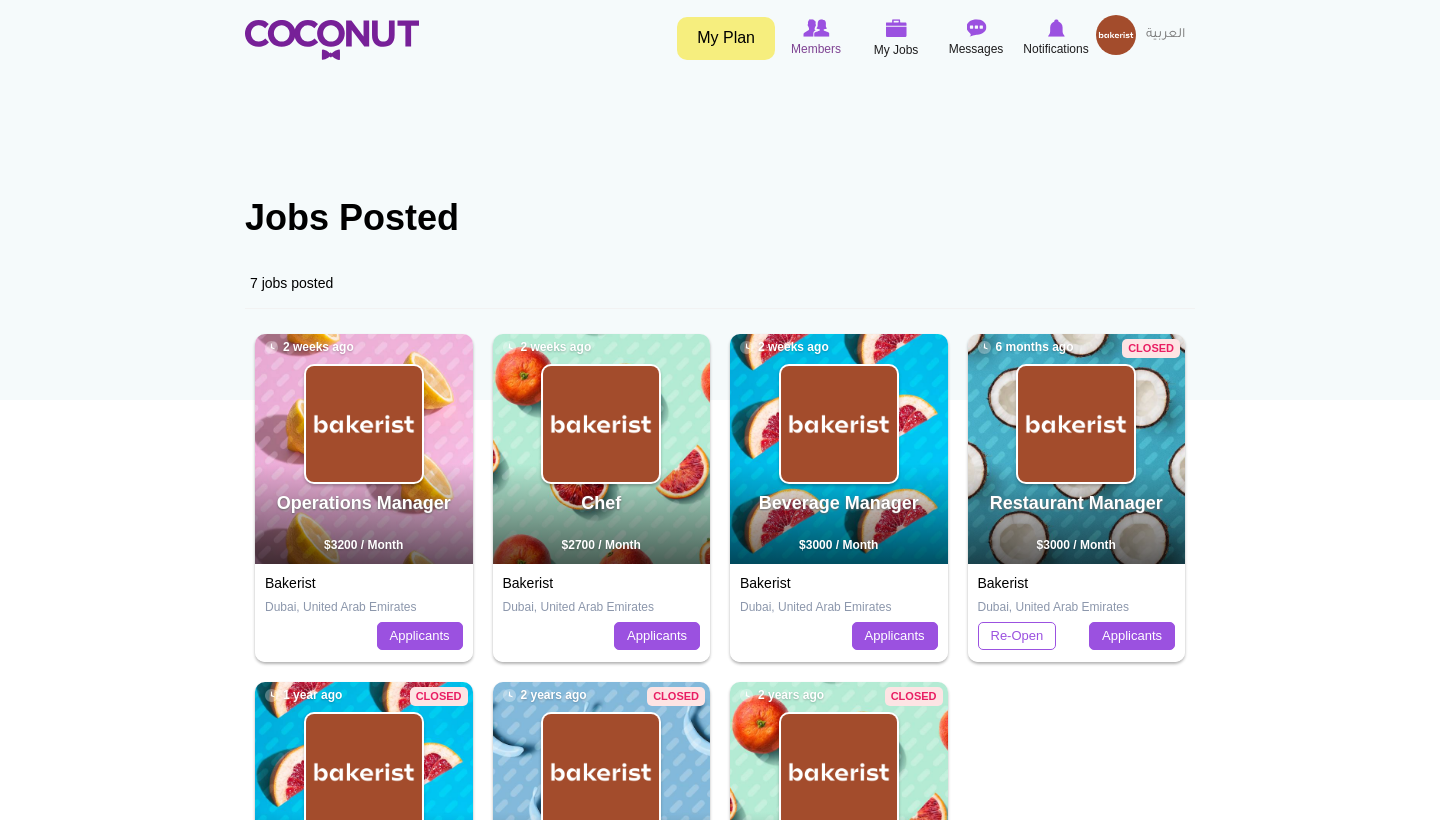 click at bounding box center (816, 28) 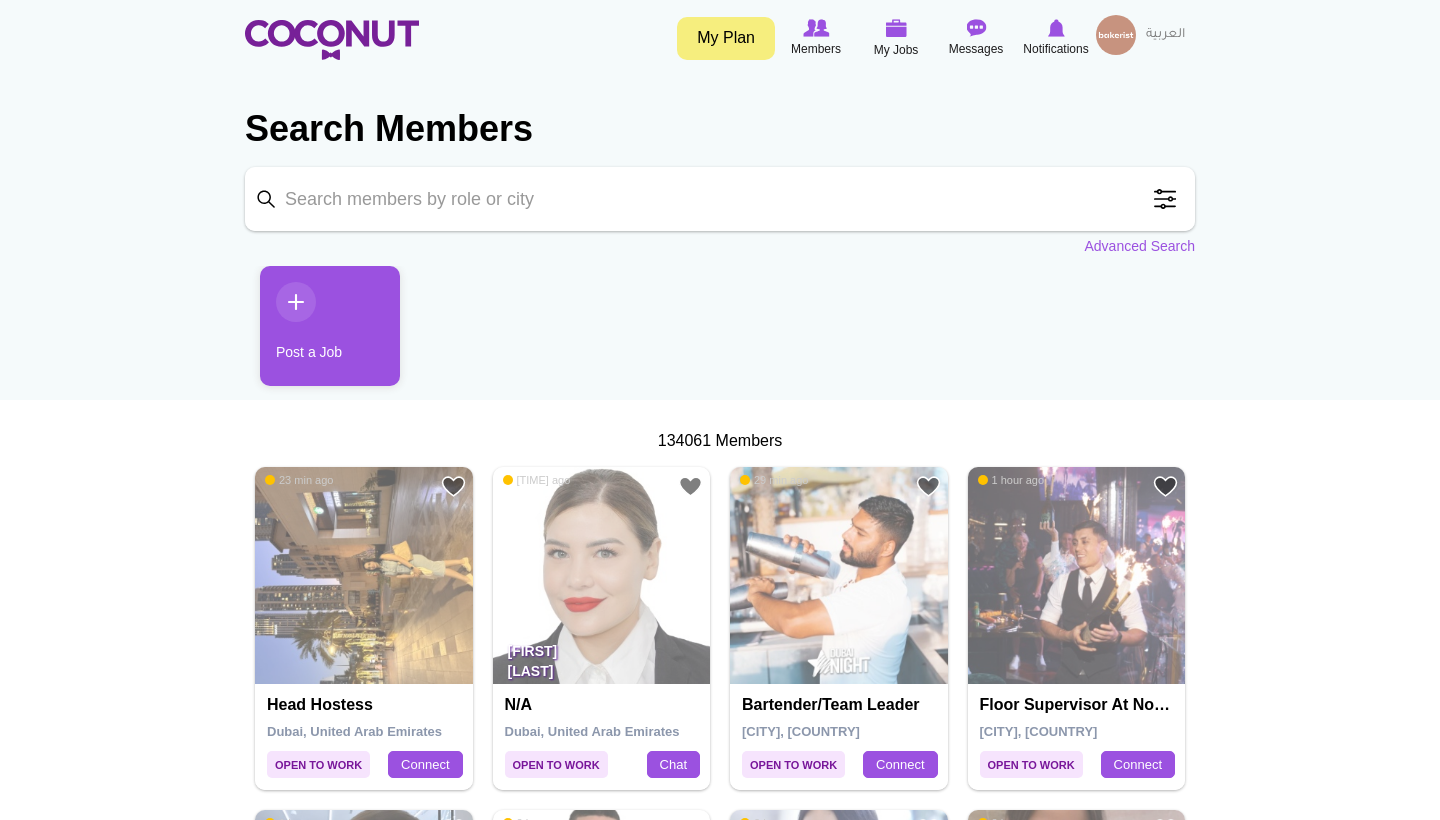 scroll, scrollTop: 0, scrollLeft: 0, axis: both 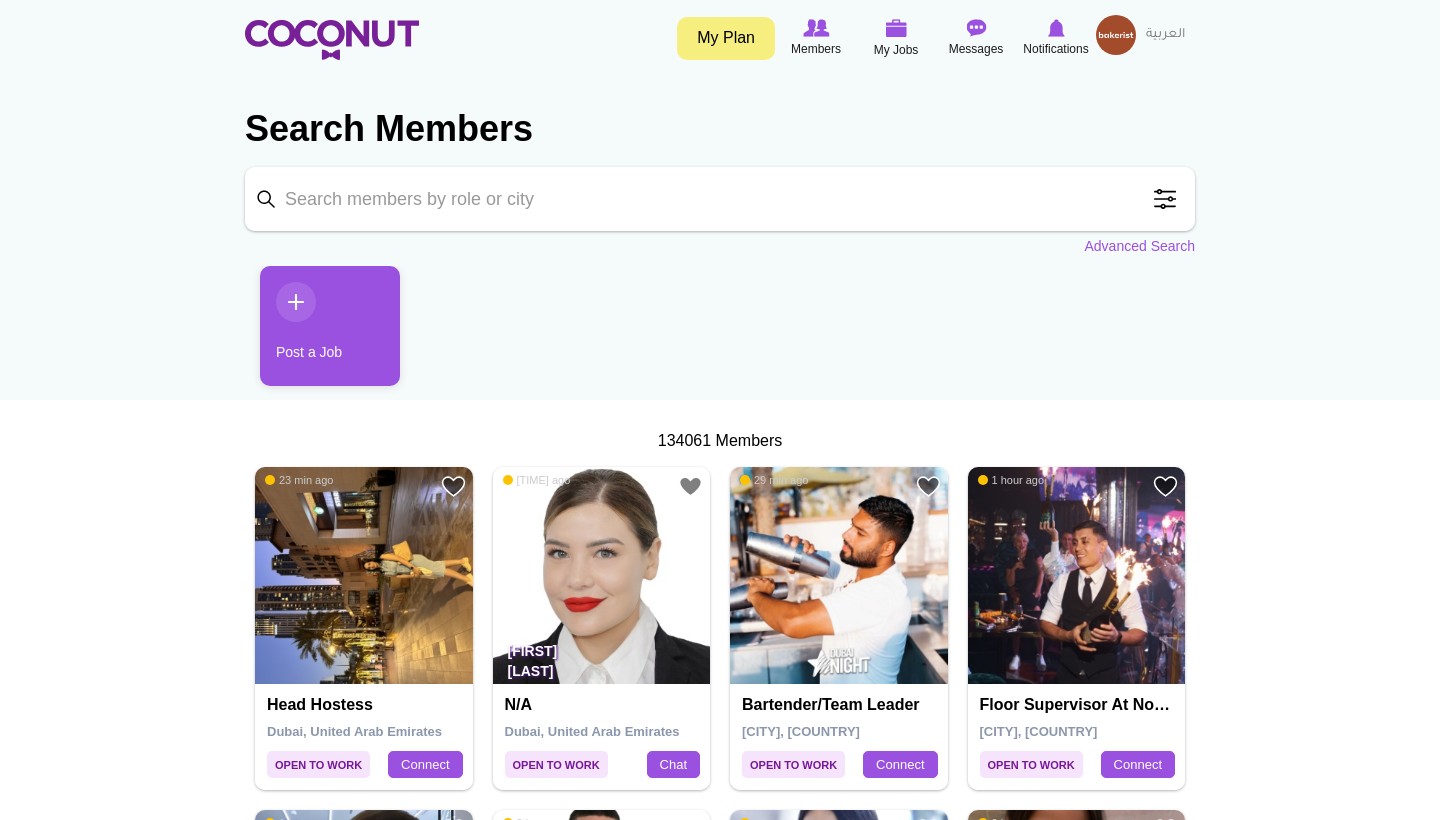 click on "Keyword" at bounding box center [720, 199] 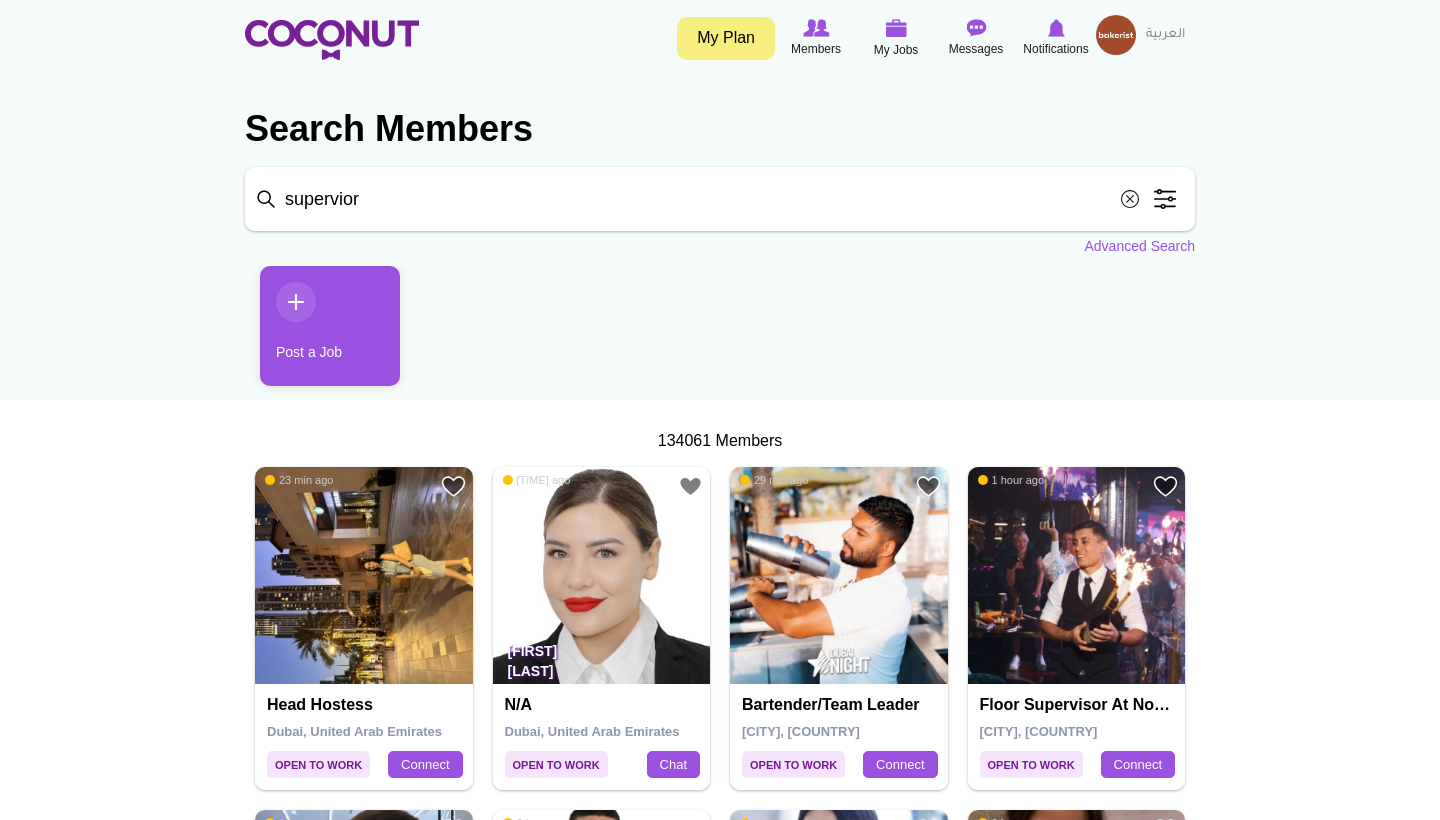 type on "superior" 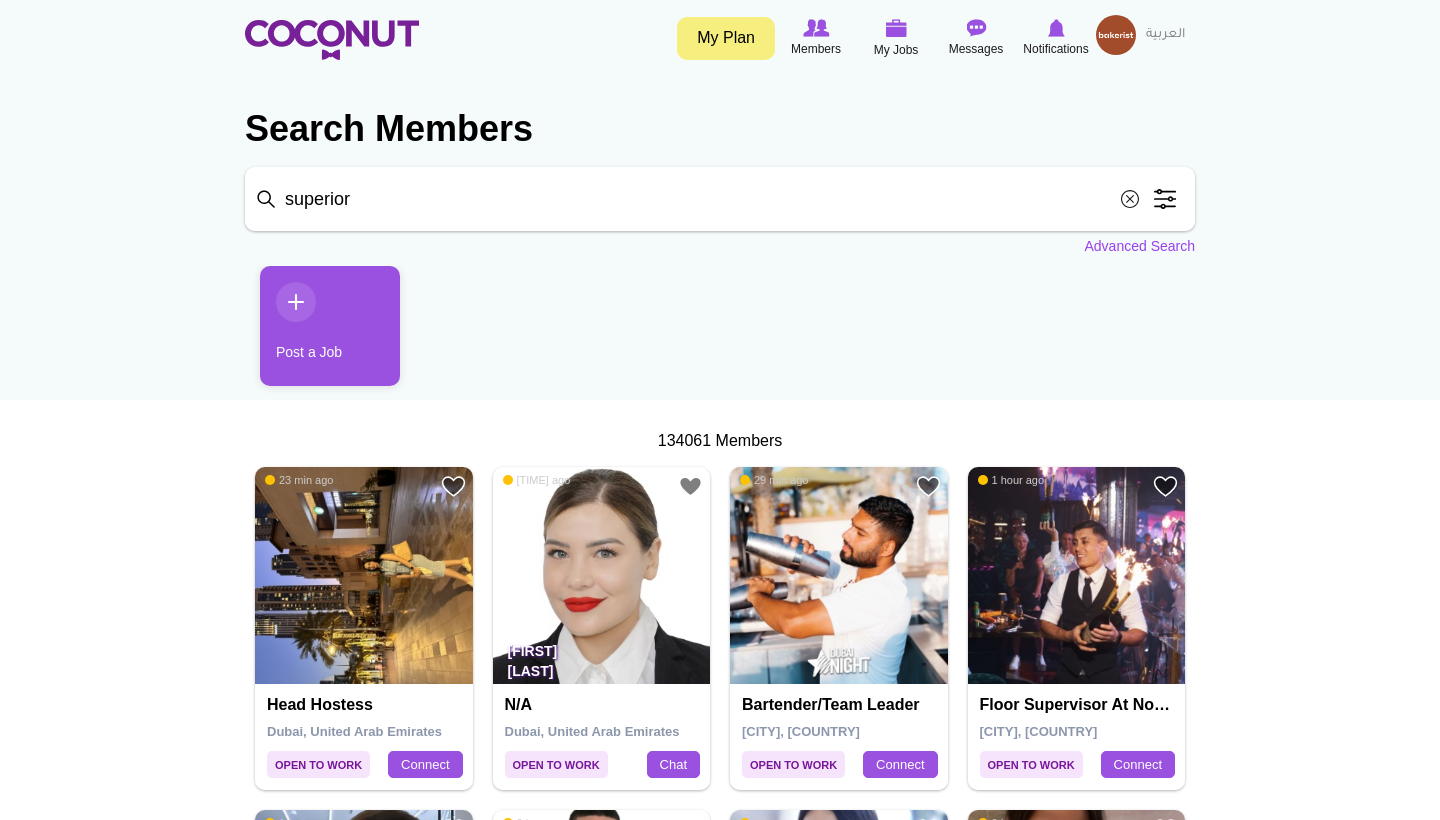 drag, startPoint x: 439, startPoint y: 190, endPoint x: 1153, endPoint y: 248, distance: 716.35187 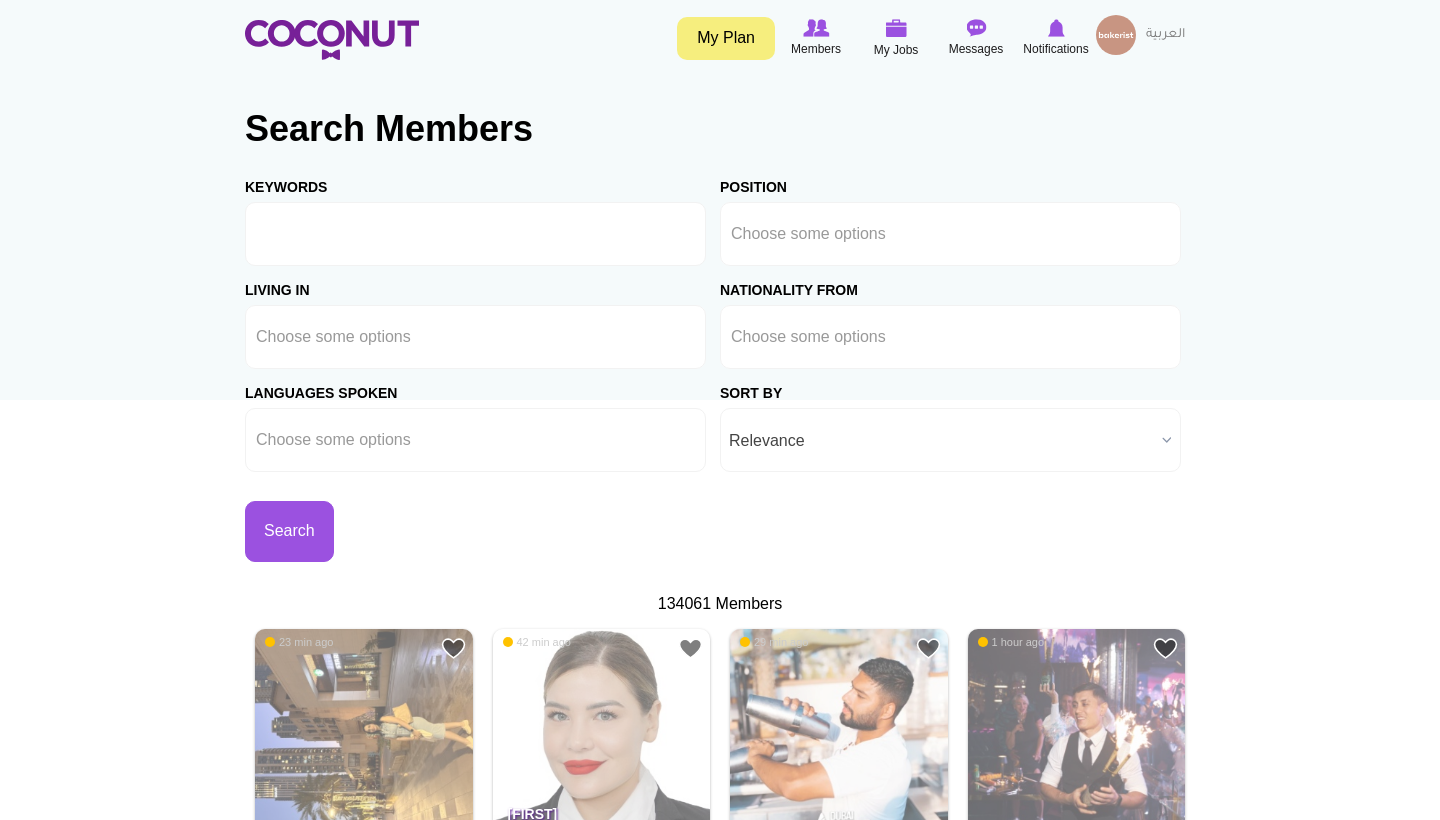 scroll, scrollTop: 0, scrollLeft: 0, axis: both 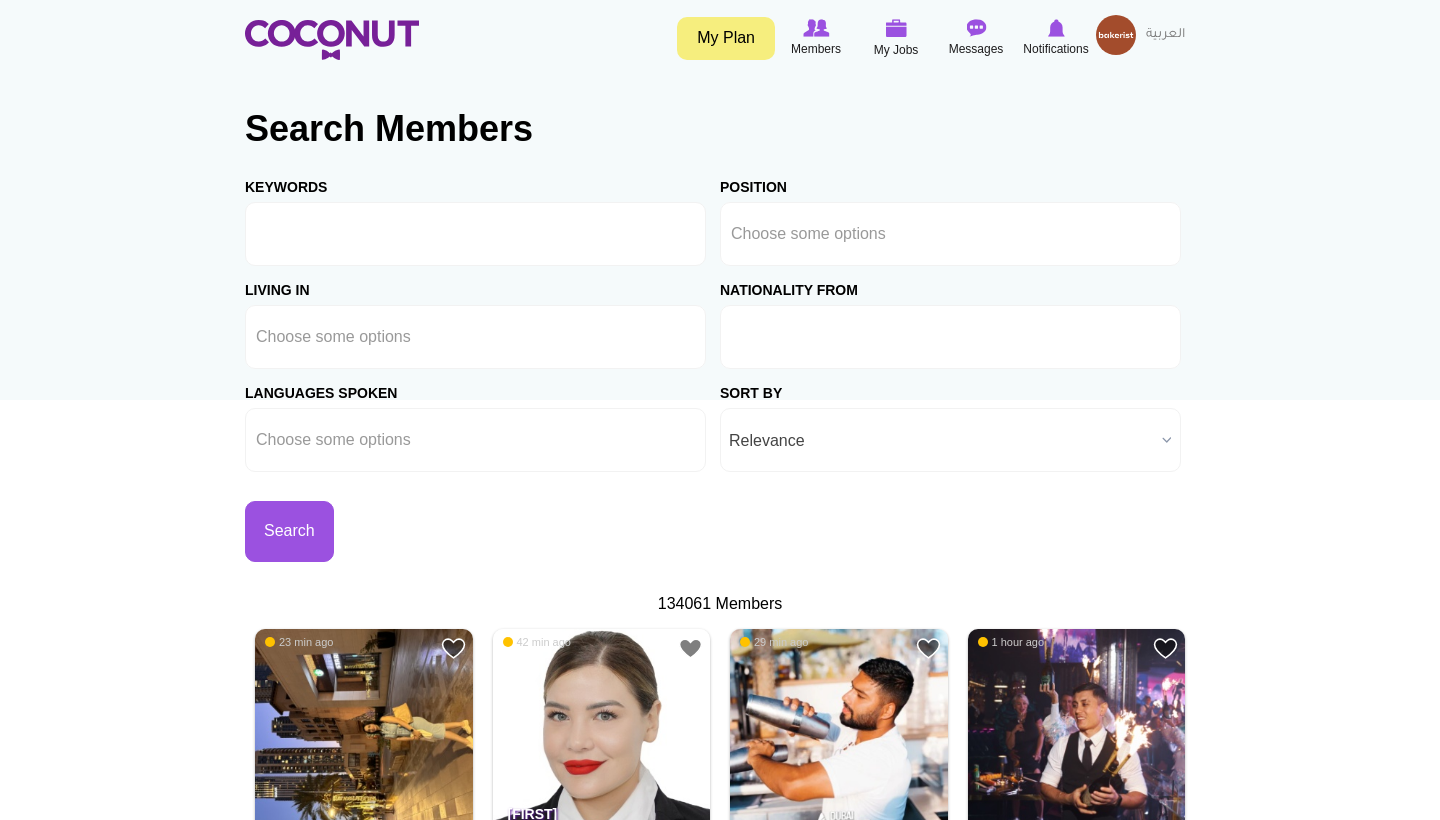 click at bounding box center (950, 337) 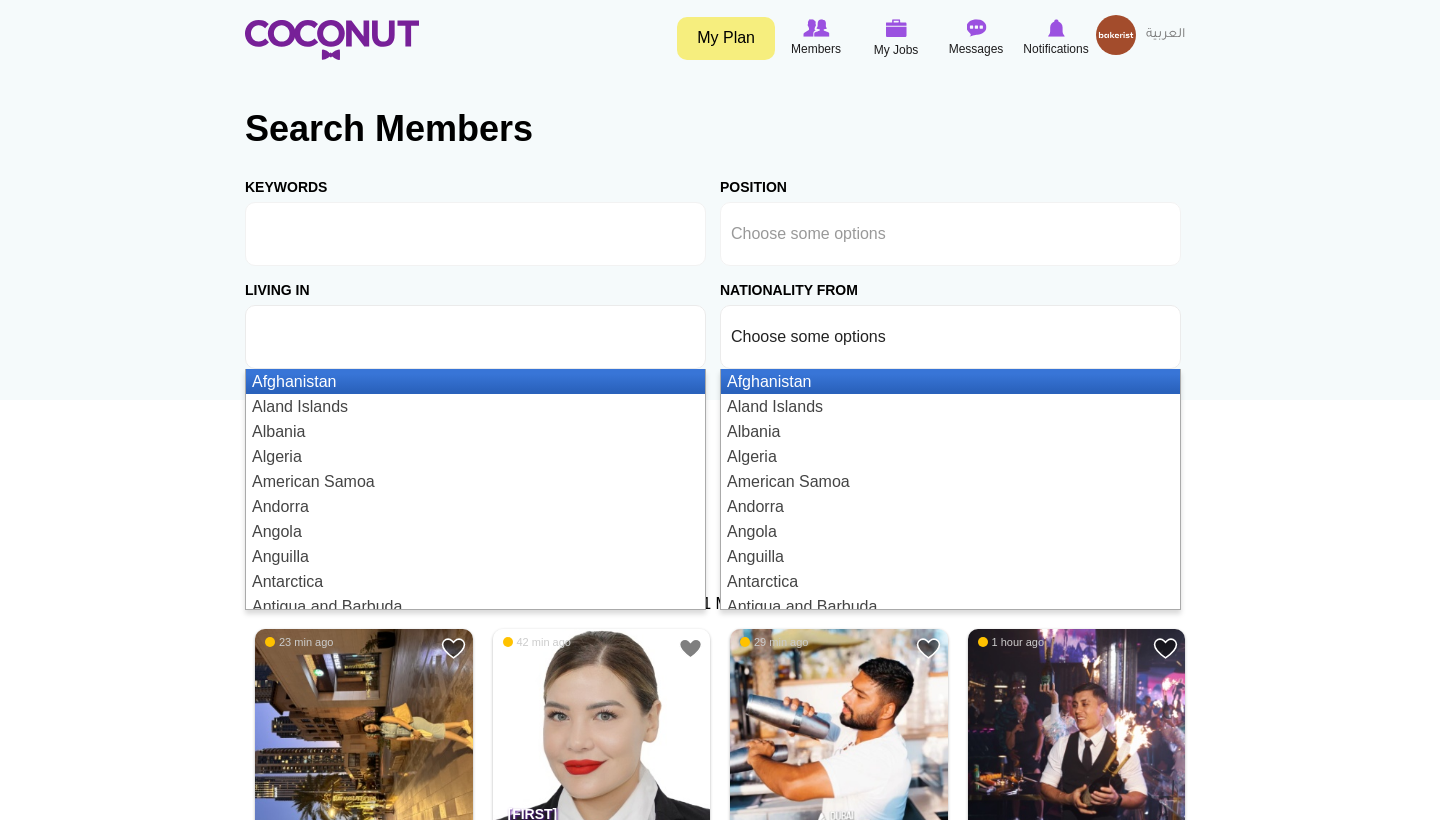 click at bounding box center (475, 337) 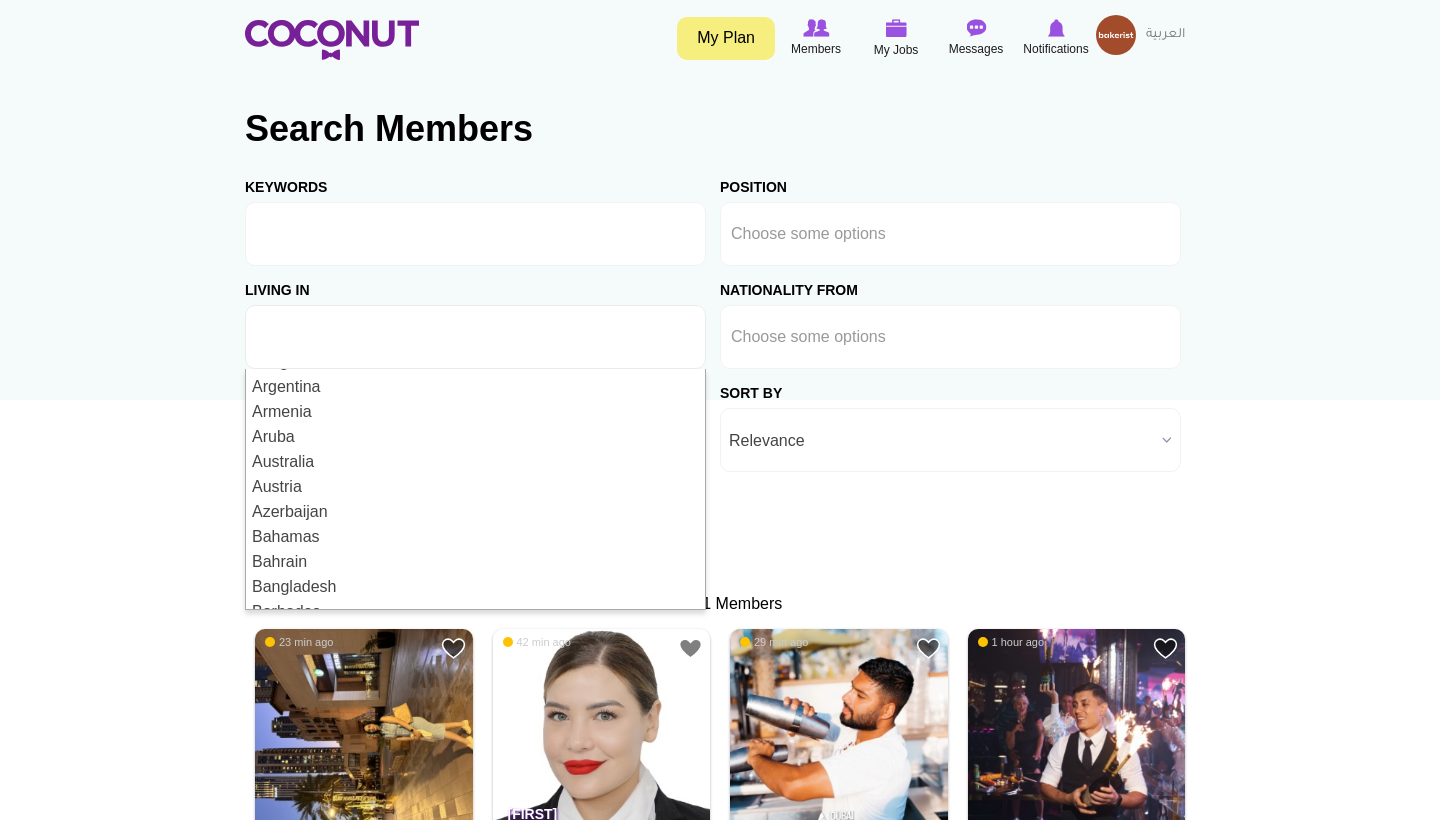 scroll, scrollTop: 259, scrollLeft: 0, axis: vertical 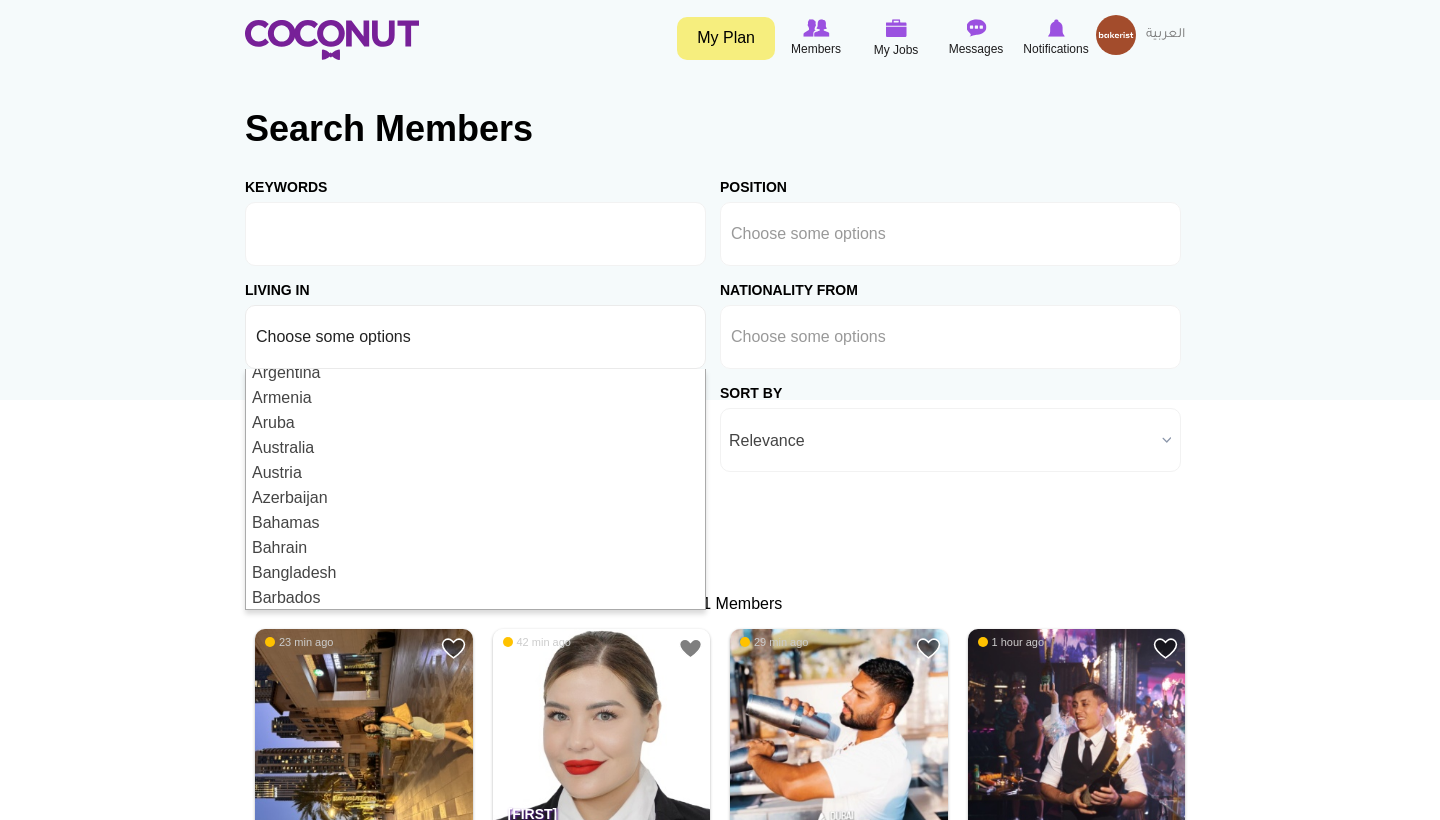 click on "Toggle navigation
My Plan
Members
My Jobs
Post a Job
Messages
Notifications" at bounding box center (720, 2255) 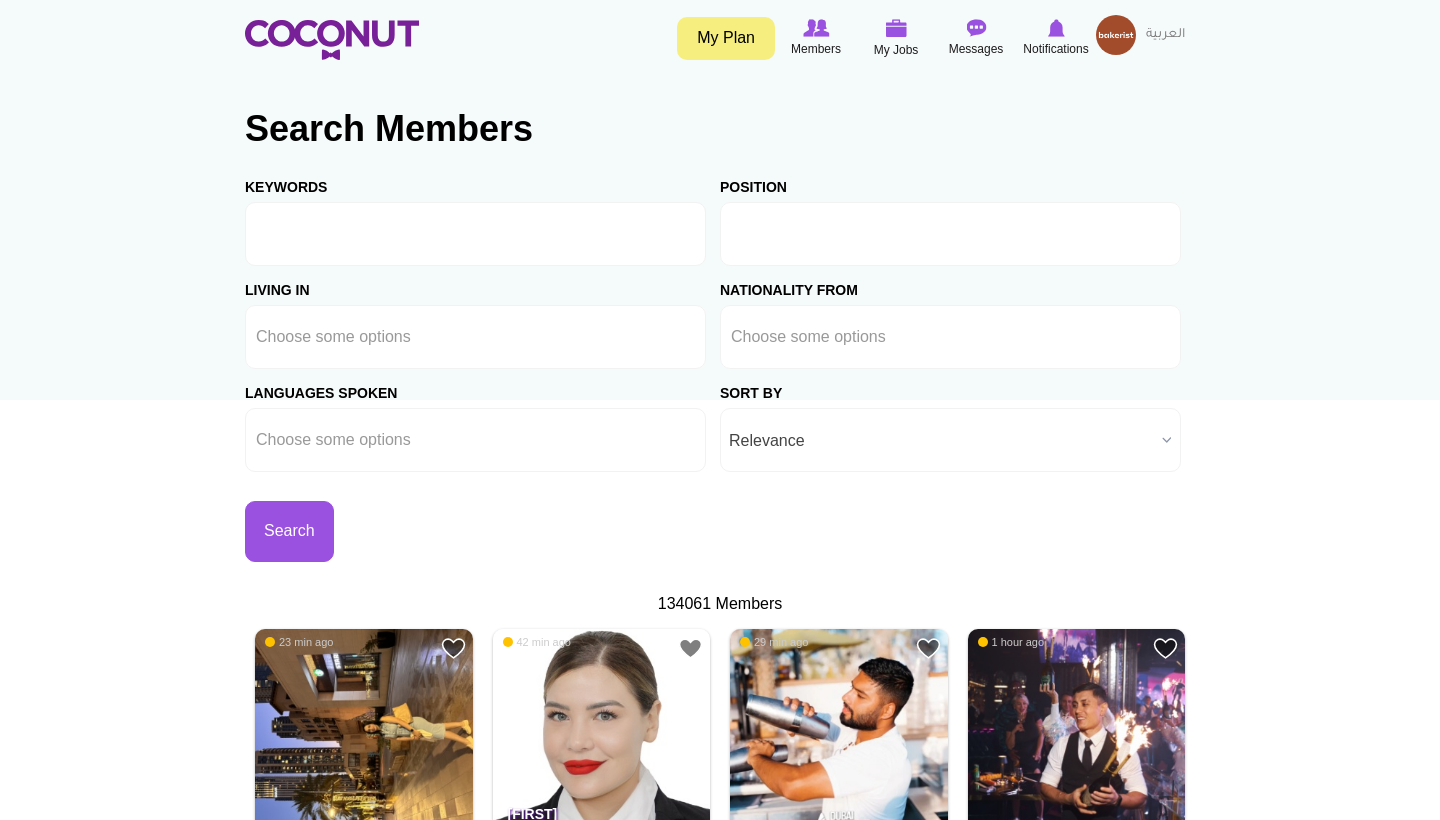 click at bounding box center [821, 234] 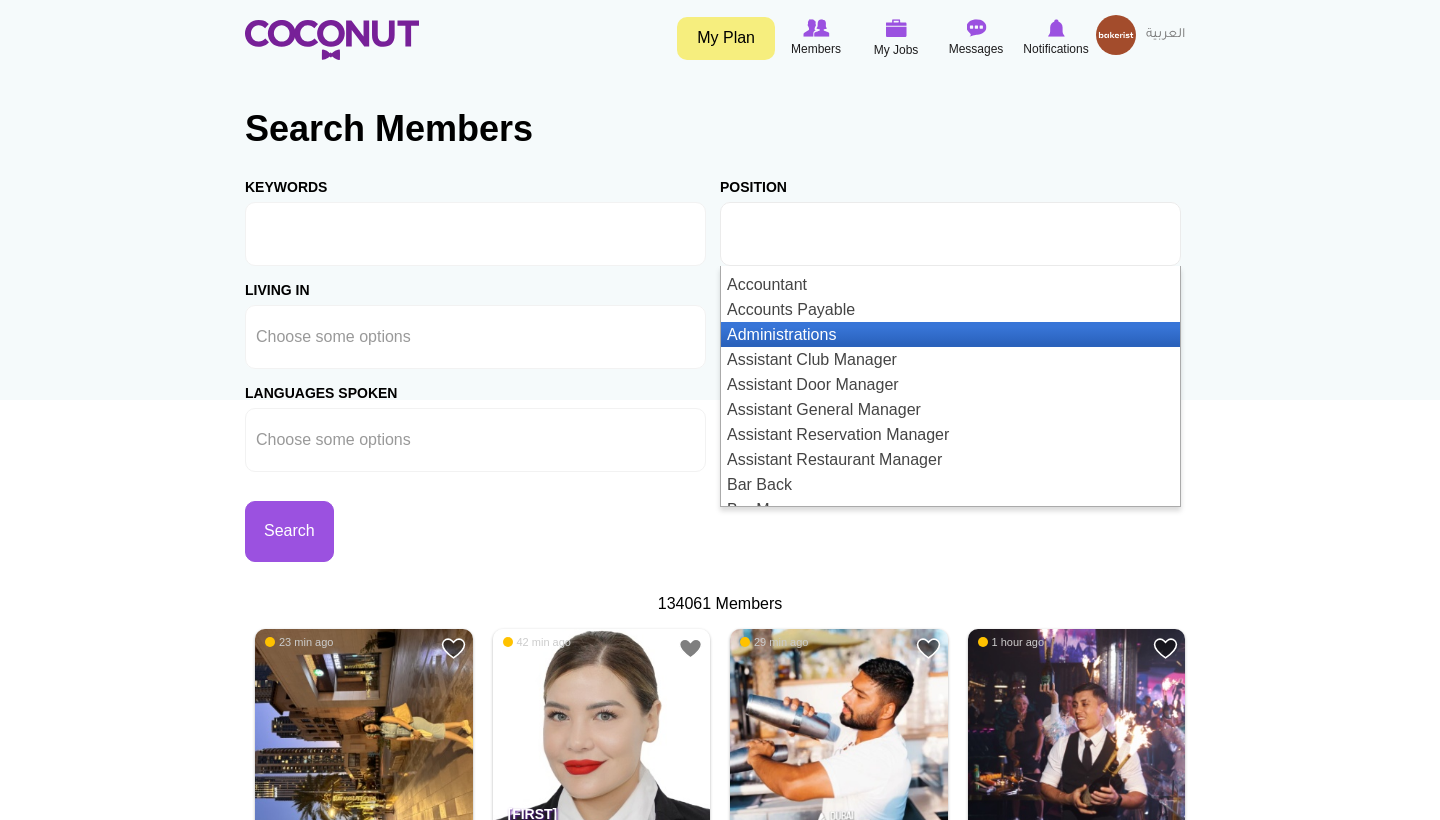 scroll, scrollTop: 207, scrollLeft: 0, axis: vertical 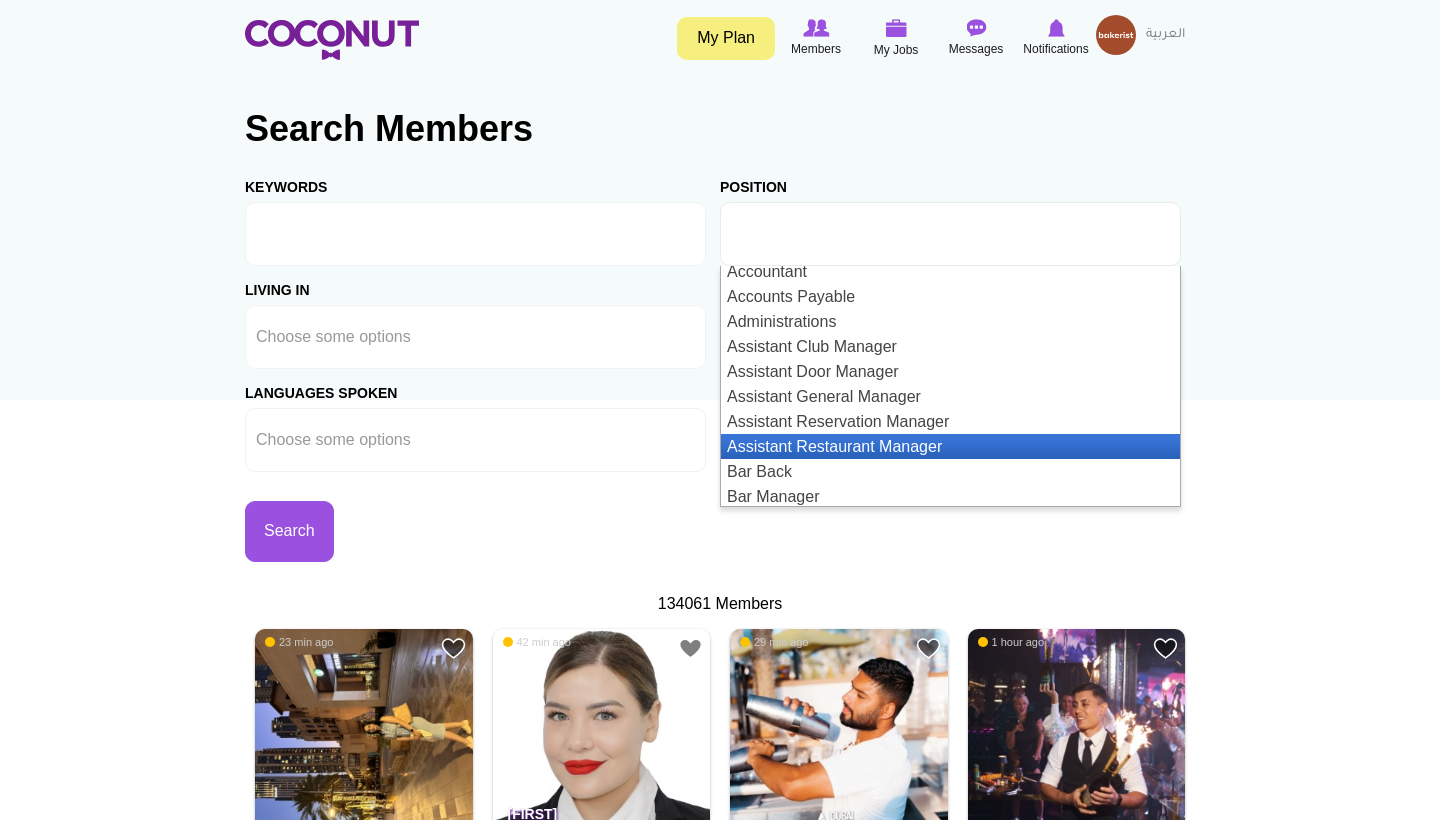 click on "Assistant Restaurant Manager" at bounding box center (950, 446) 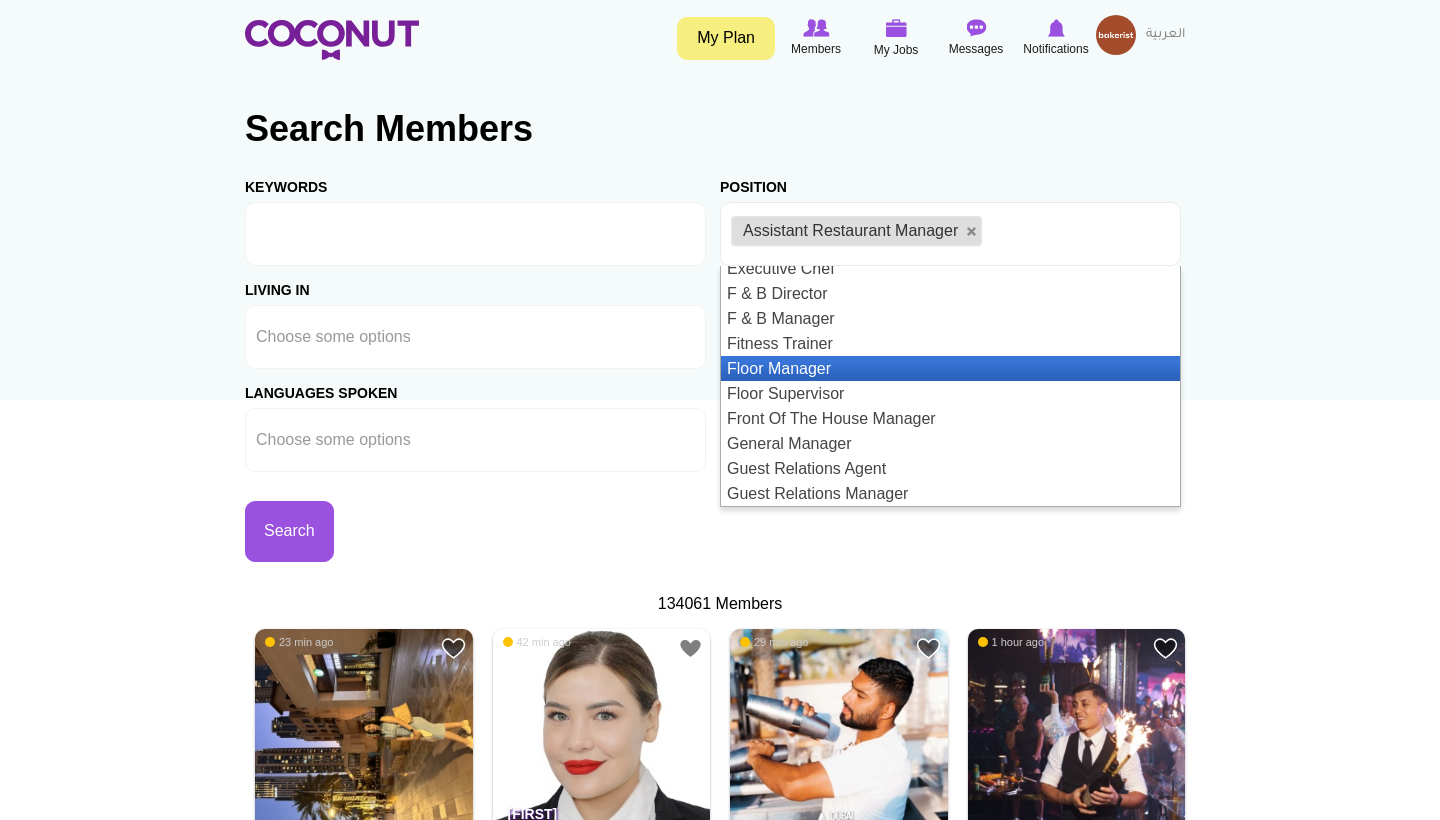 scroll, scrollTop: 1029, scrollLeft: 0, axis: vertical 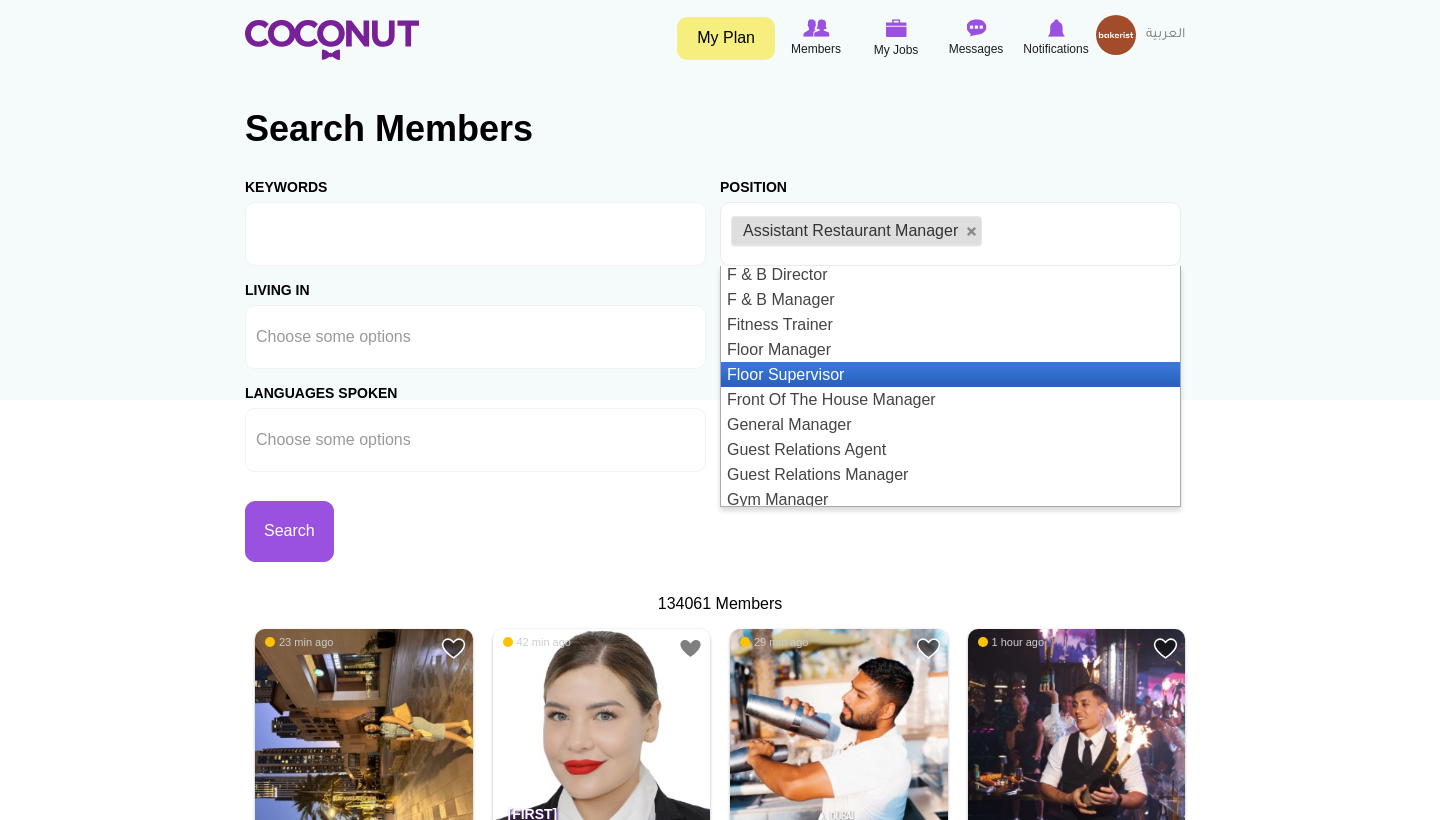 click on "Floor Supervisor" at bounding box center [950, 374] 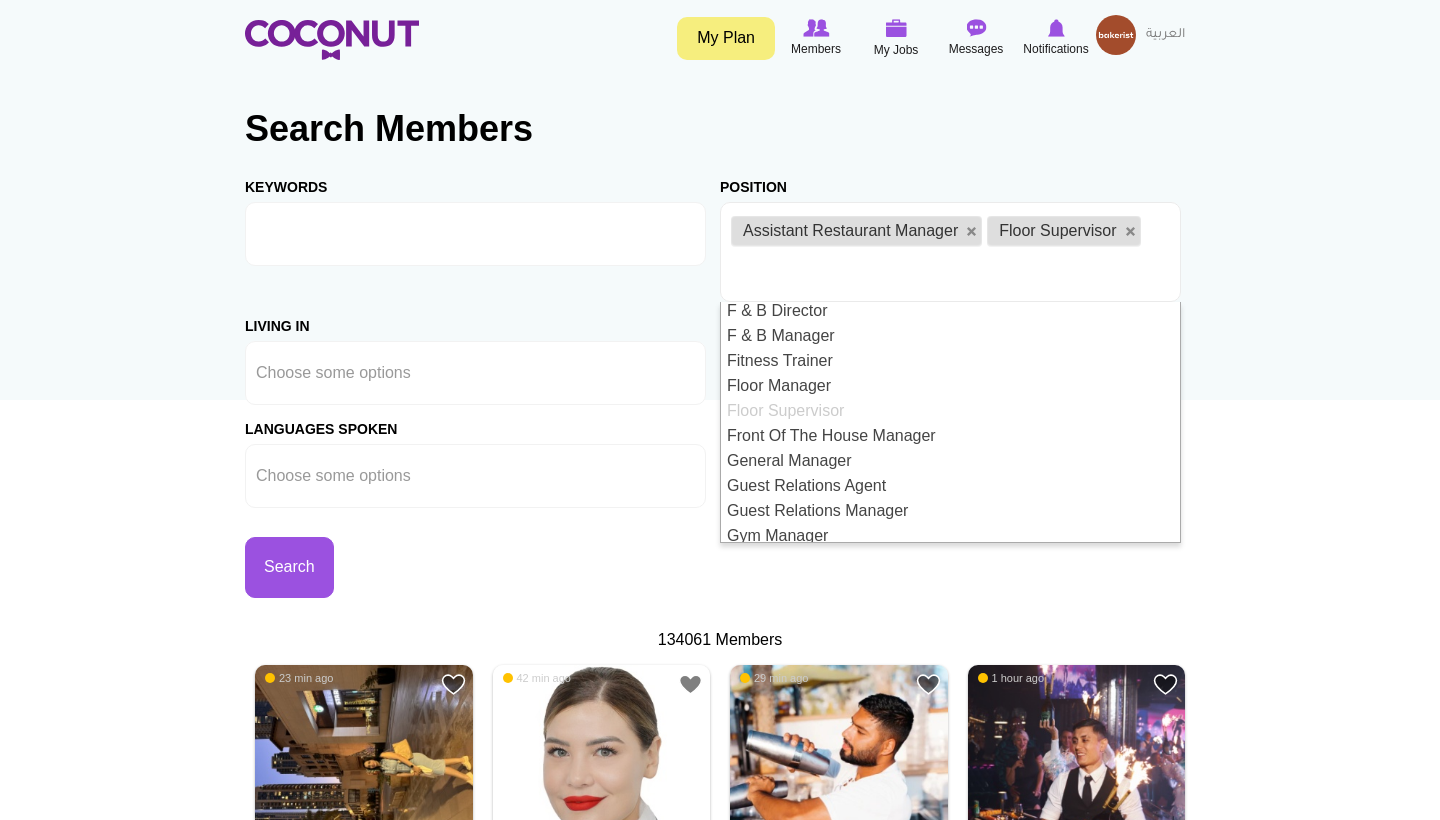 scroll, scrollTop: 0, scrollLeft: 0, axis: both 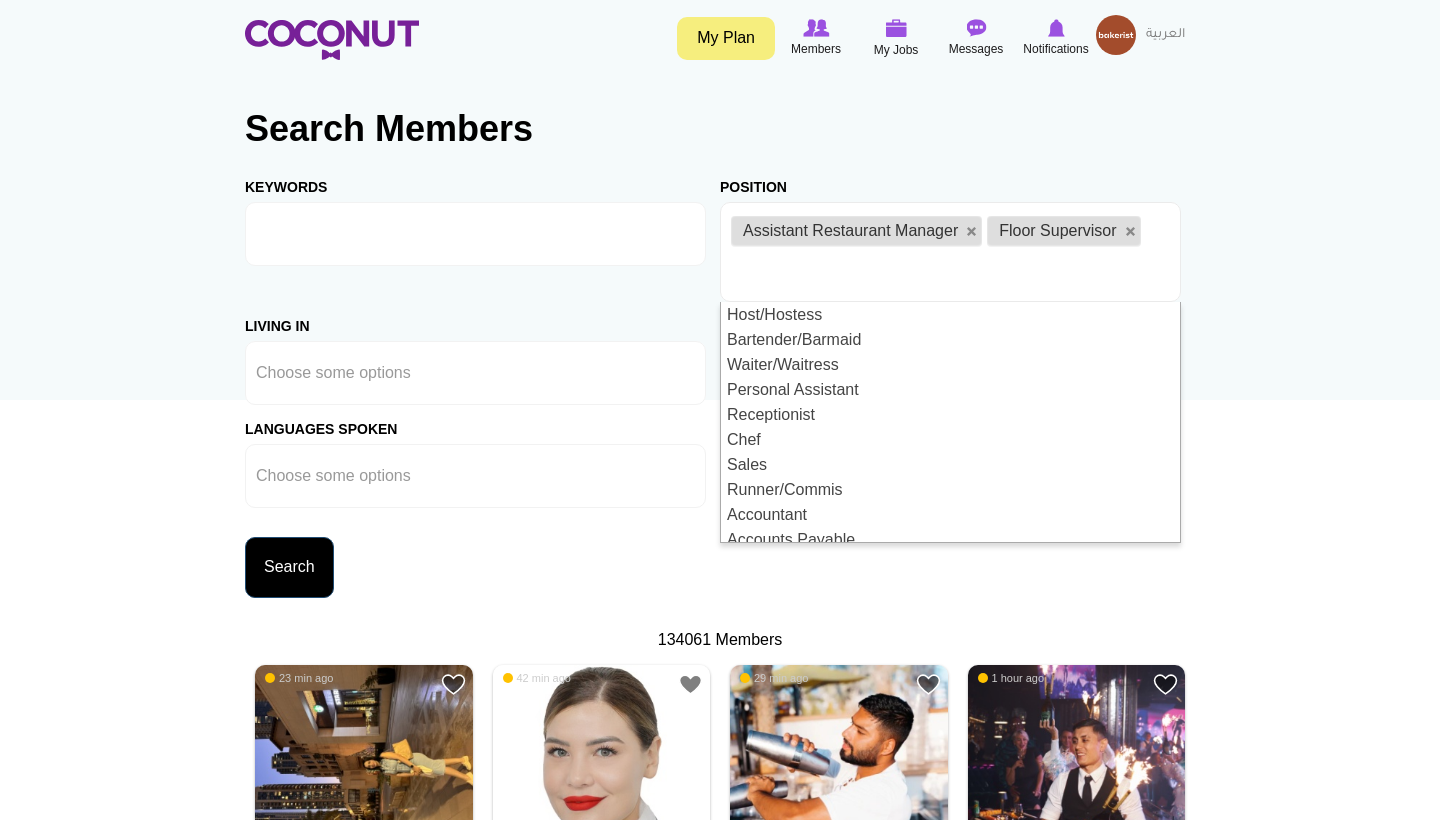 click on "Search" at bounding box center (289, 567) 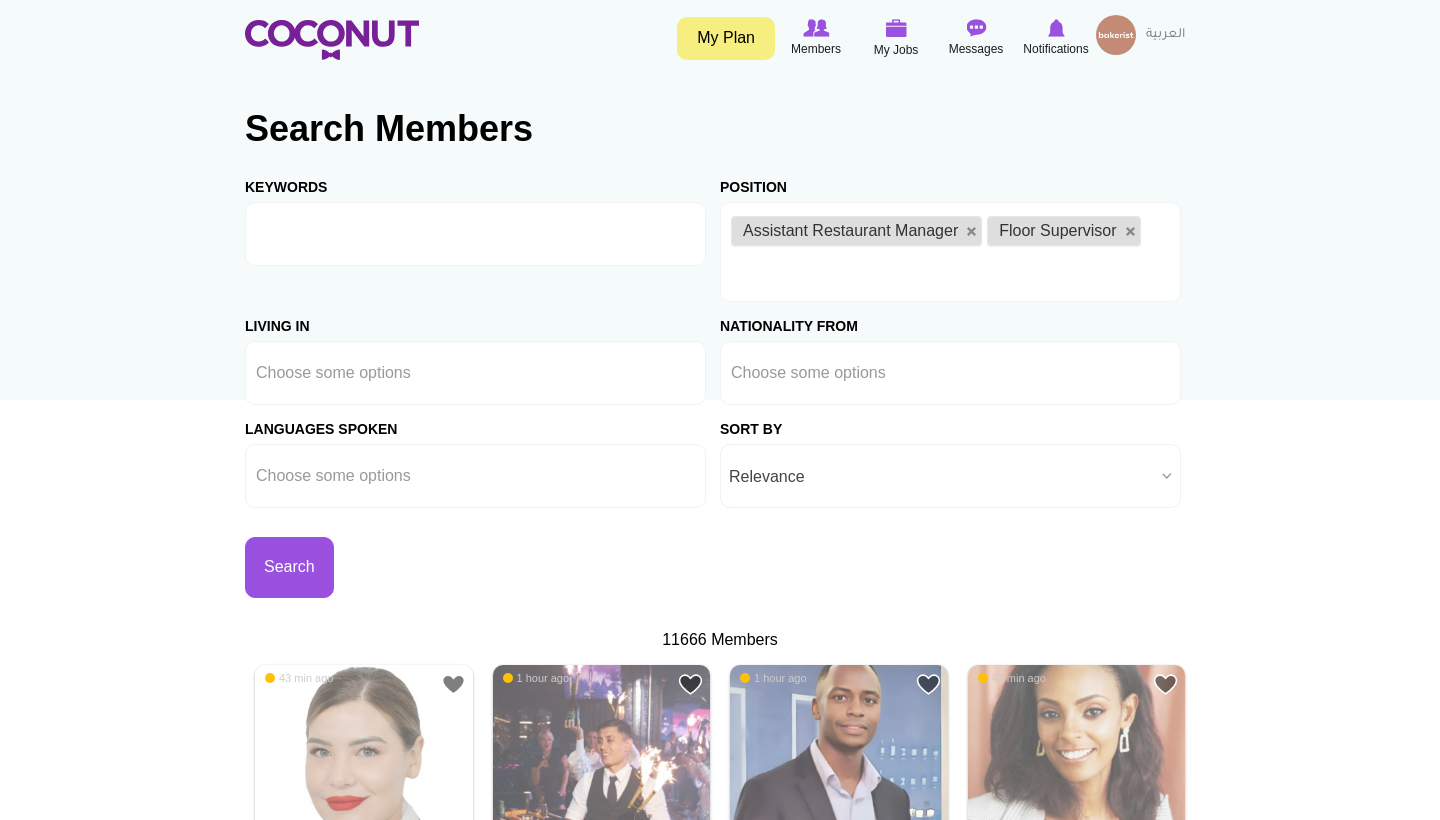 scroll, scrollTop: 0, scrollLeft: 0, axis: both 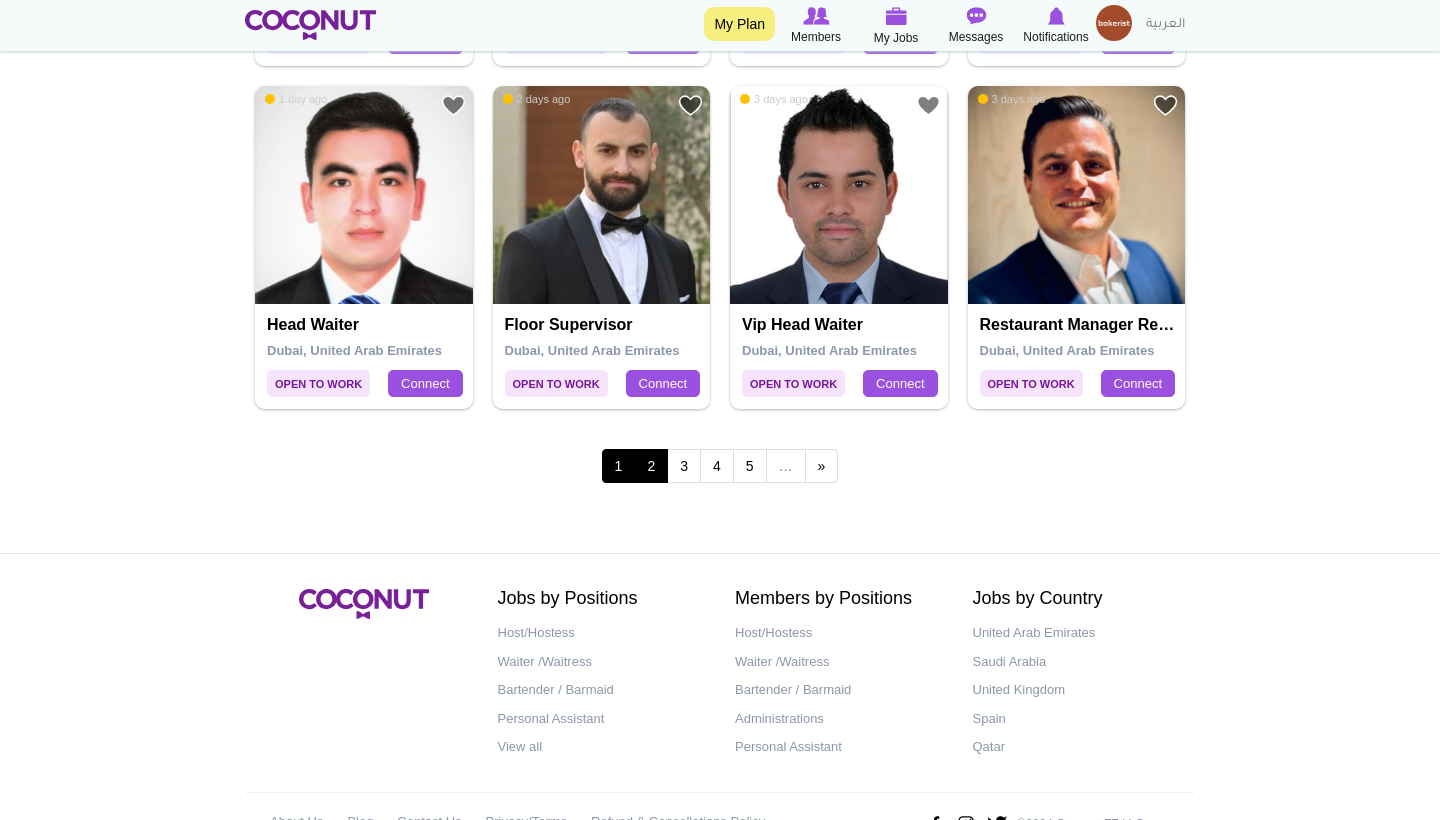 click on "2" at bounding box center [651, 466] 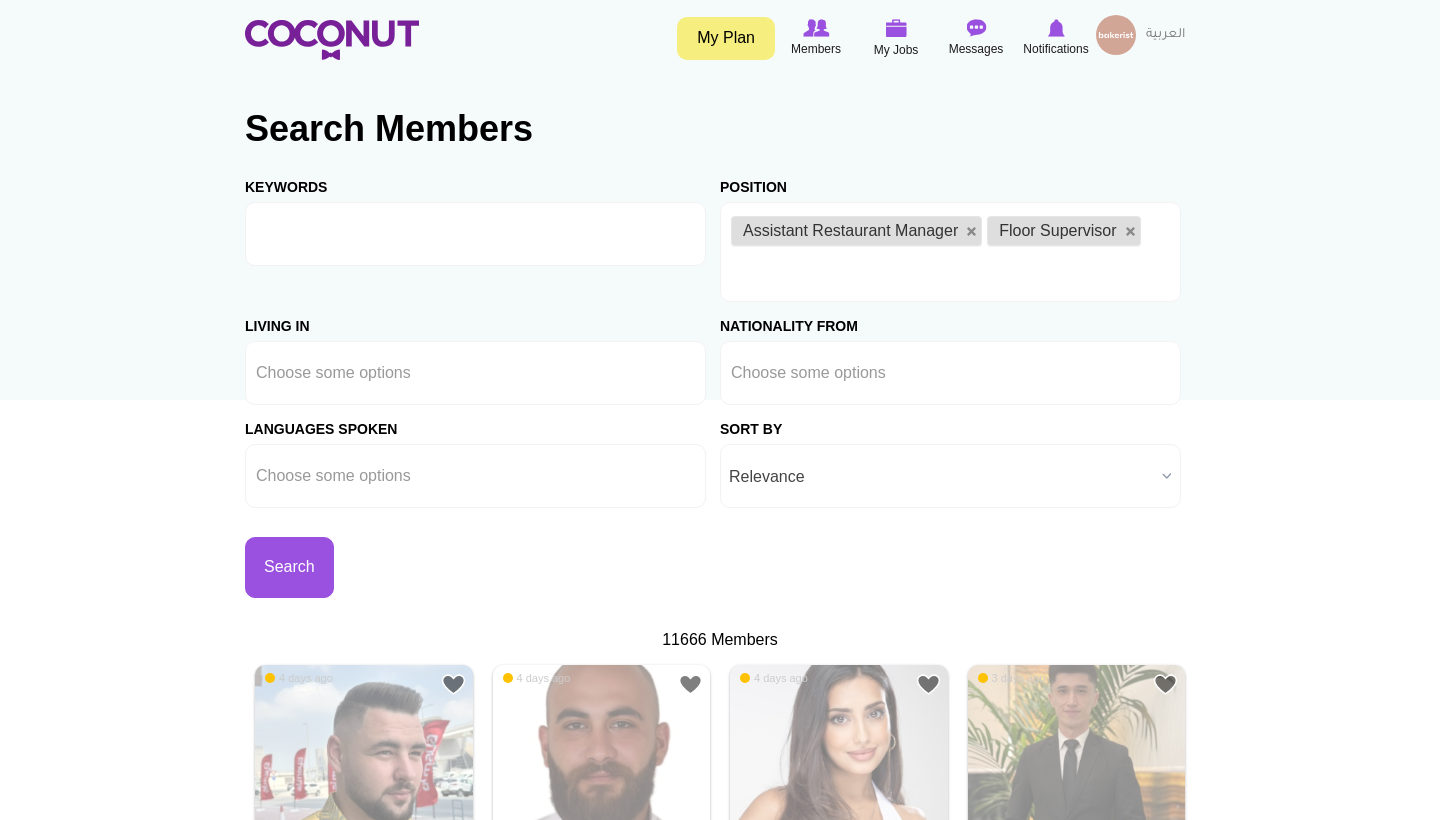 scroll, scrollTop: 0, scrollLeft: 0, axis: both 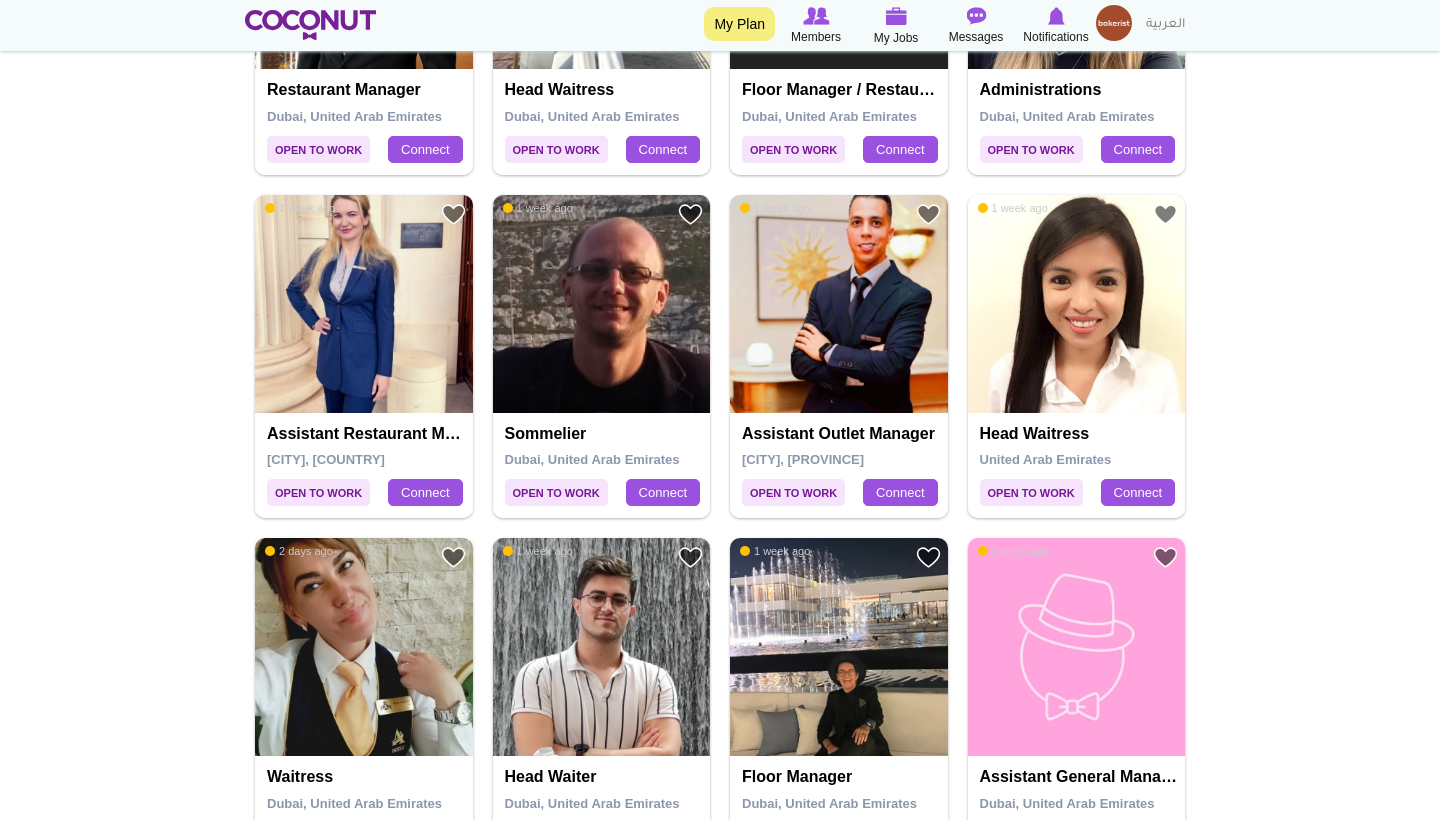 click at bounding box center (364, 304) 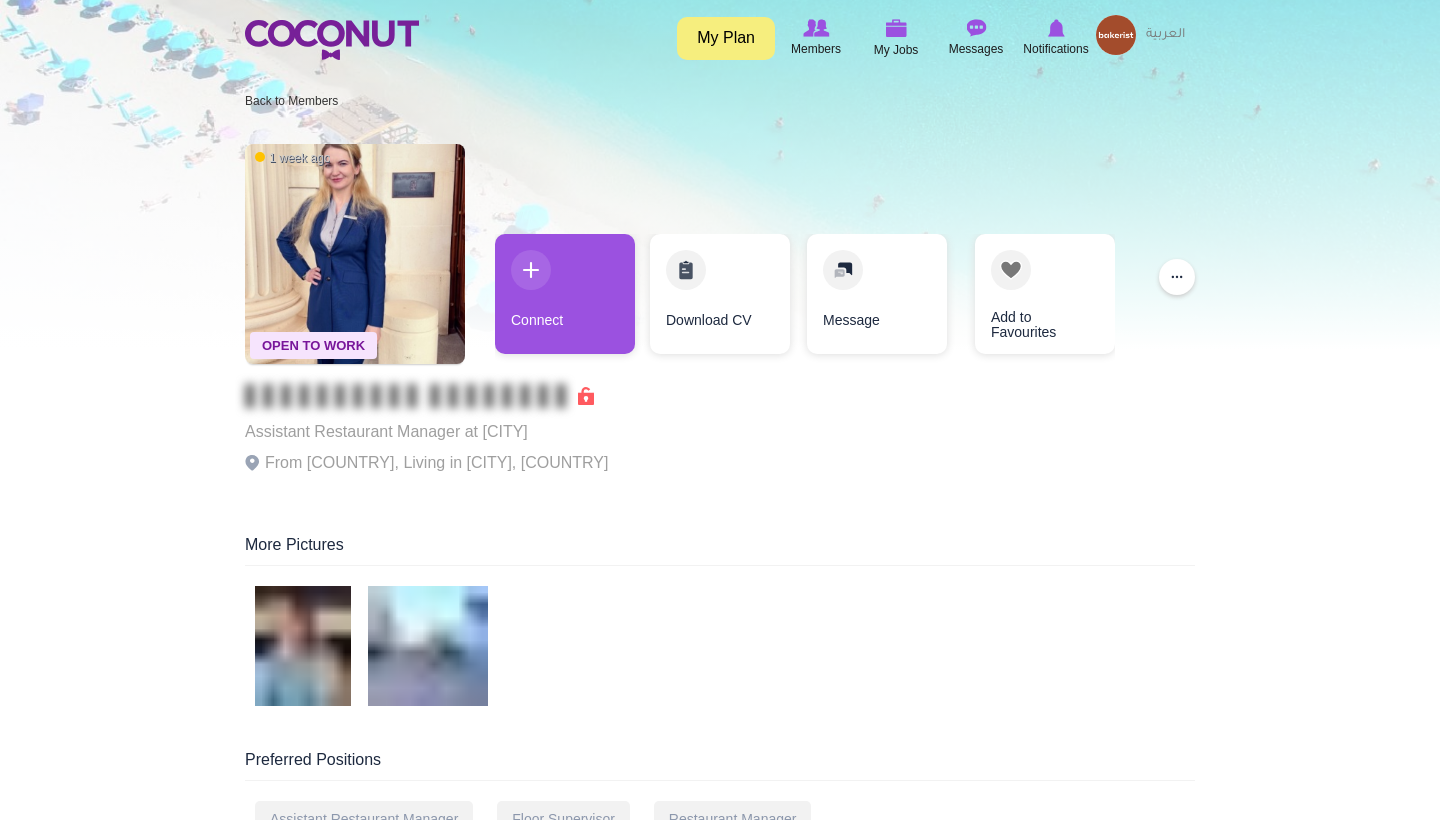 scroll, scrollTop: 0, scrollLeft: 0, axis: both 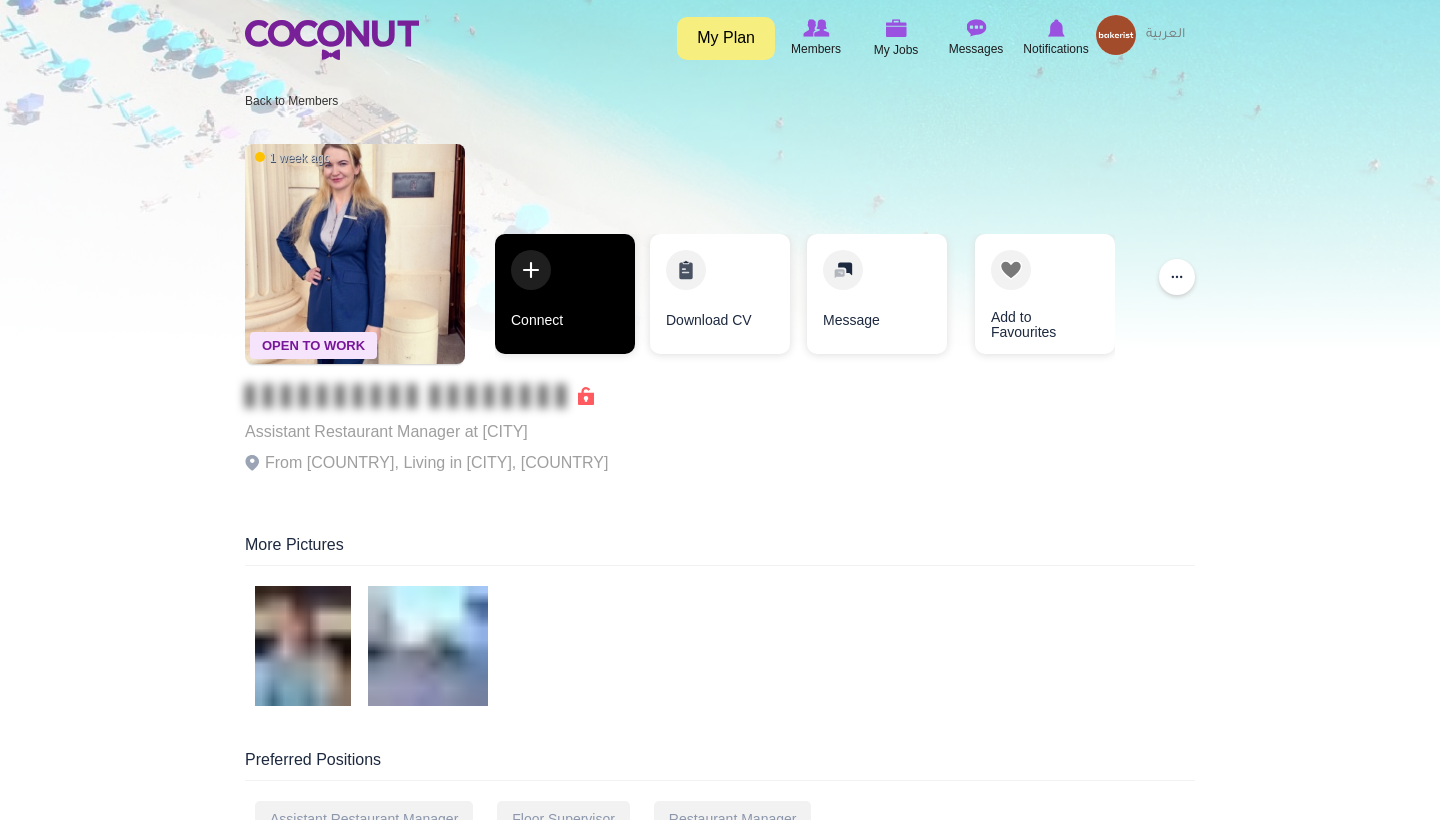 click on "Connect" at bounding box center (565, 294) 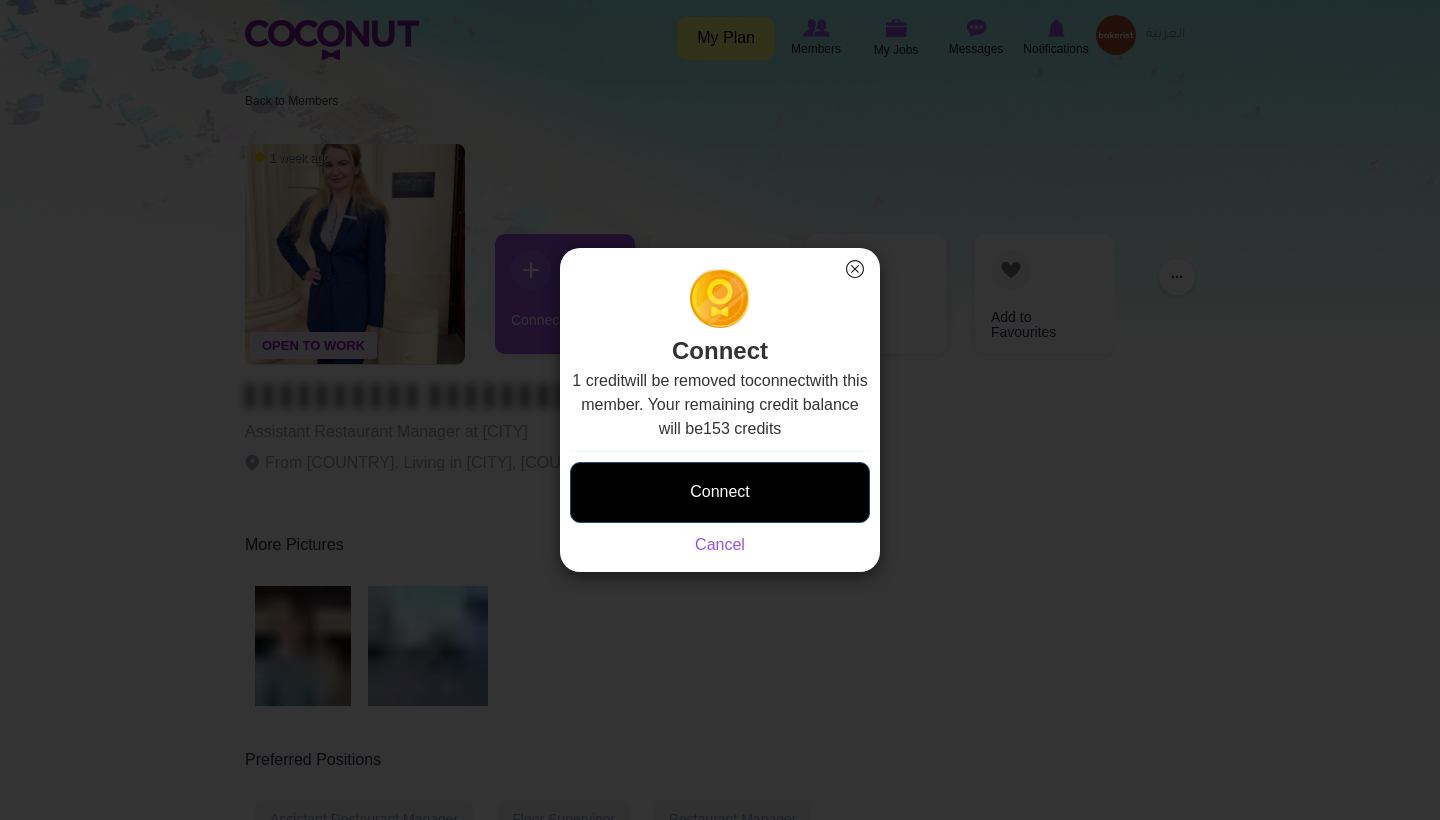 click on "Connect" at bounding box center [720, 492] 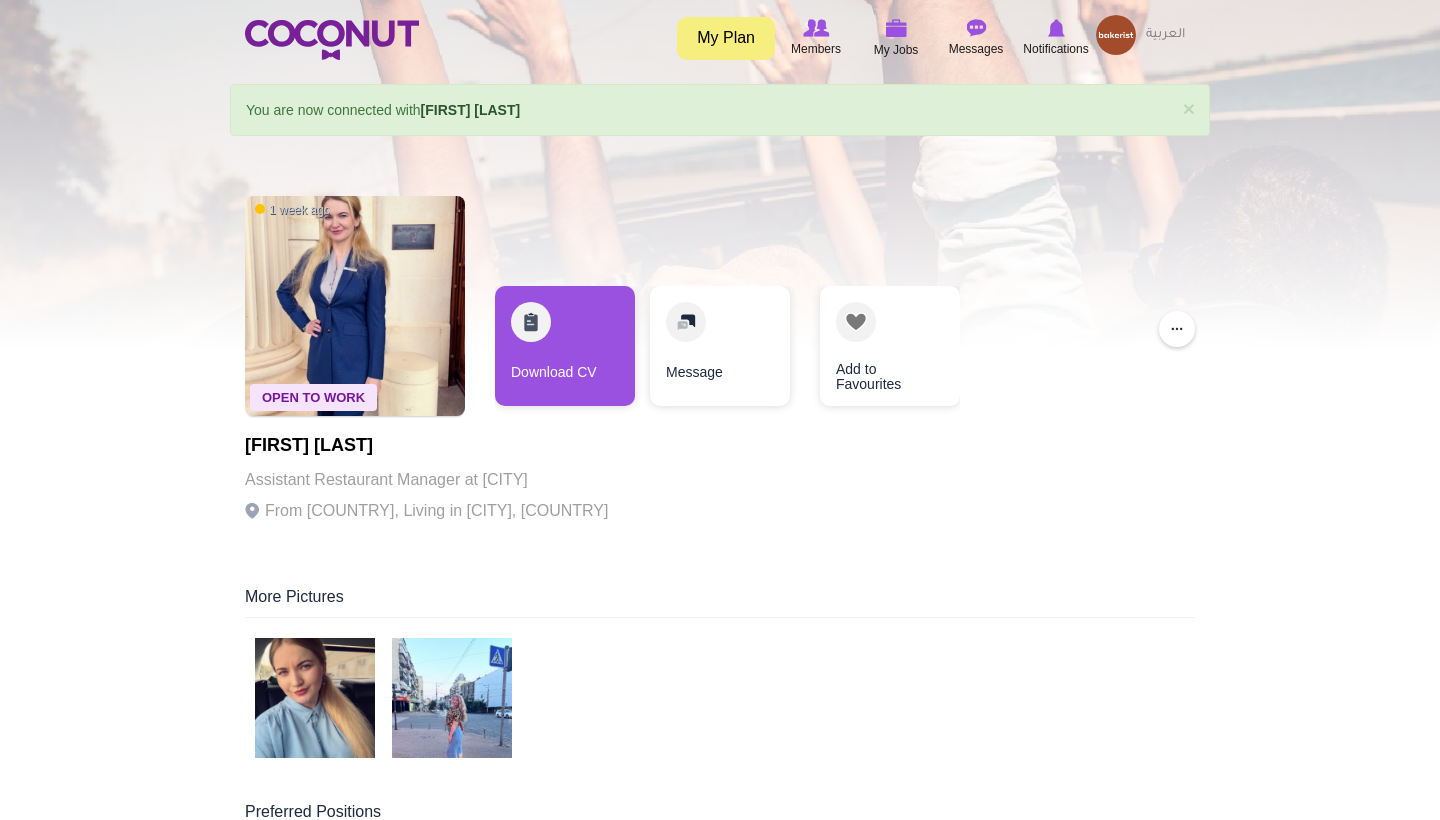 scroll, scrollTop: 0, scrollLeft: 0, axis: both 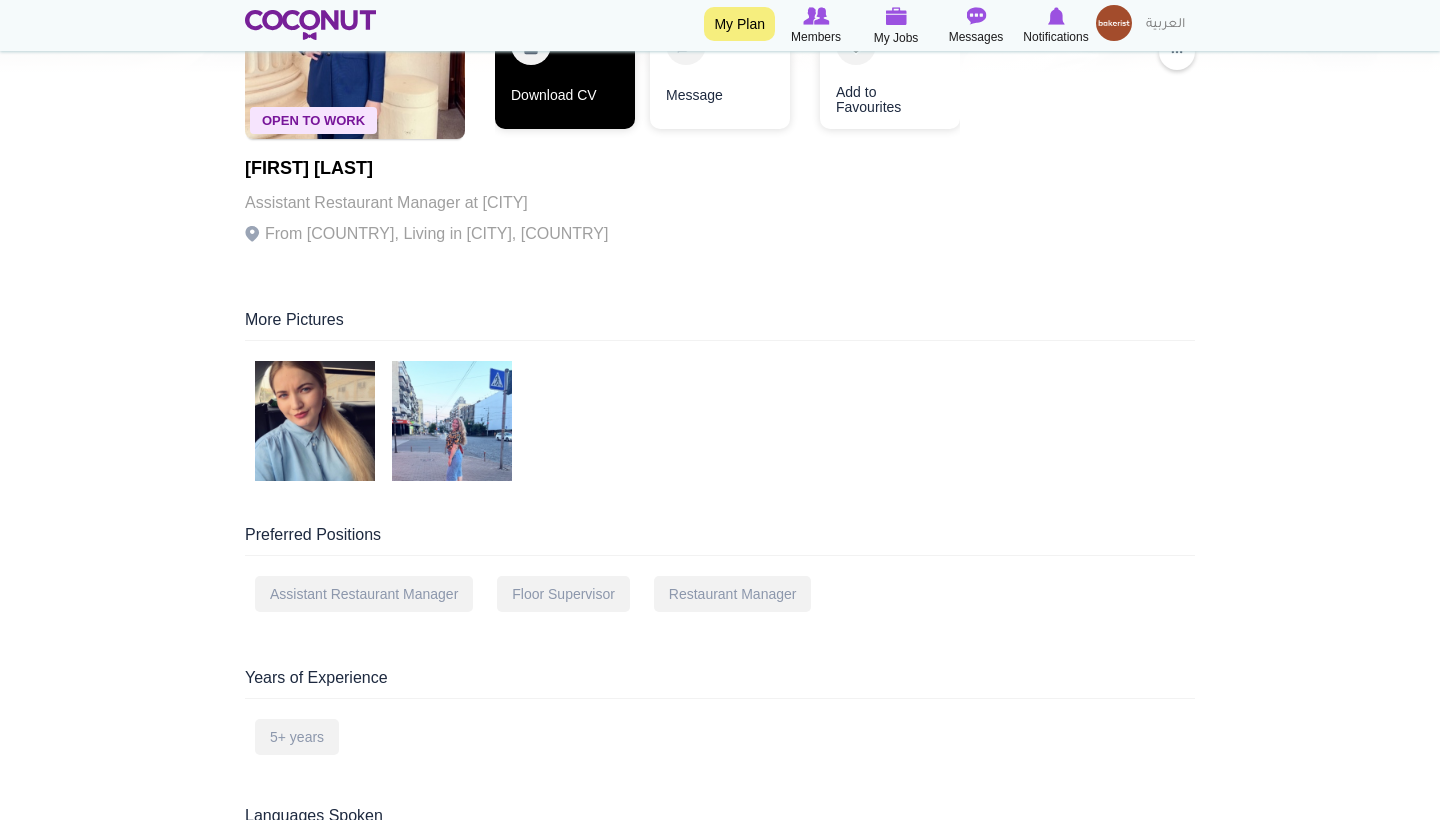 click on "Download CV" at bounding box center (565, 69) 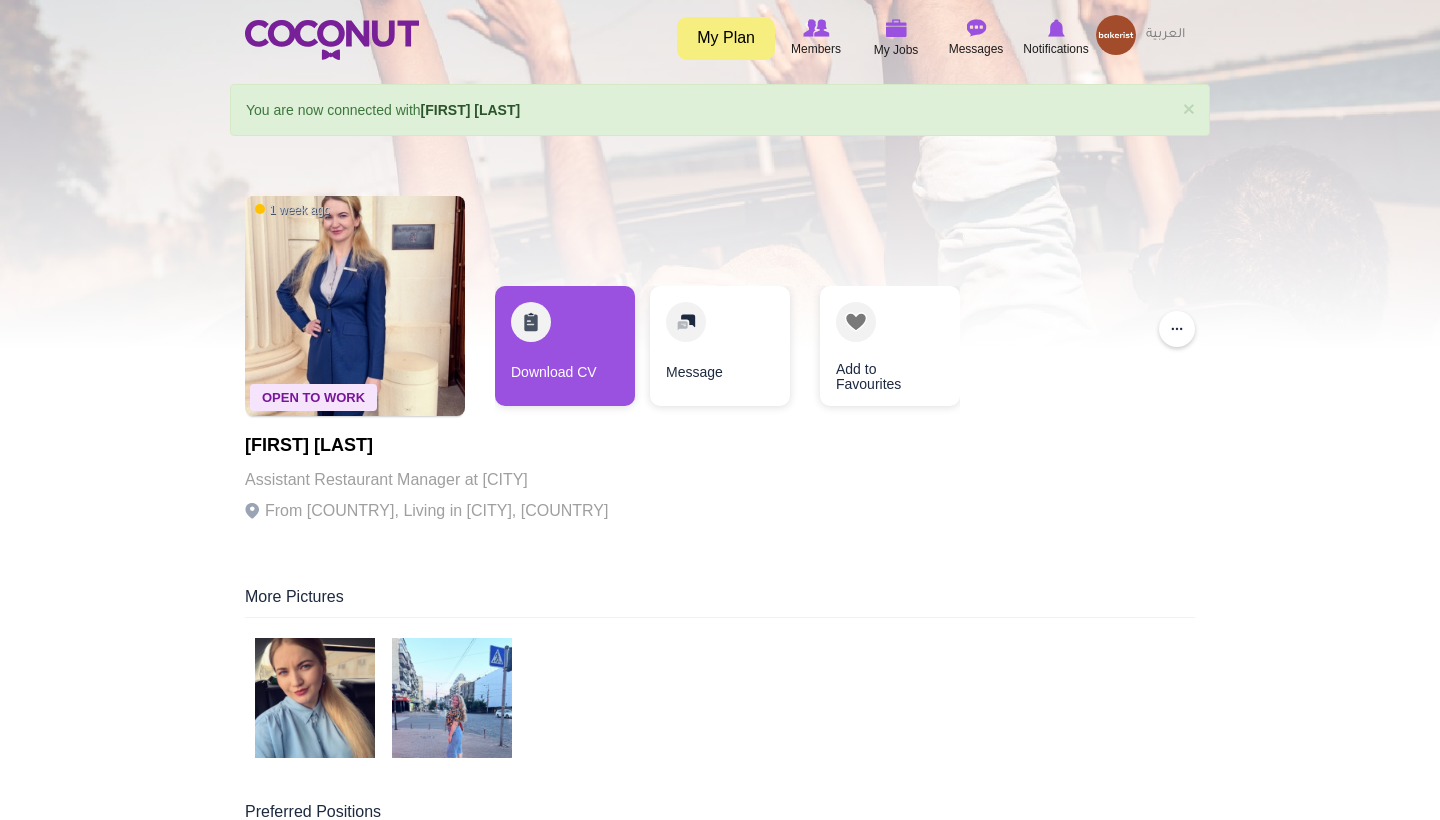 scroll, scrollTop: 0, scrollLeft: 0, axis: both 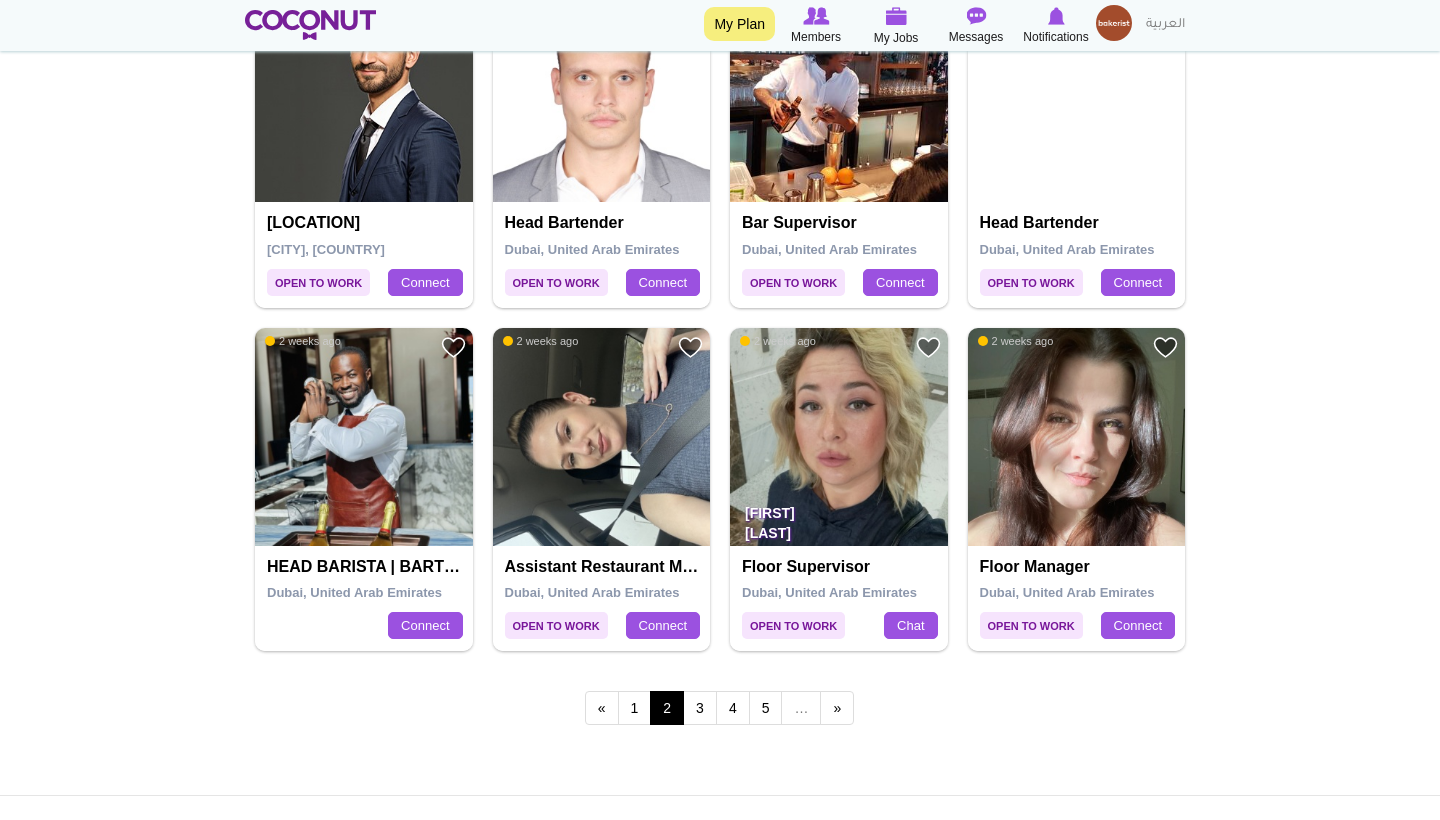 click at bounding box center (1077, 437) 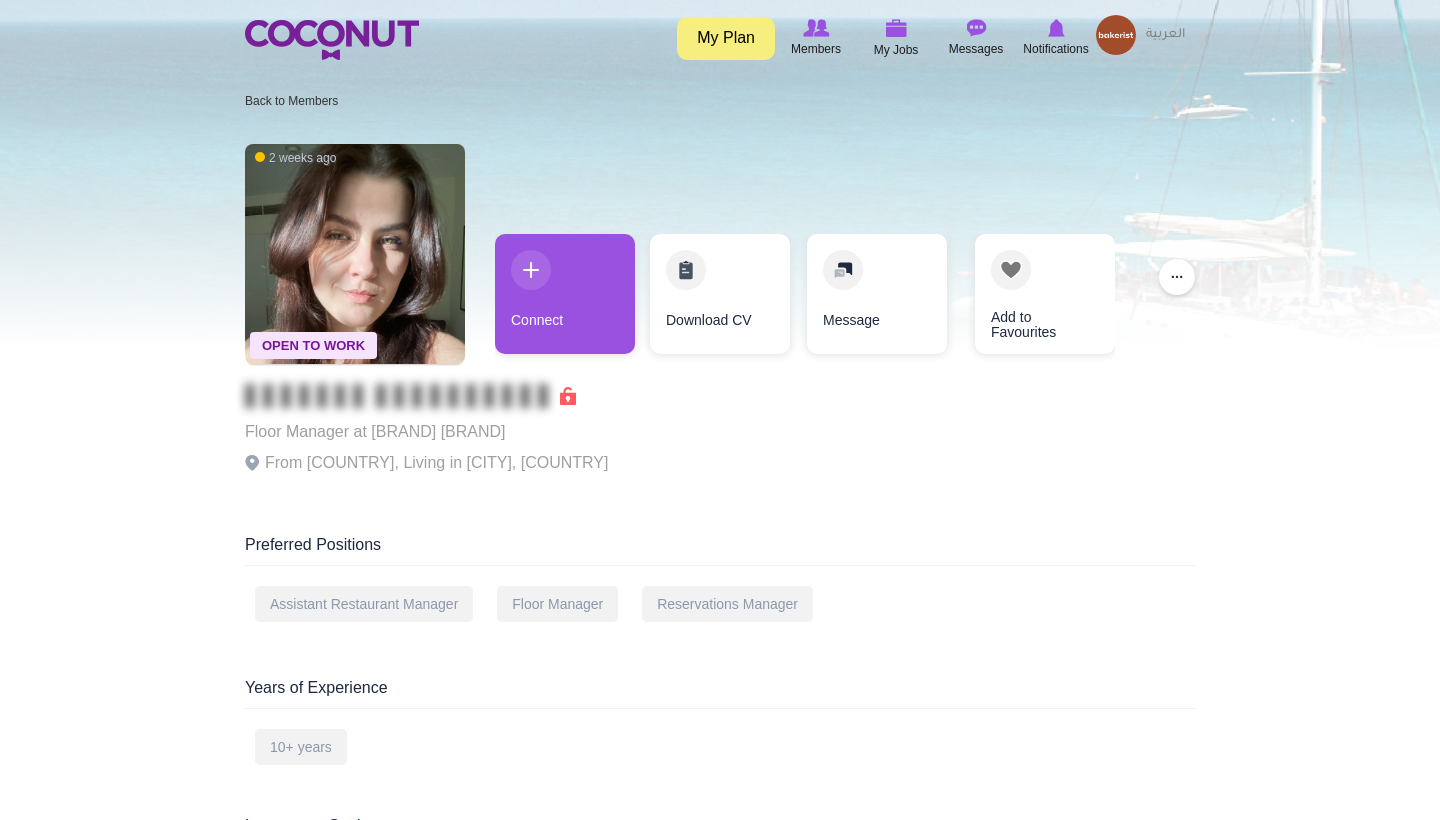 scroll, scrollTop: 0, scrollLeft: 0, axis: both 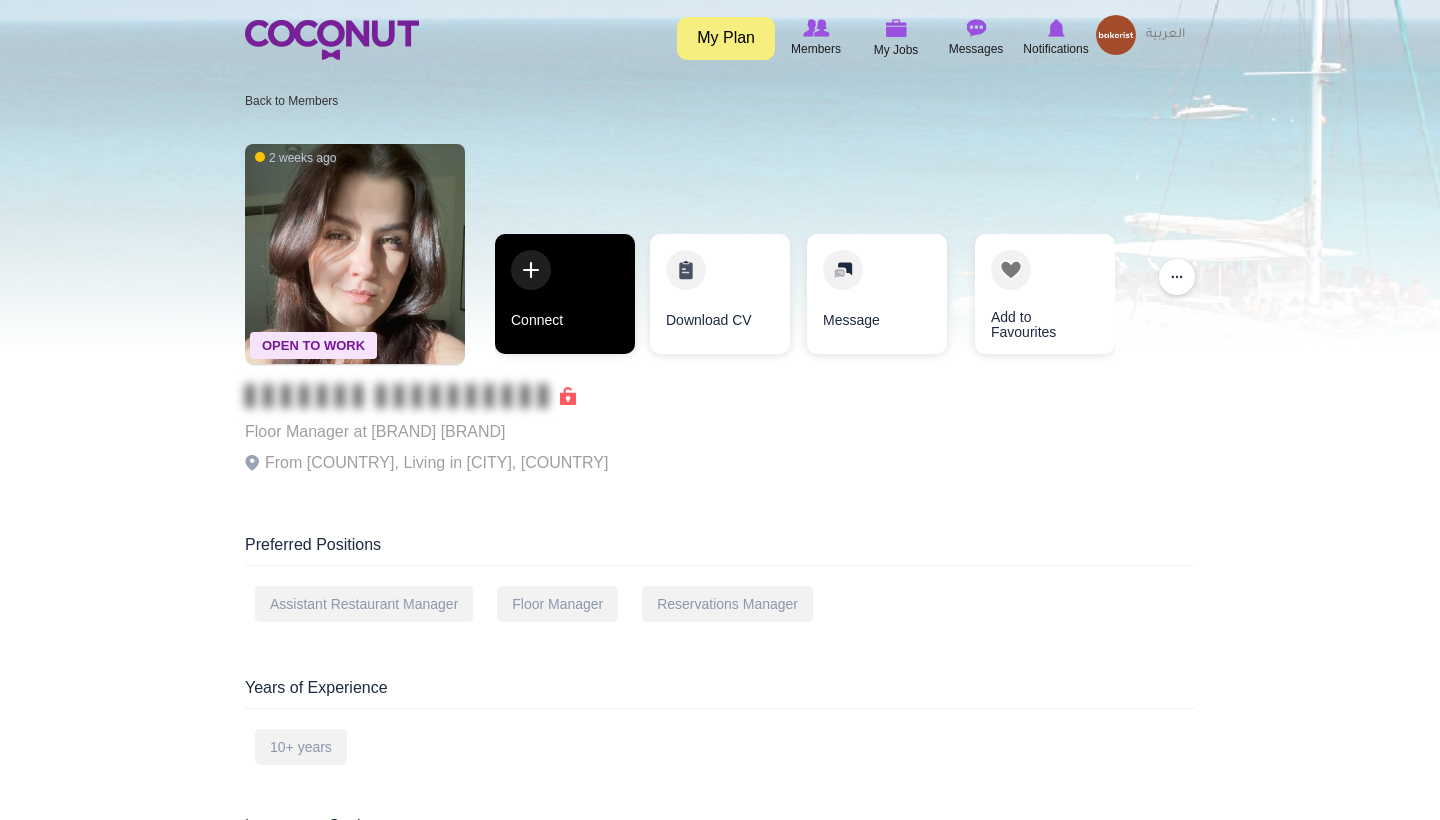 click on "Connect" at bounding box center [565, 294] 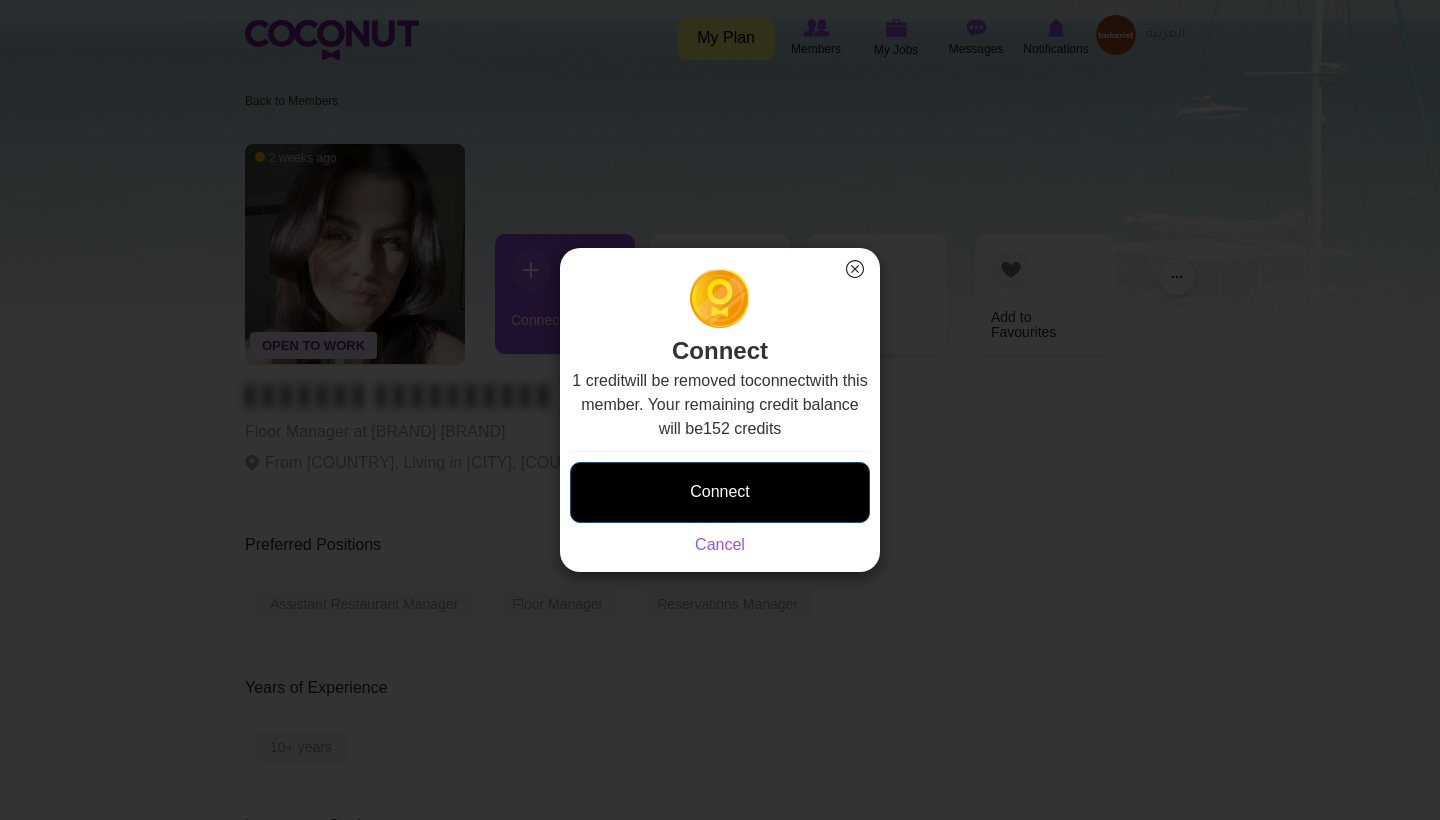 click on "Connect" at bounding box center [720, 492] 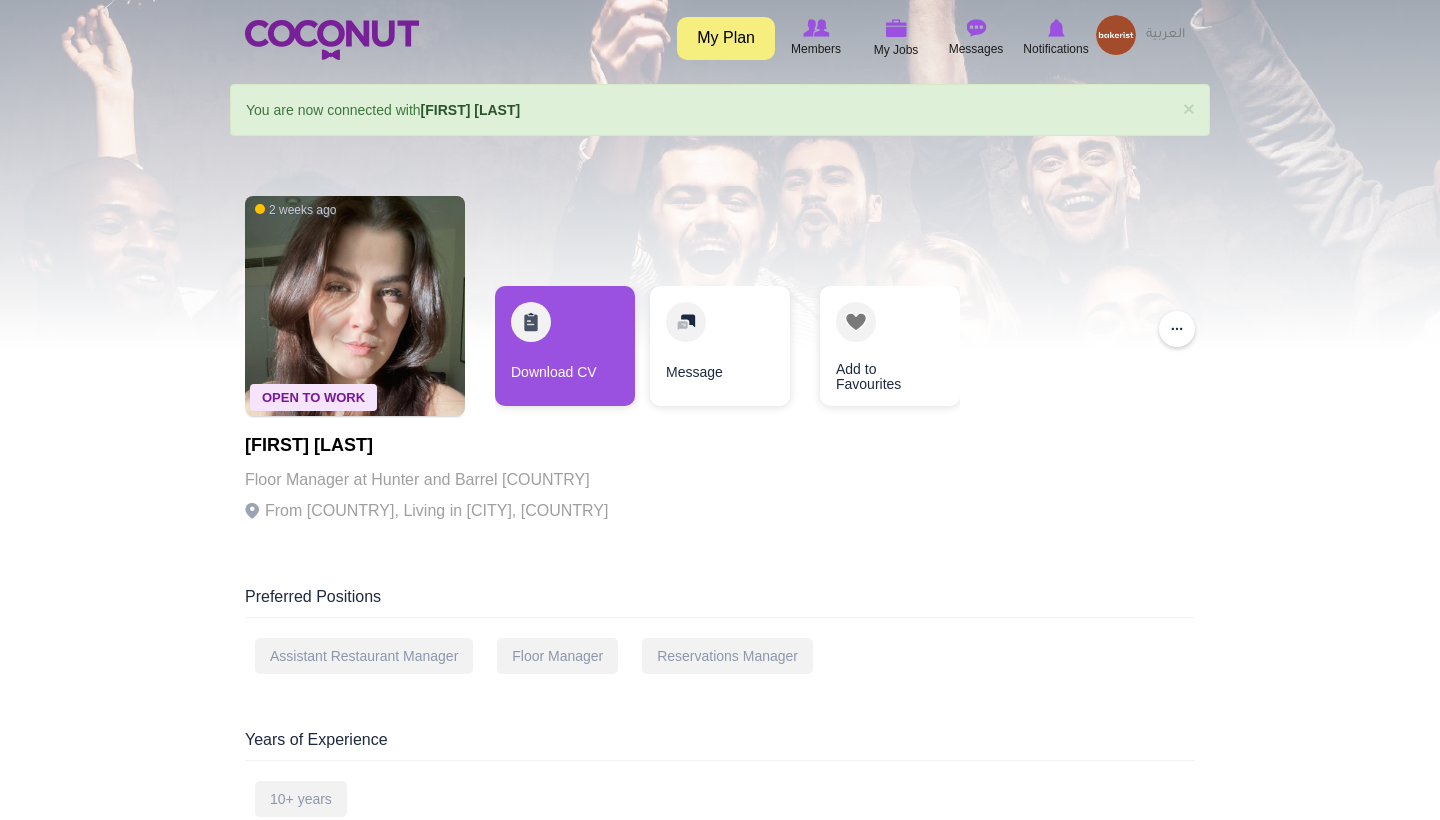 scroll, scrollTop: 0, scrollLeft: 0, axis: both 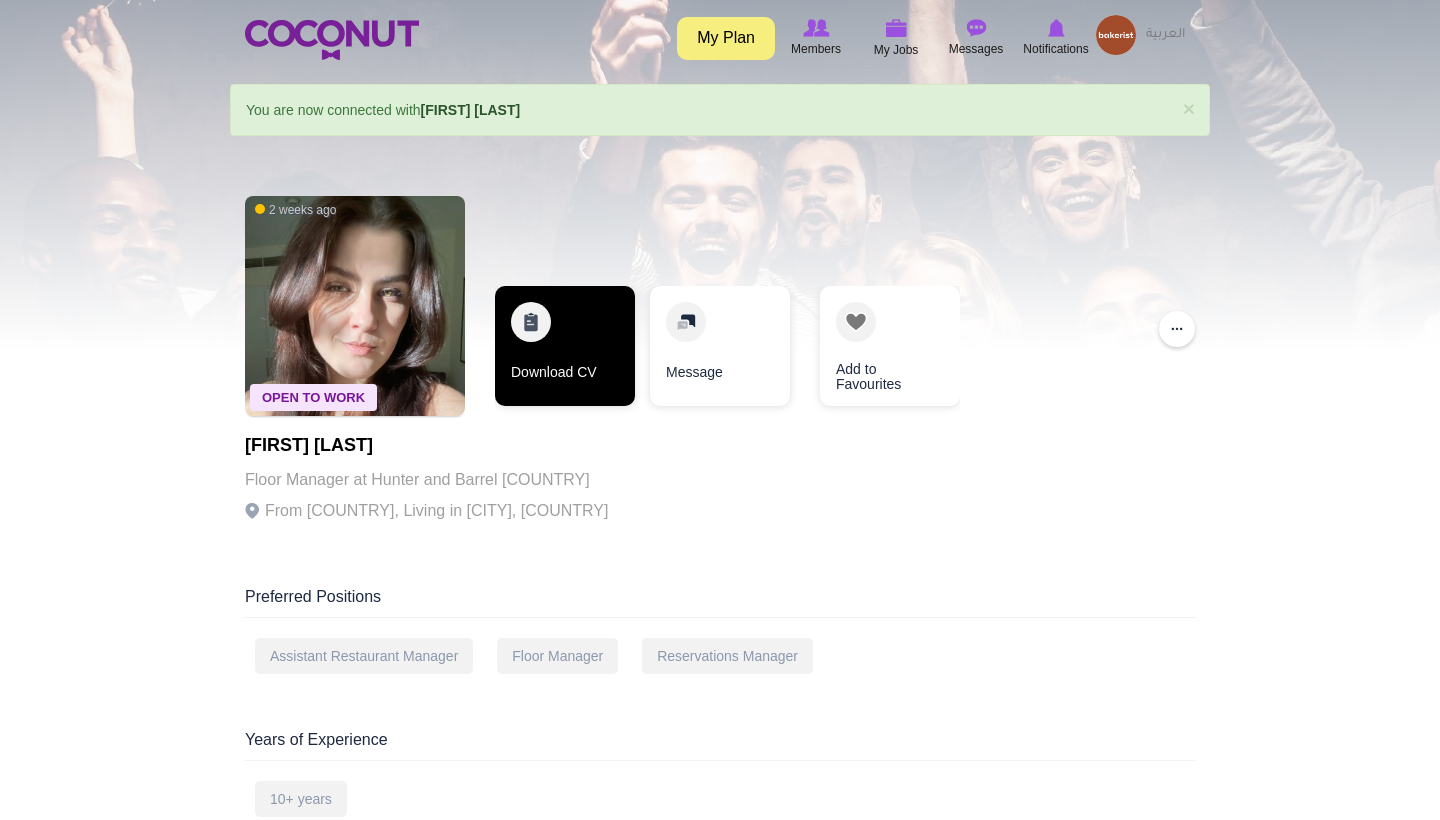 click on "Download CV" at bounding box center (565, 346) 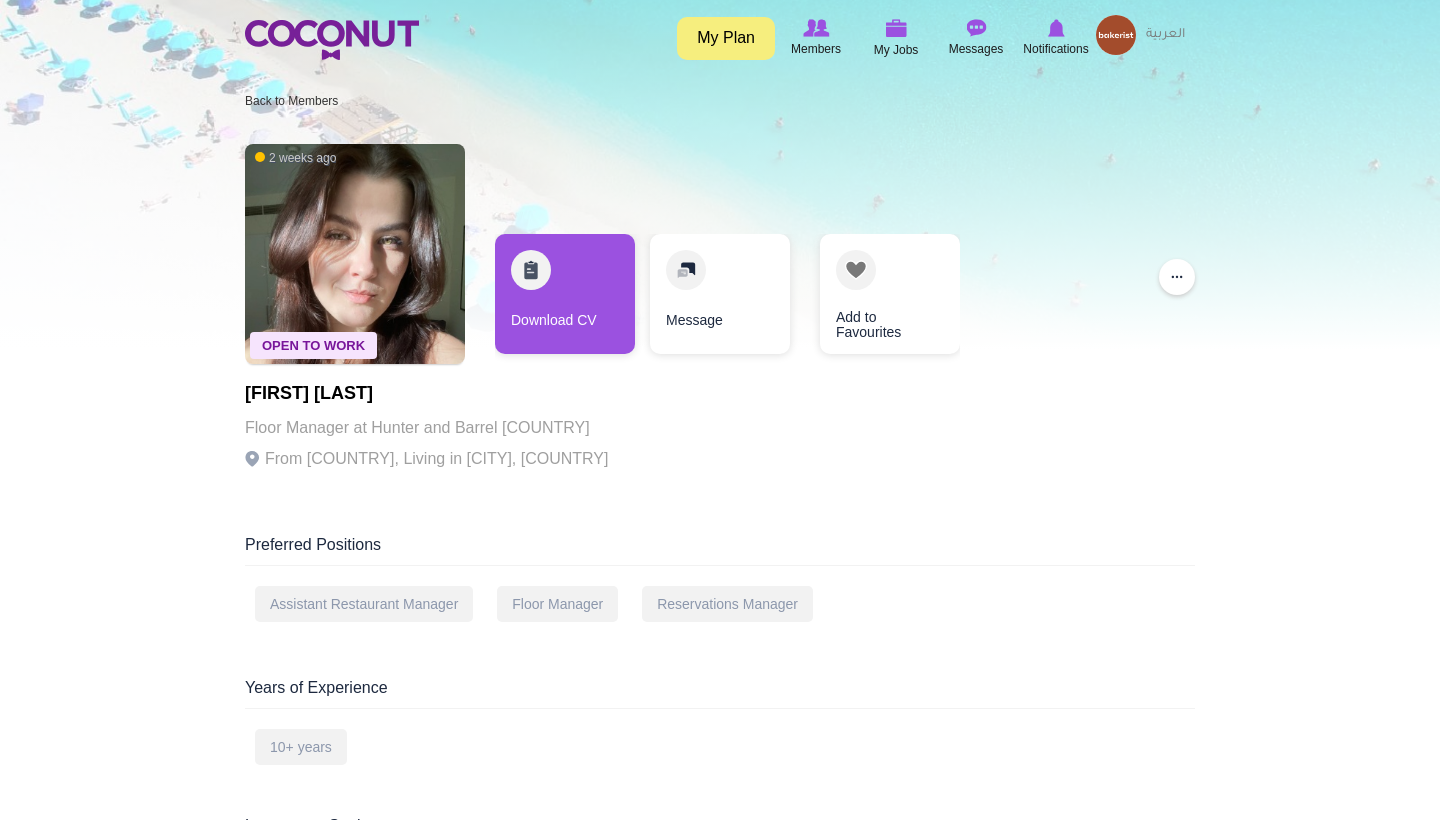 scroll, scrollTop: 0, scrollLeft: 0, axis: both 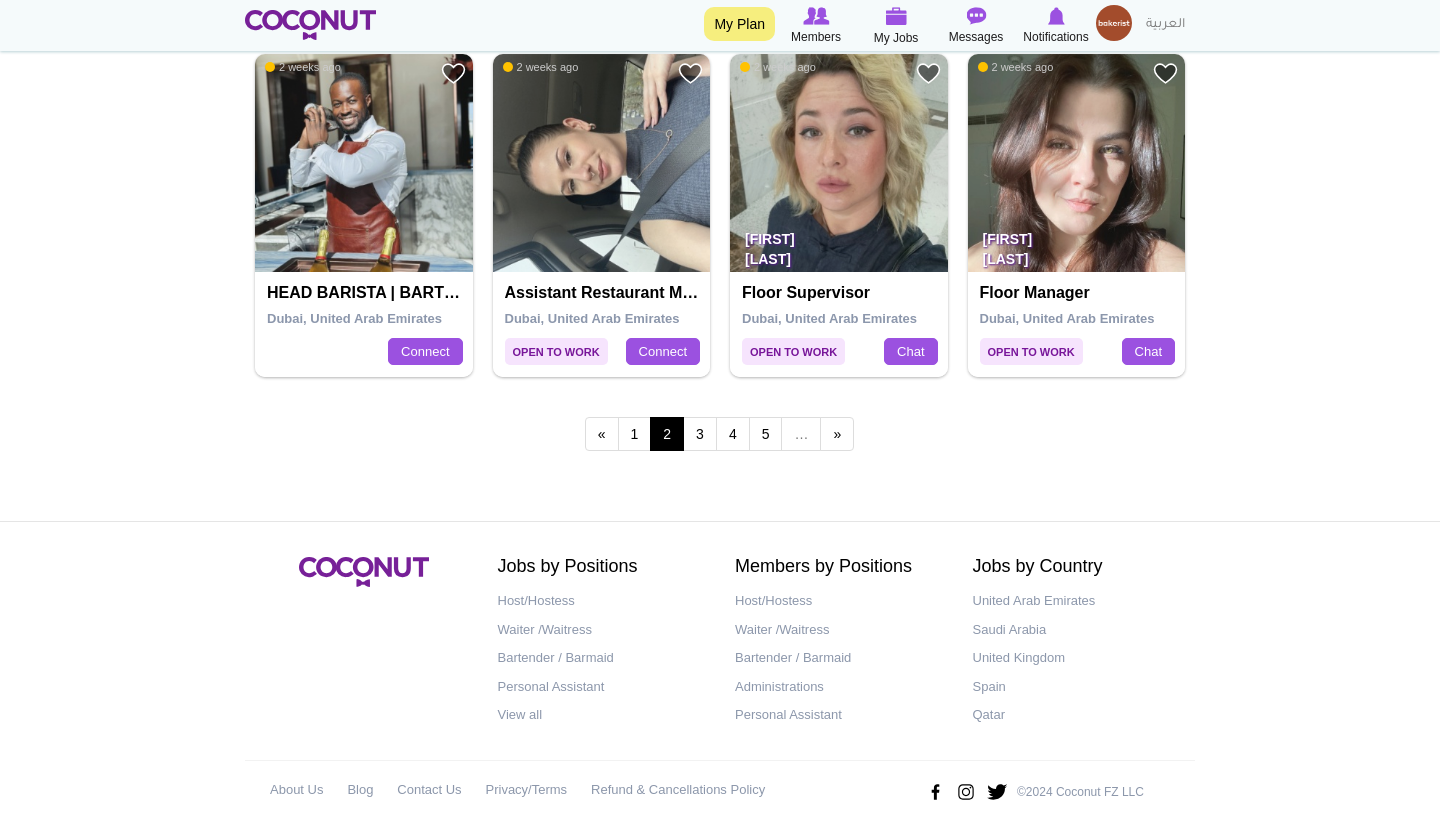 click at bounding box center [602, 163] 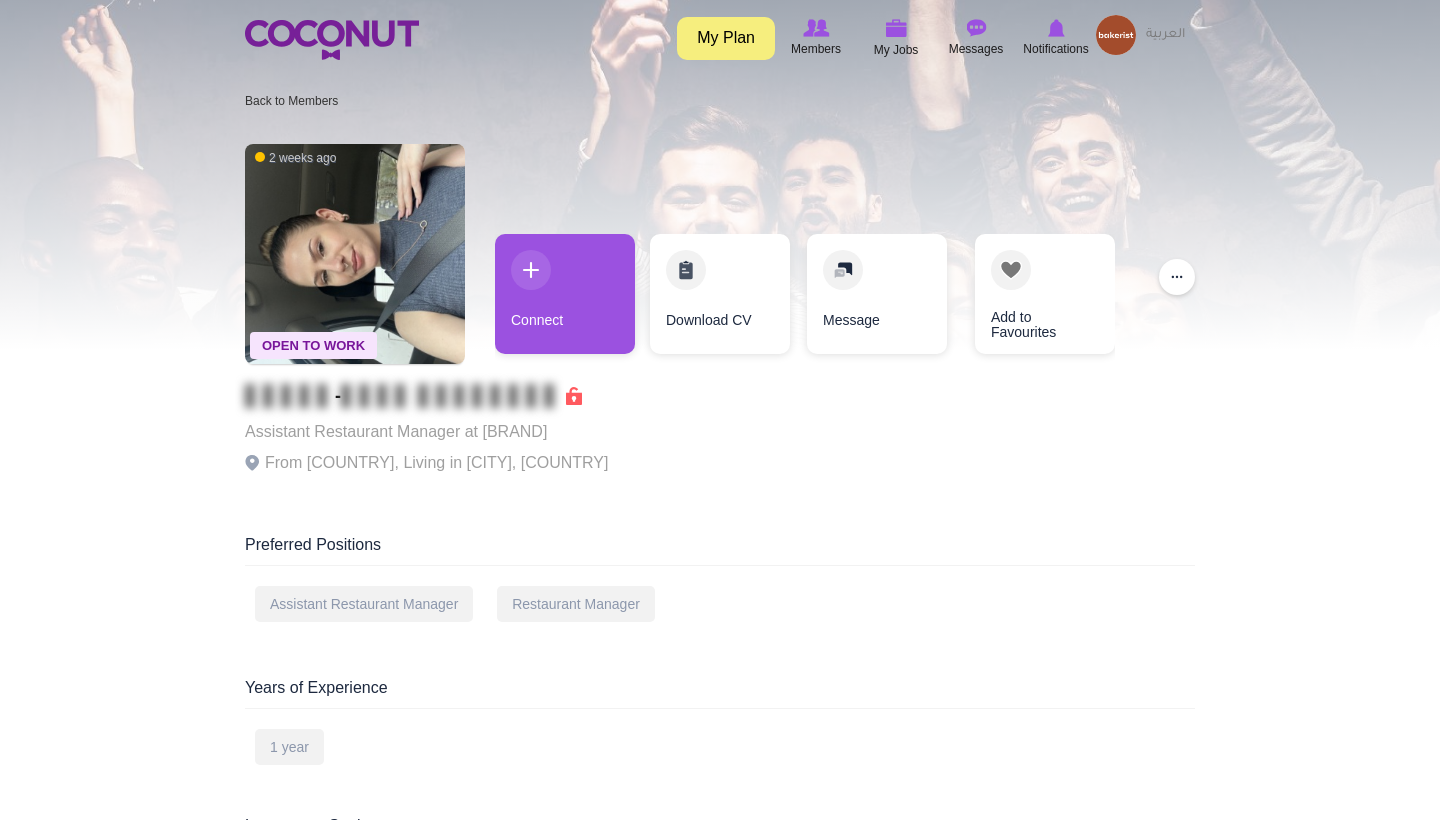scroll, scrollTop: 0, scrollLeft: 0, axis: both 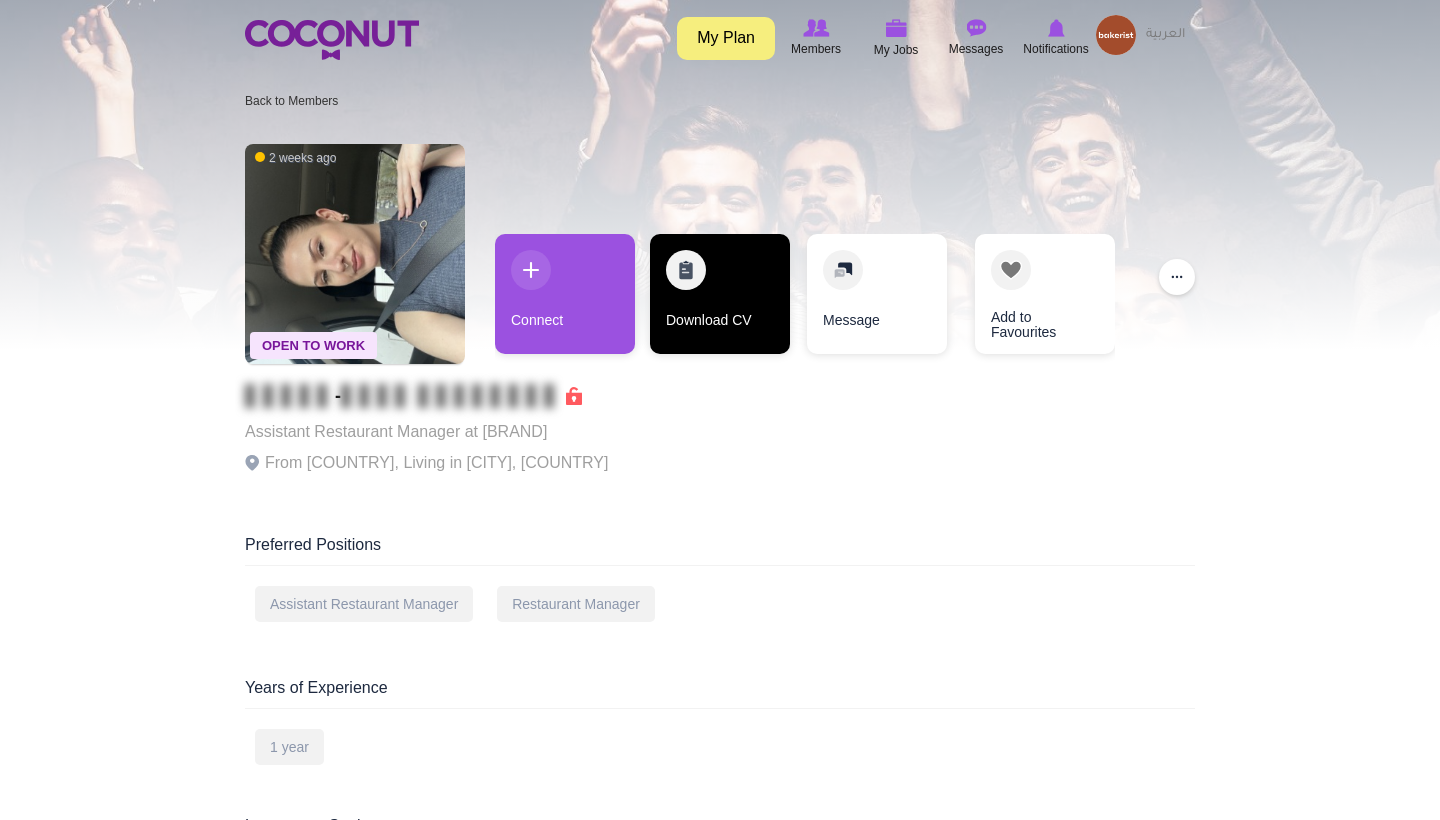 click on "Download CV" at bounding box center [720, 294] 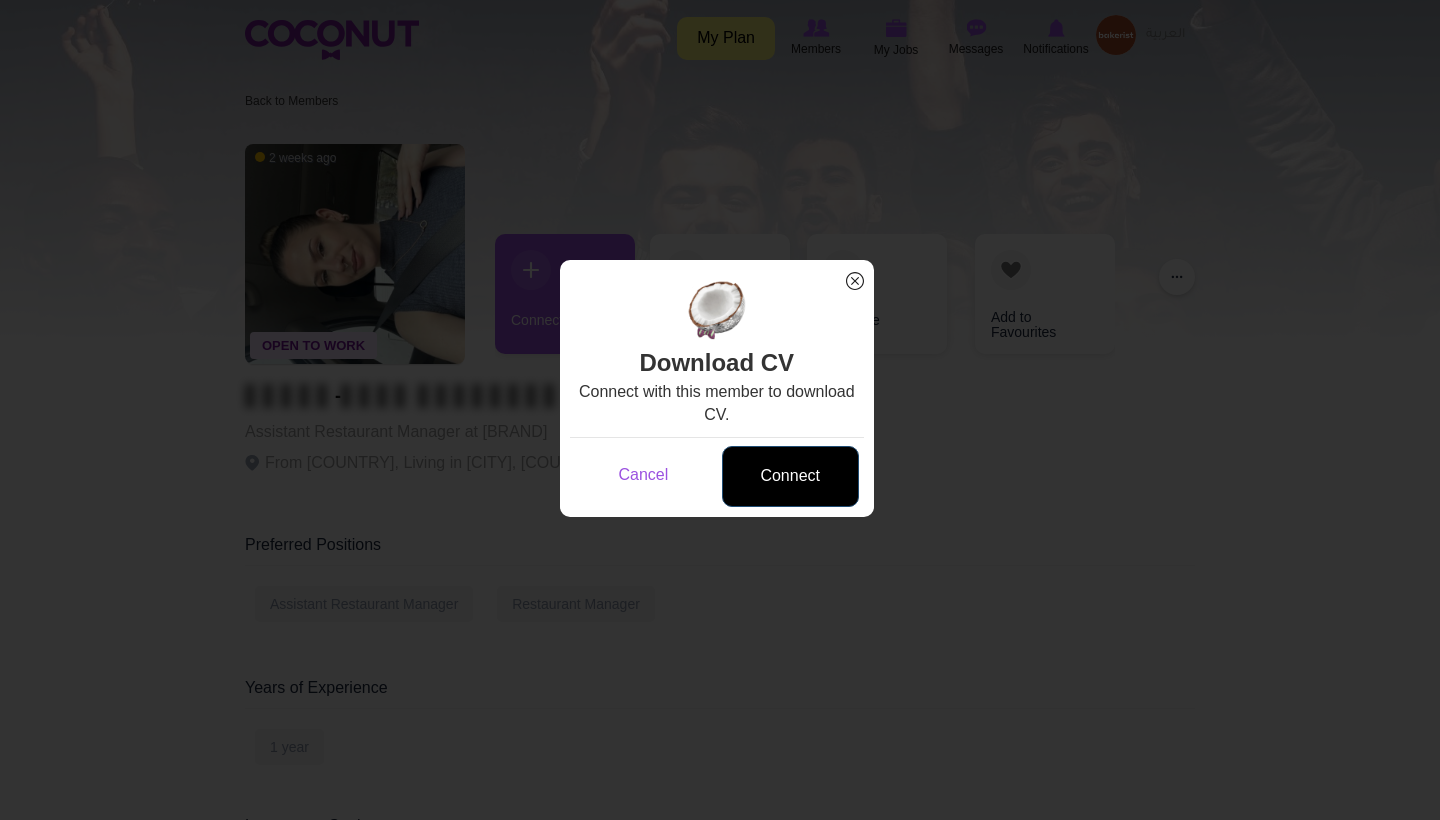 click on "Connect" at bounding box center (790, 476) 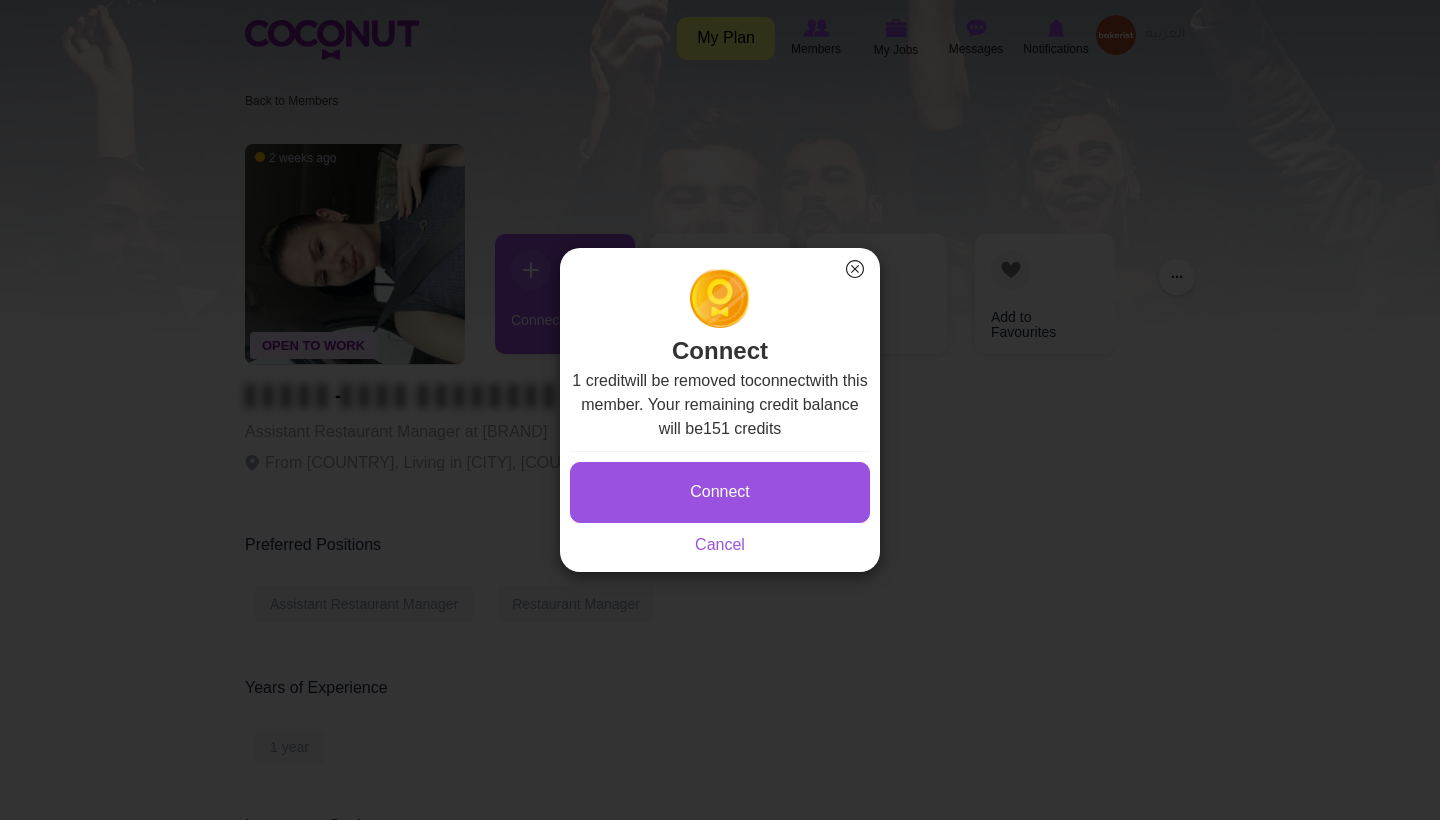click on "Connect" at bounding box center (720, 492) 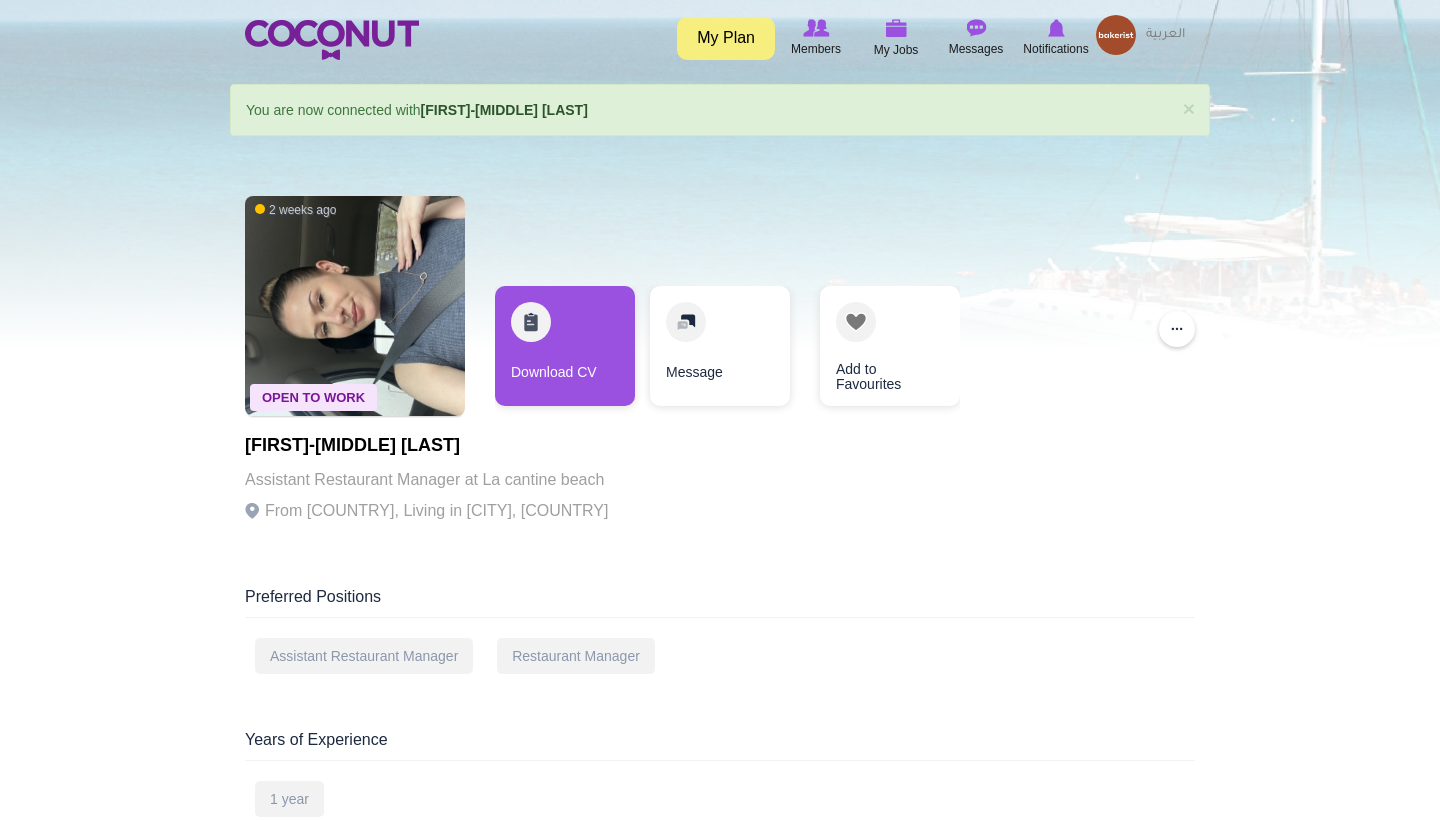 scroll, scrollTop: 0, scrollLeft: 0, axis: both 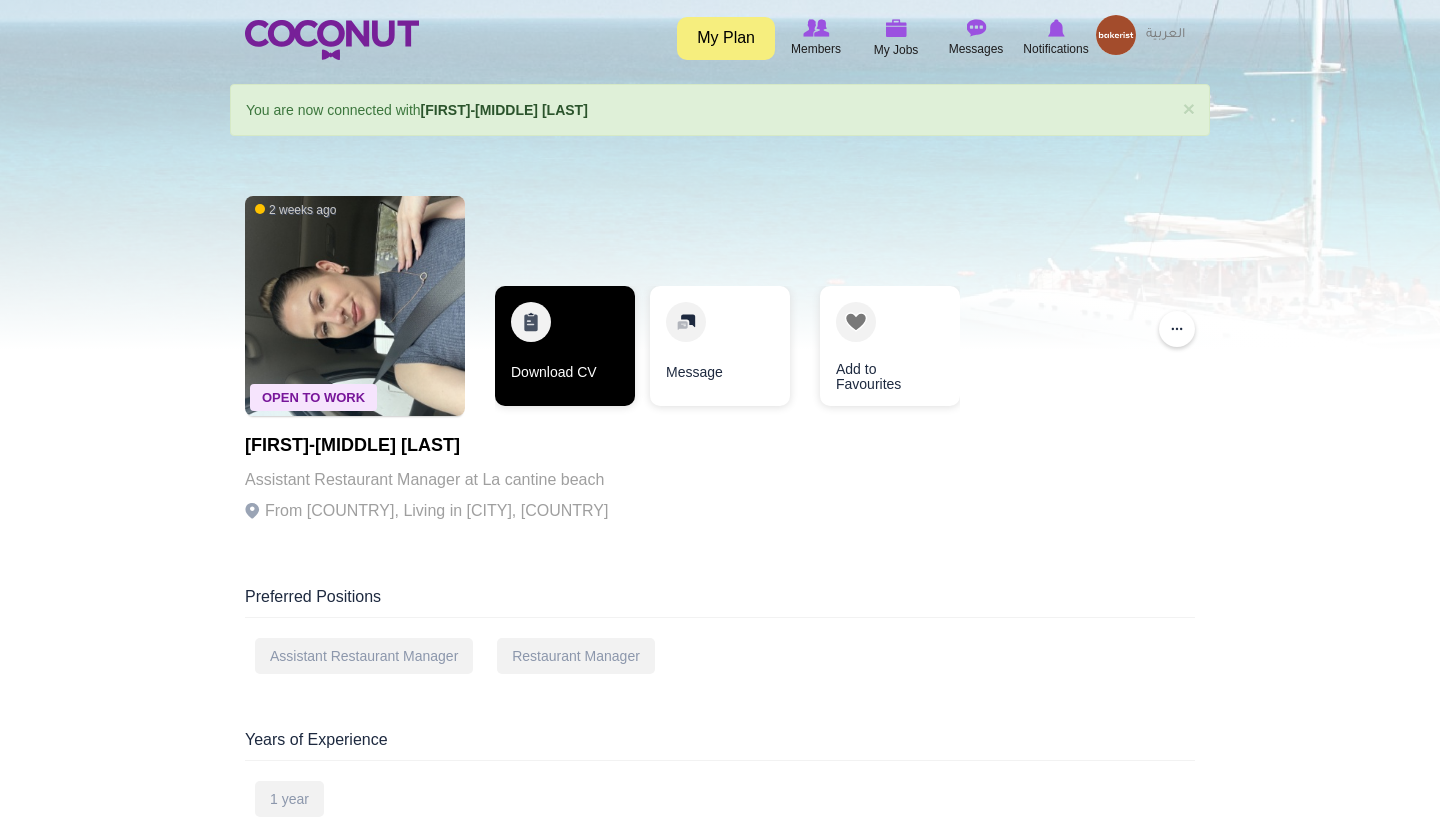 click on "Download CV" at bounding box center [565, 346] 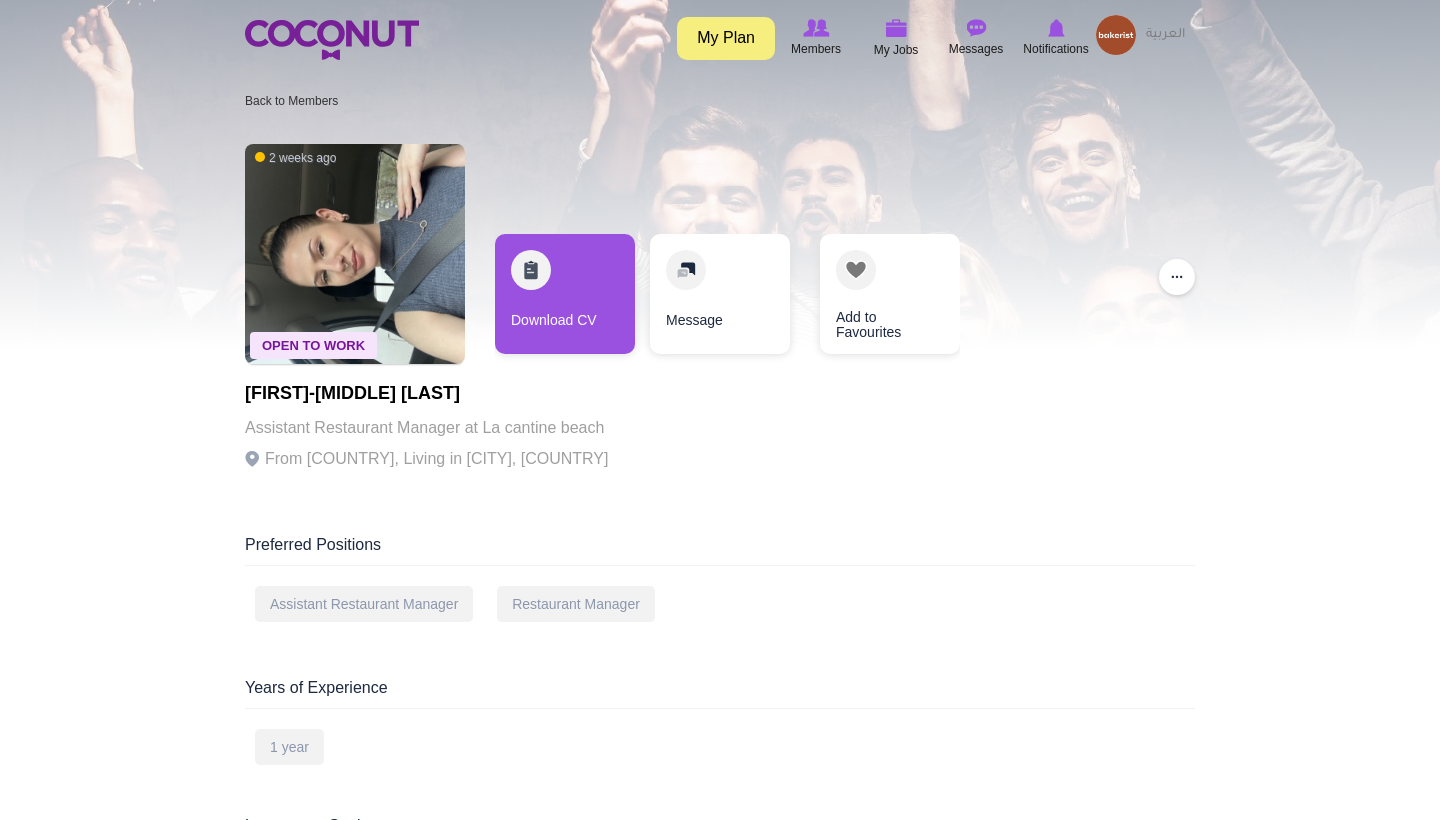 scroll, scrollTop: 0, scrollLeft: 0, axis: both 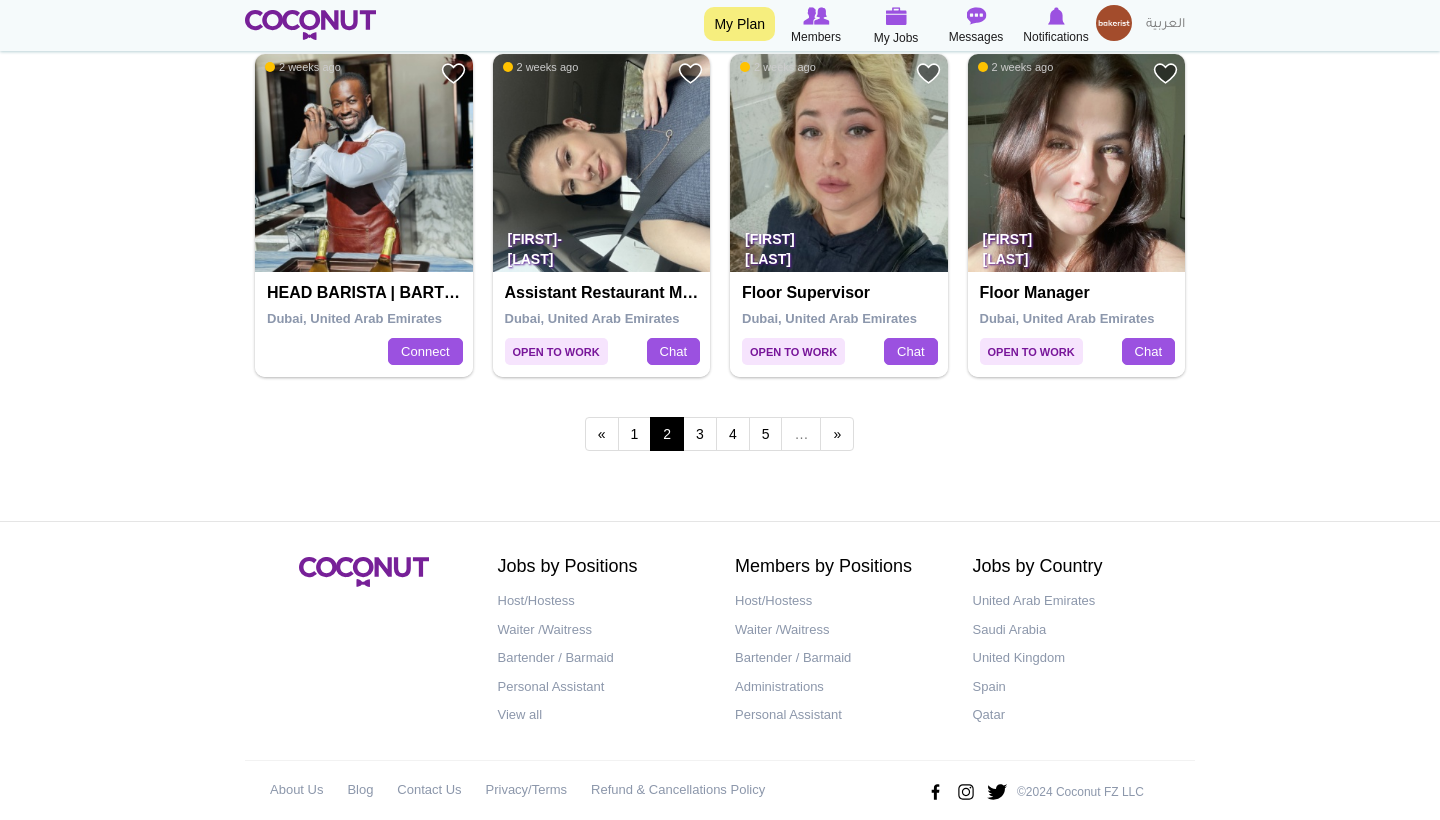 click on "Dubai, United Arab Emirates" at bounding box center [366, 319] 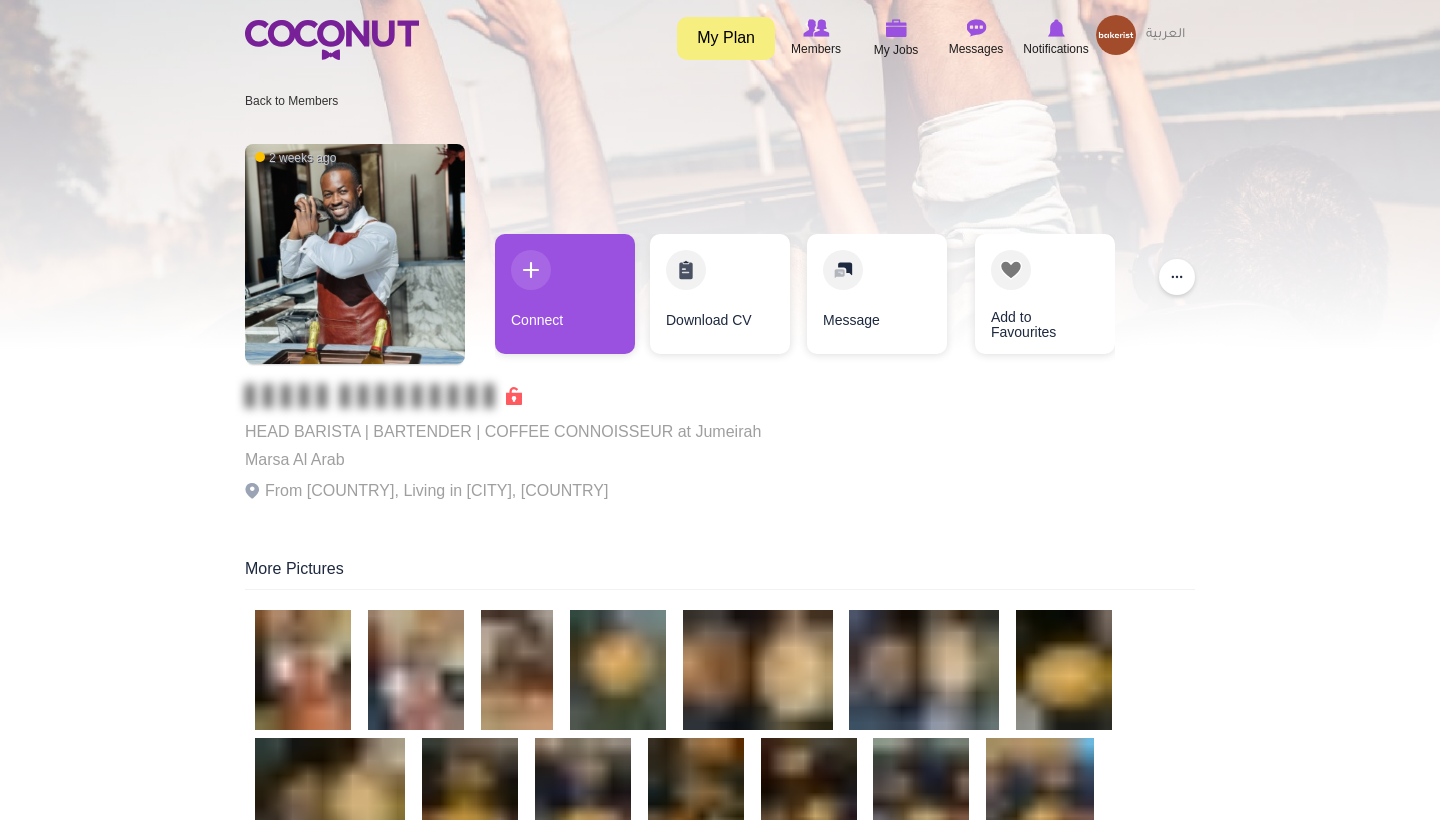 scroll, scrollTop: 0, scrollLeft: 0, axis: both 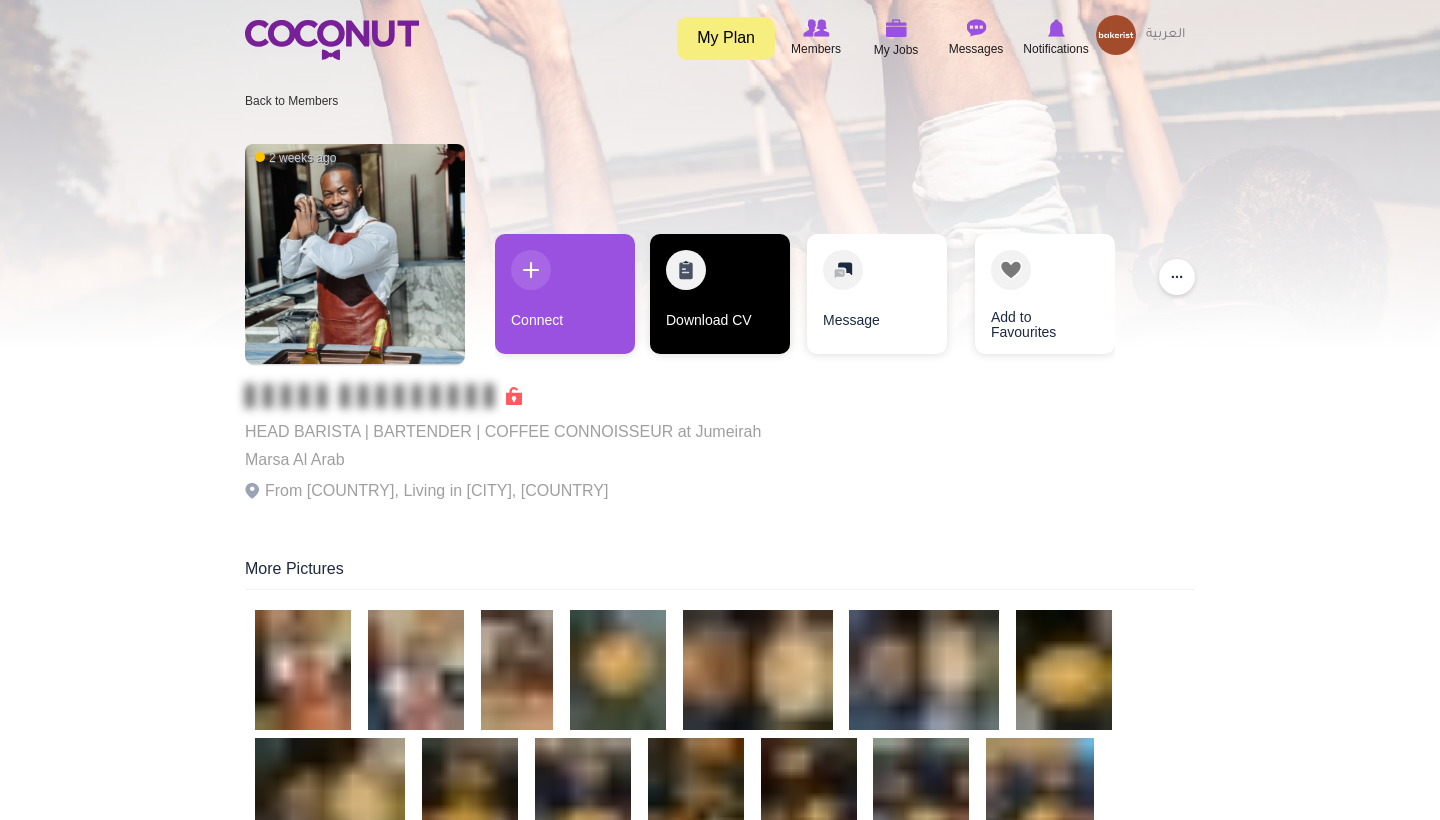 click on "Download CV" at bounding box center (720, 294) 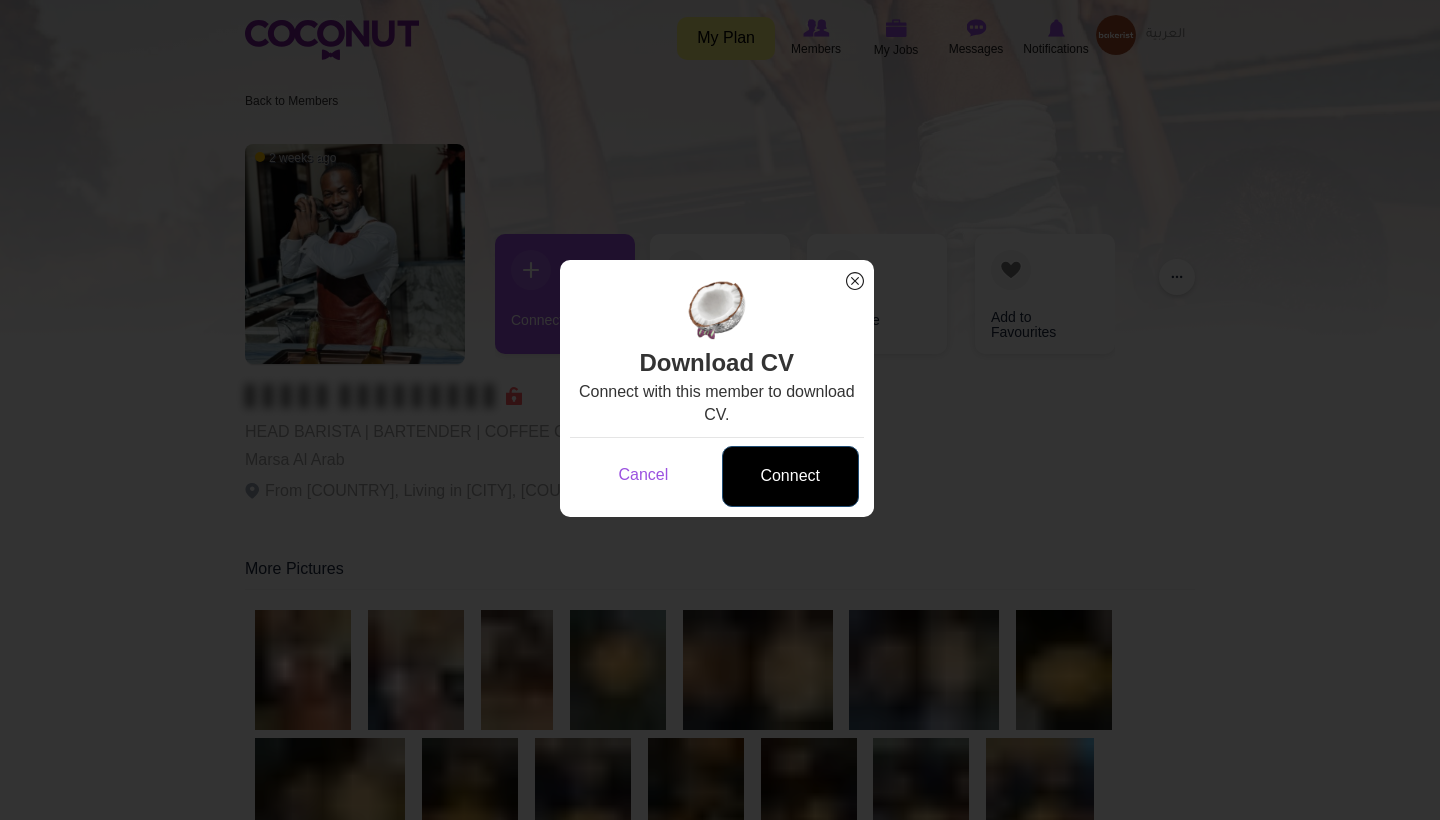 click on "Connect" at bounding box center [790, 476] 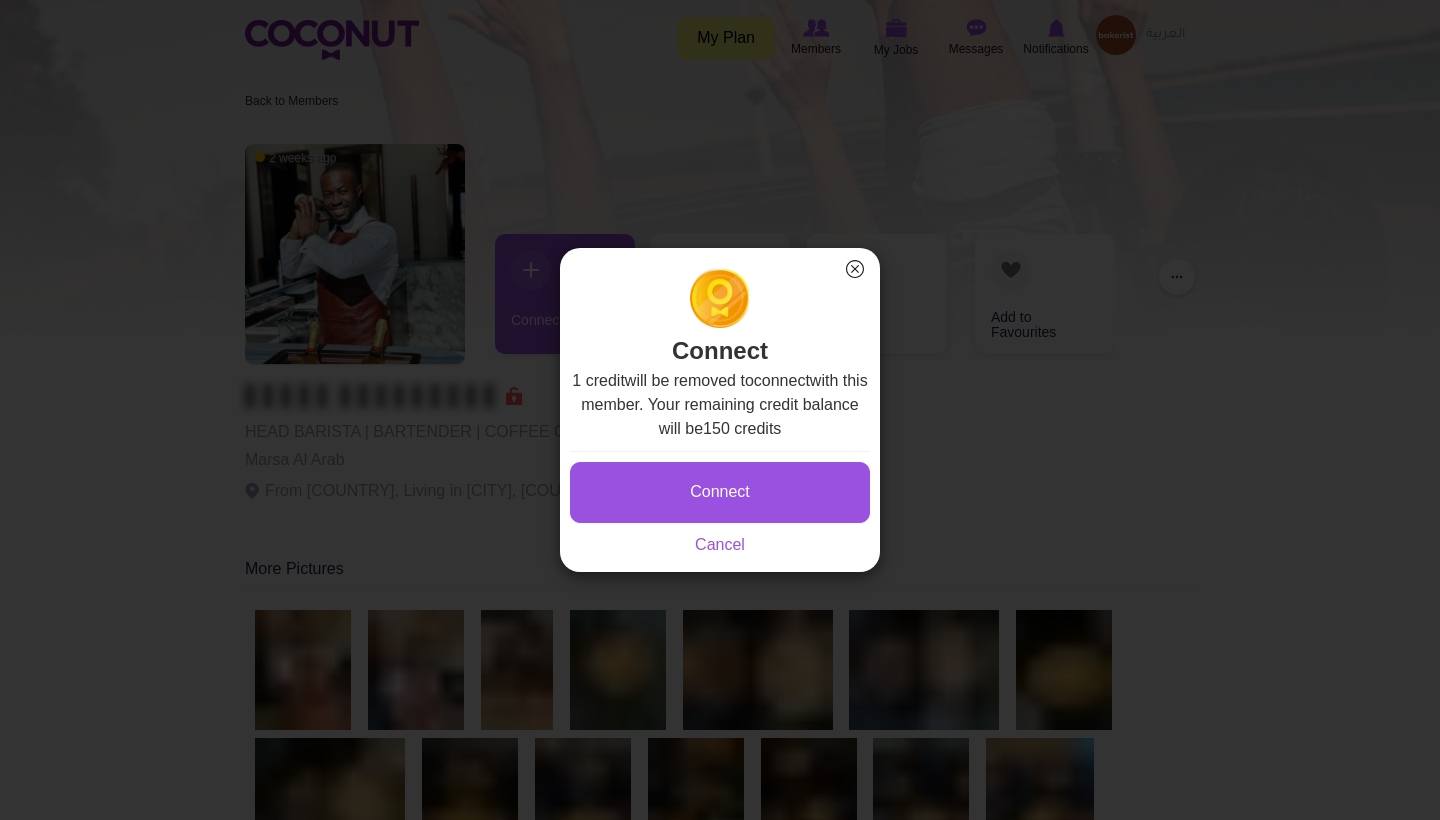 click on "Connect" at bounding box center [720, 492] 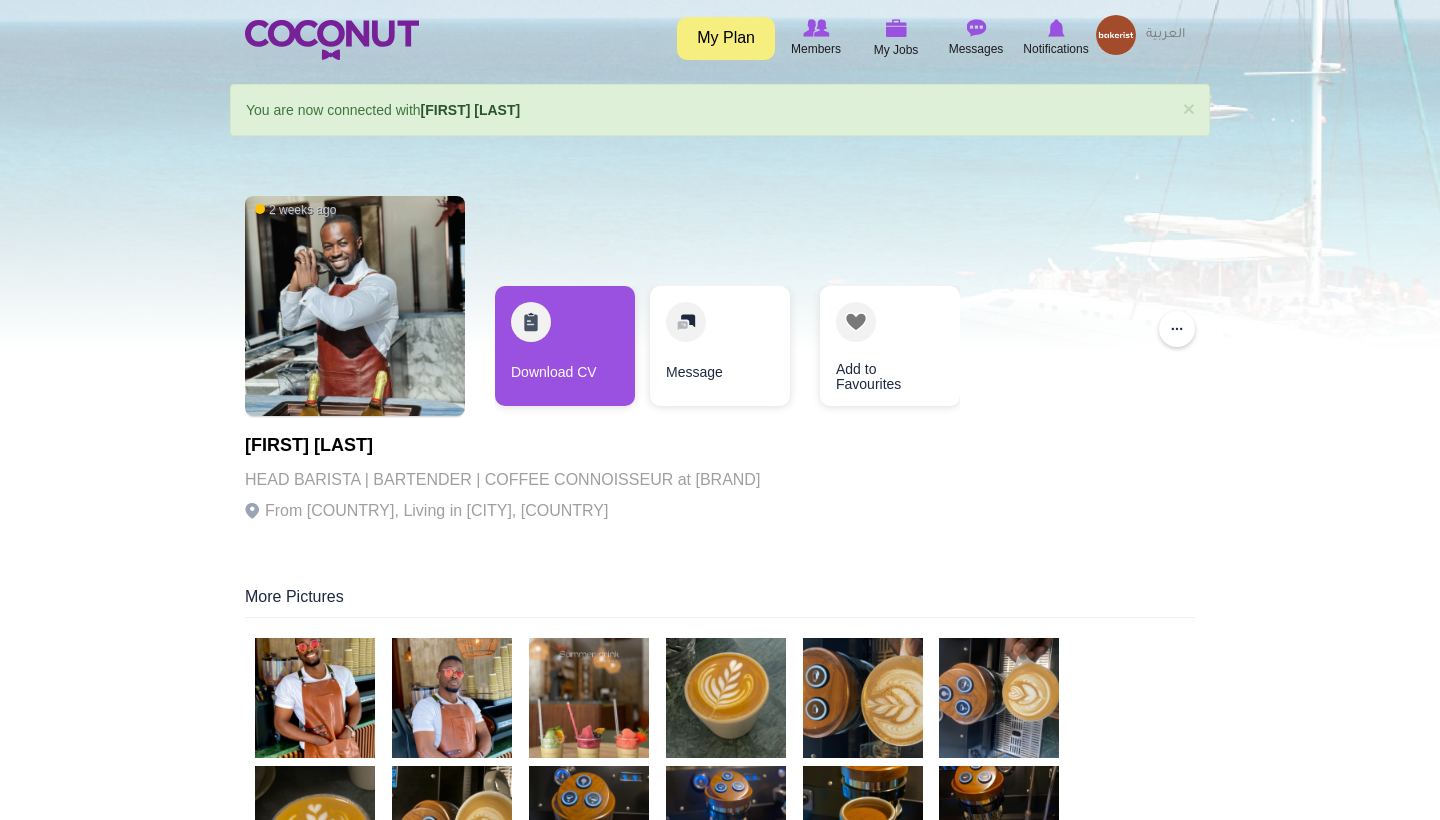 scroll, scrollTop: 0, scrollLeft: 0, axis: both 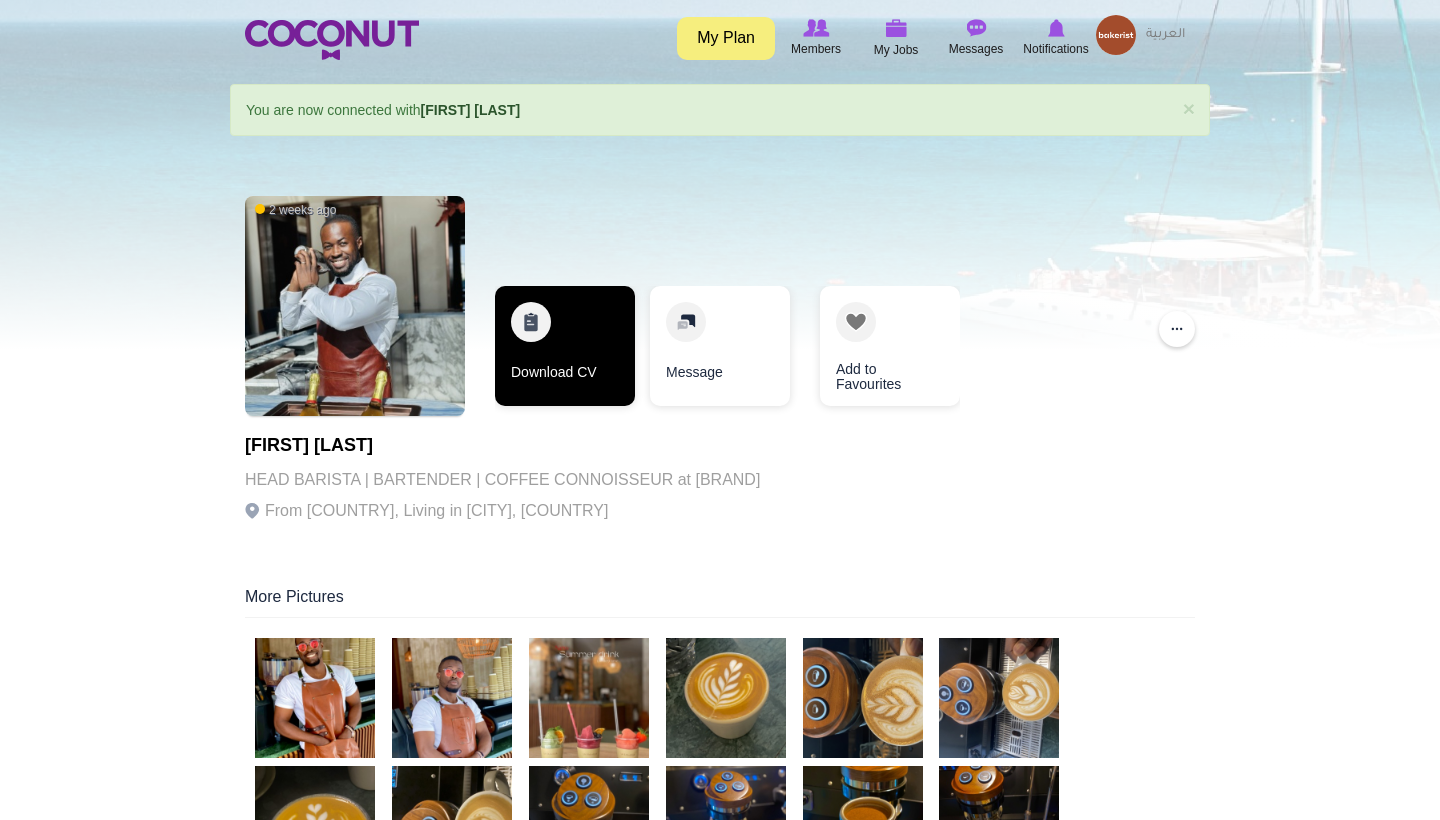 click on "Download CV" at bounding box center [565, 346] 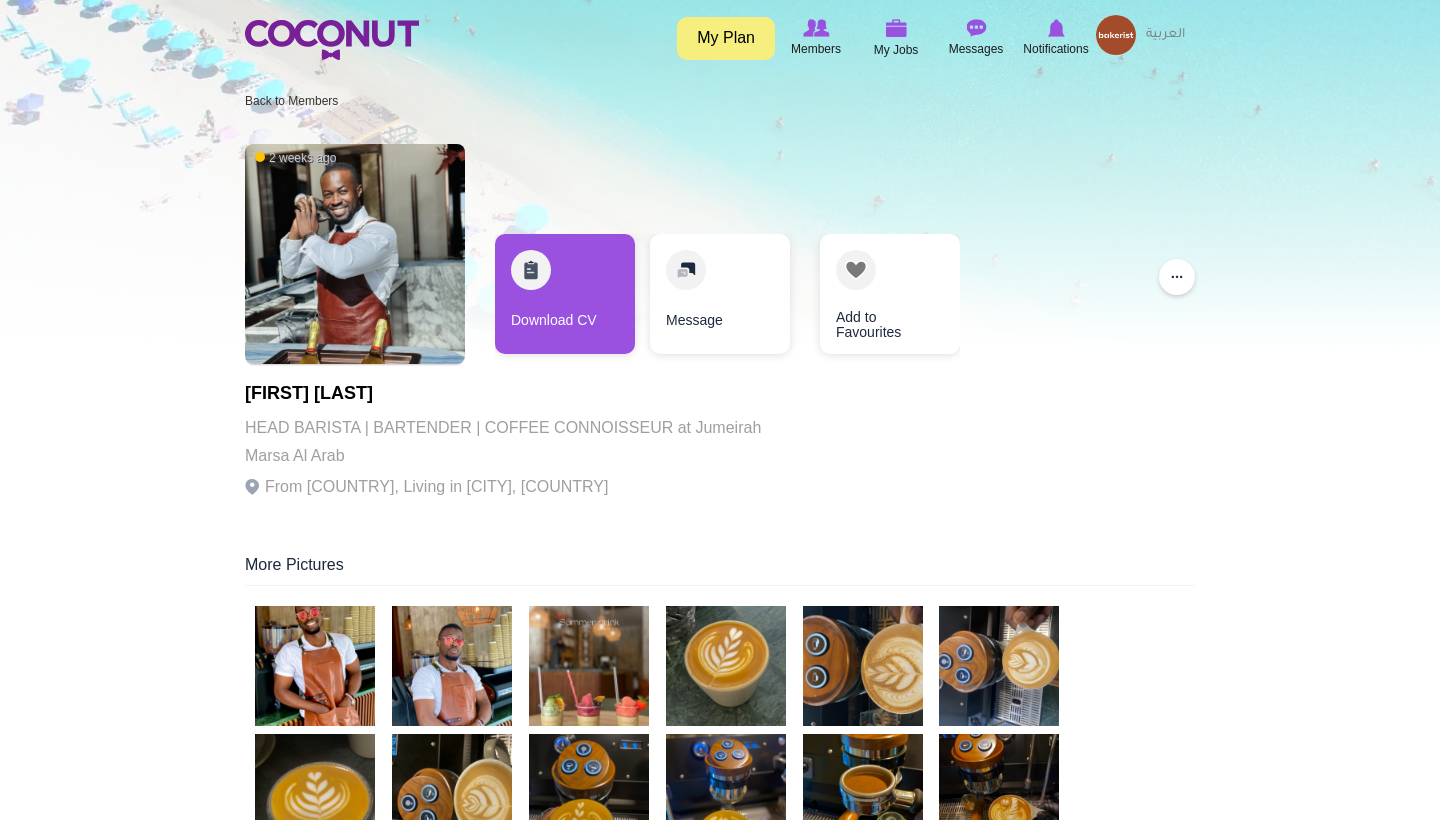 scroll, scrollTop: 0, scrollLeft: 0, axis: both 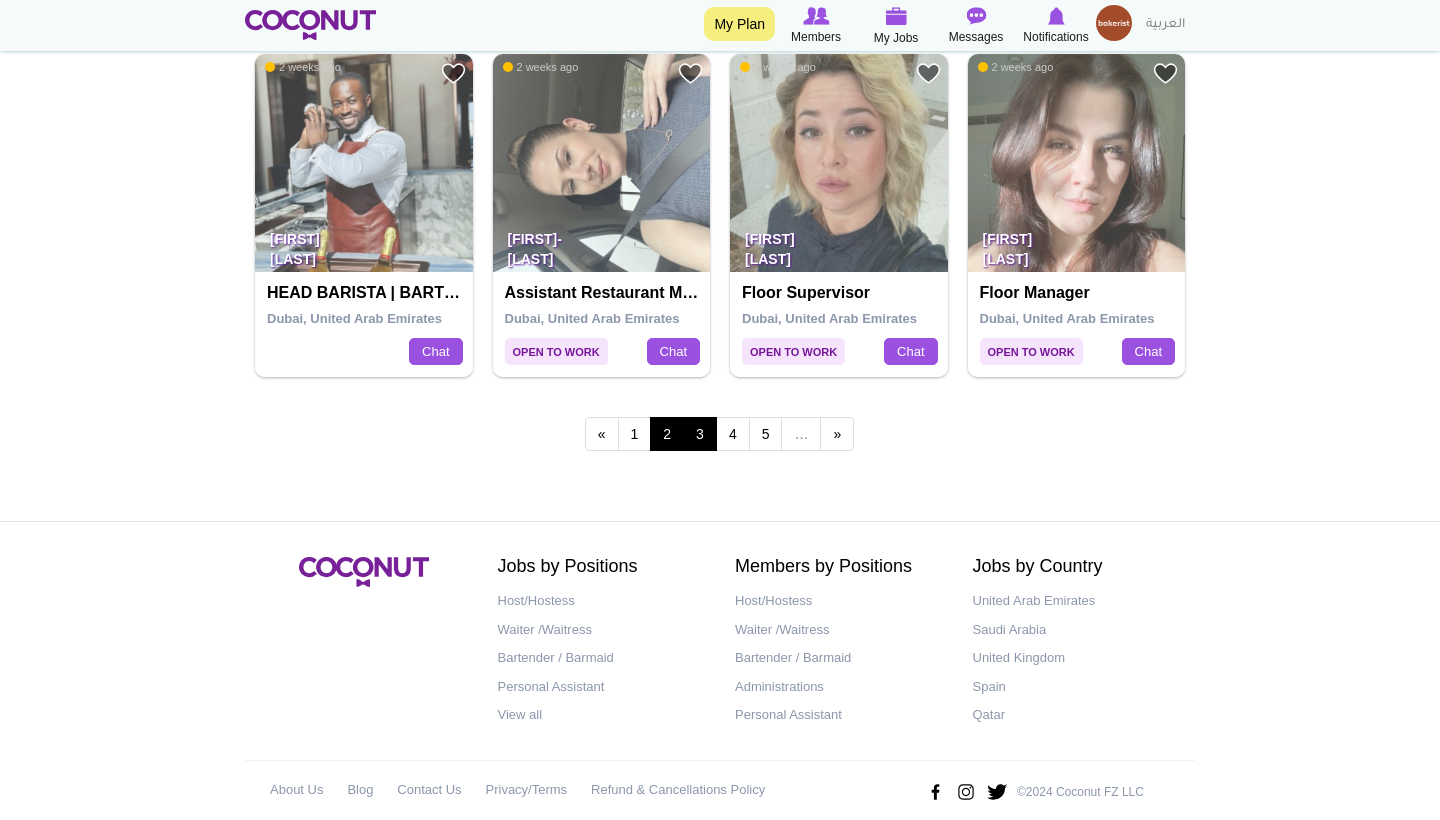 click on "3" at bounding box center [700, 434] 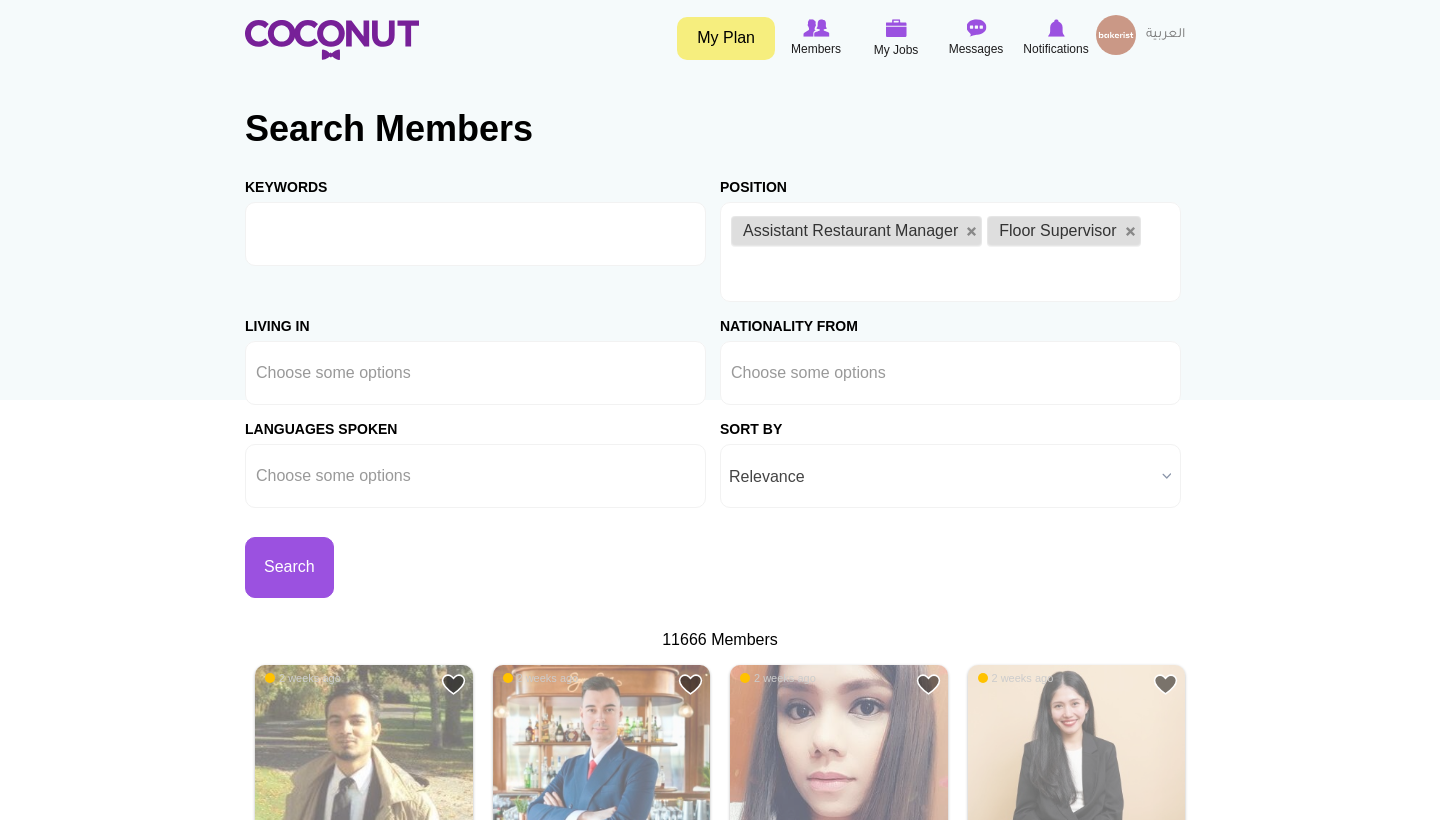 scroll, scrollTop: 0, scrollLeft: 0, axis: both 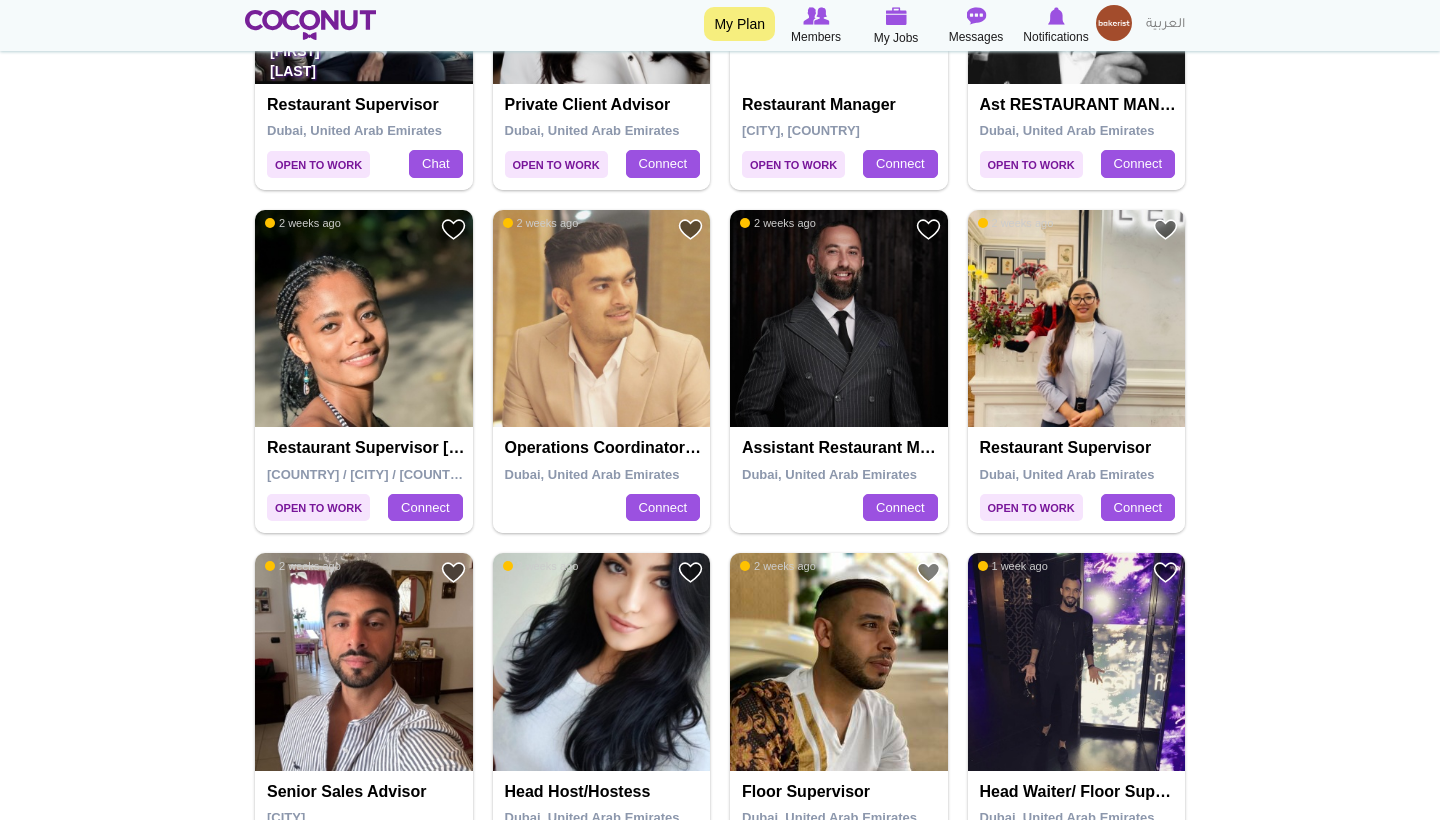 click at bounding box center (1077, 319) 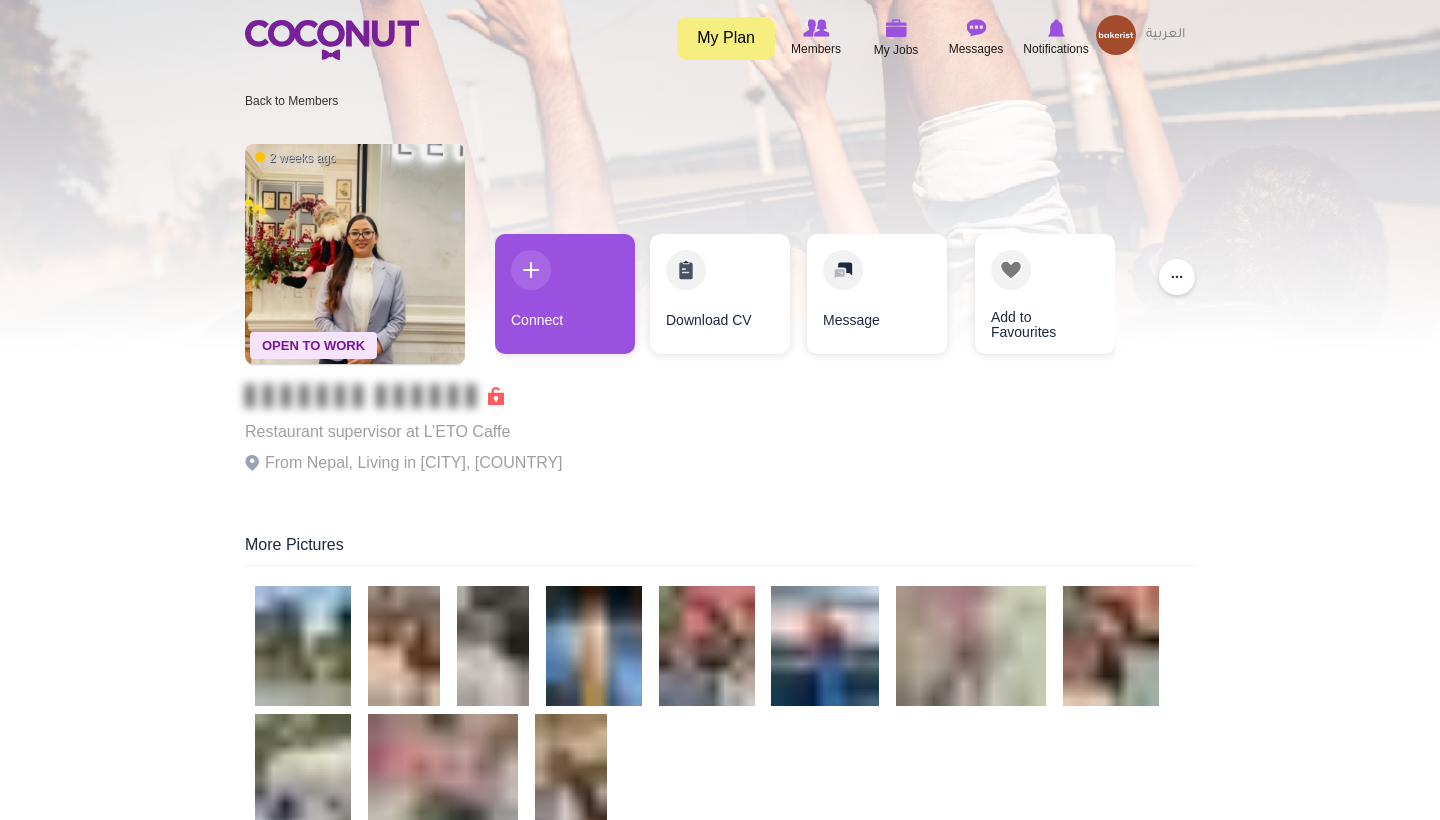 scroll, scrollTop: 0, scrollLeft: 0, axis: both 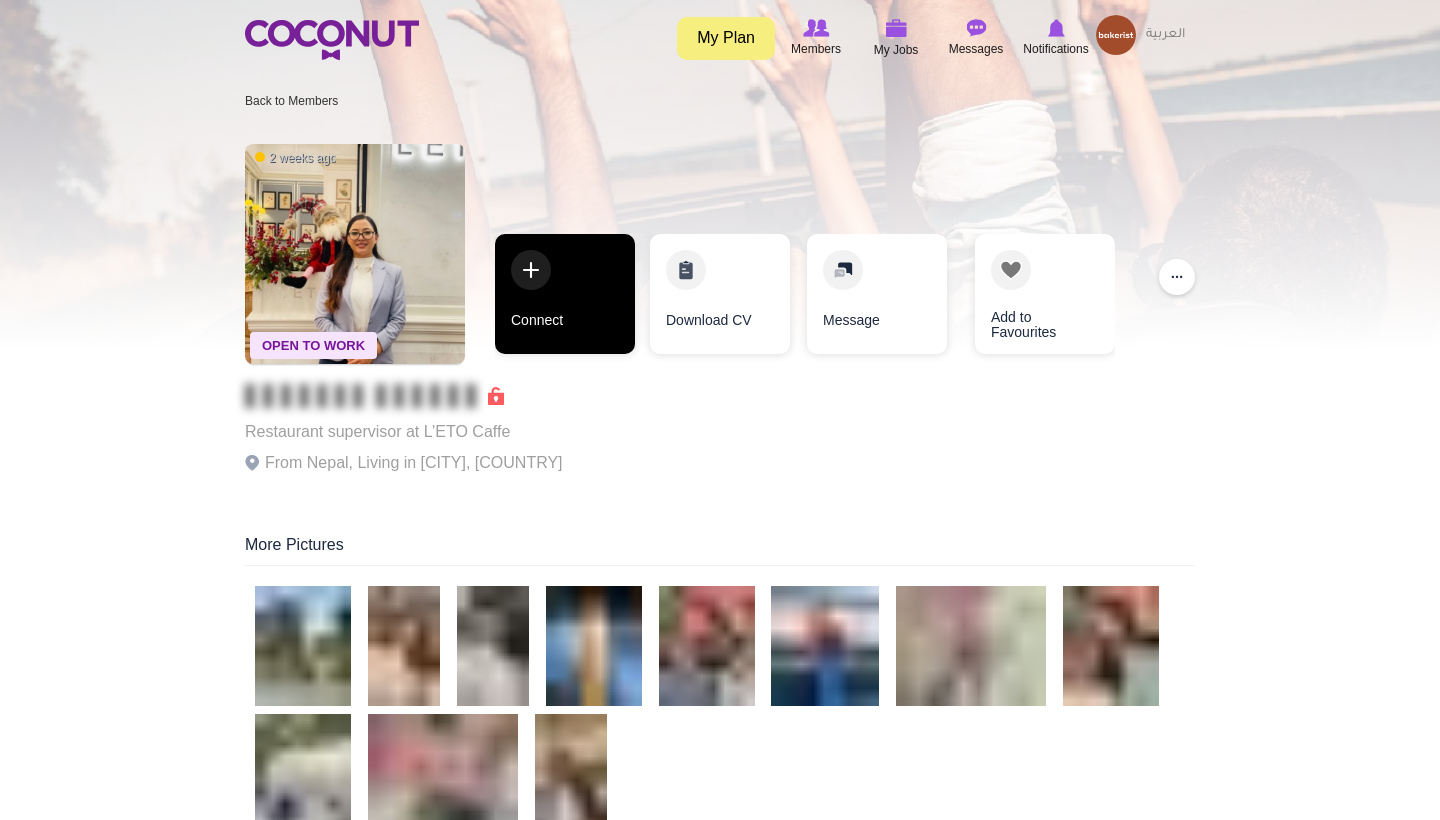 click on "Connect" at bounding box center (565, 294) 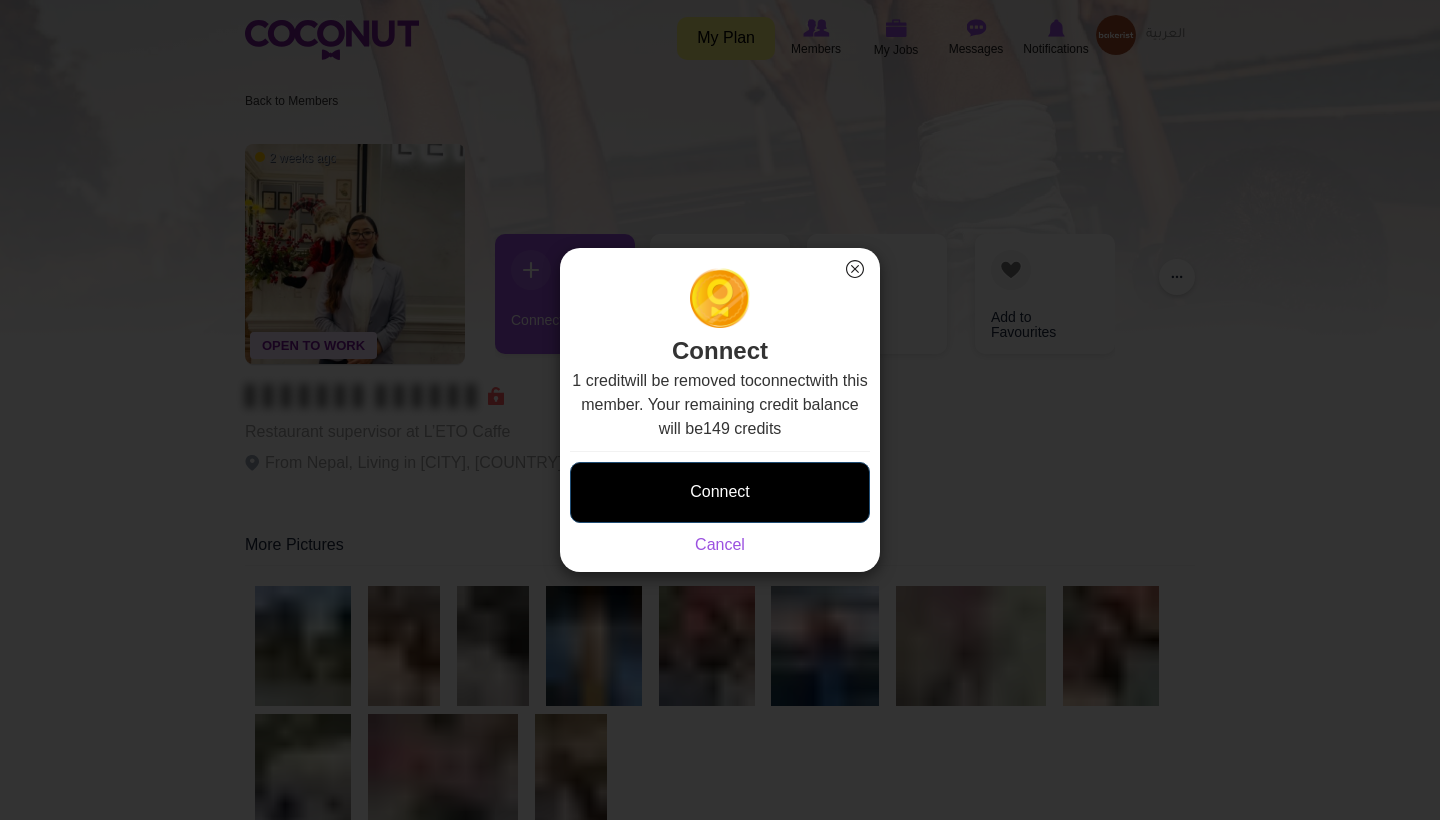 click on "Connect" at bounding box center (720, 492) 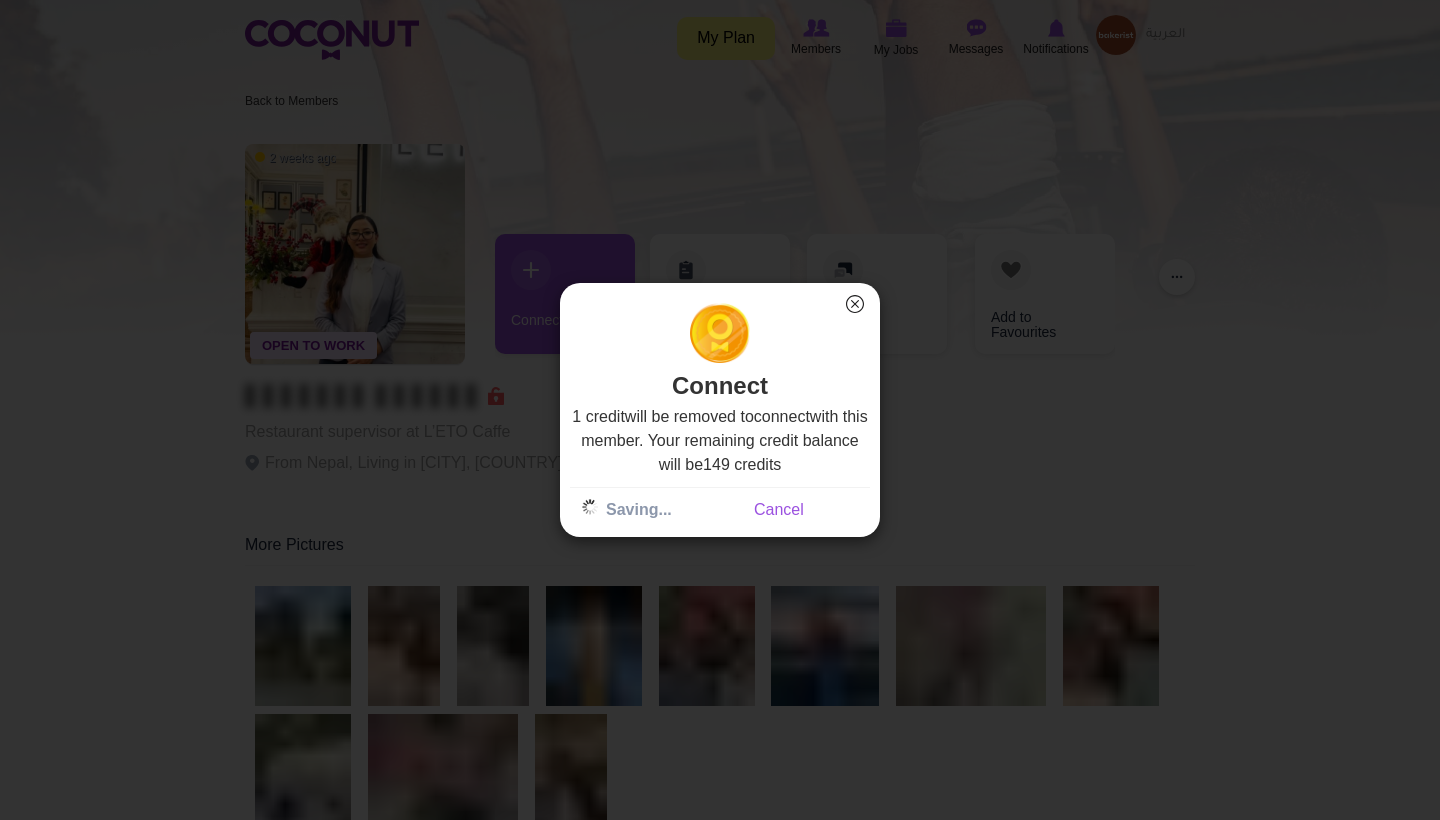 click on "Connect Saving...
Cancel" at bounding box center [720, 504] 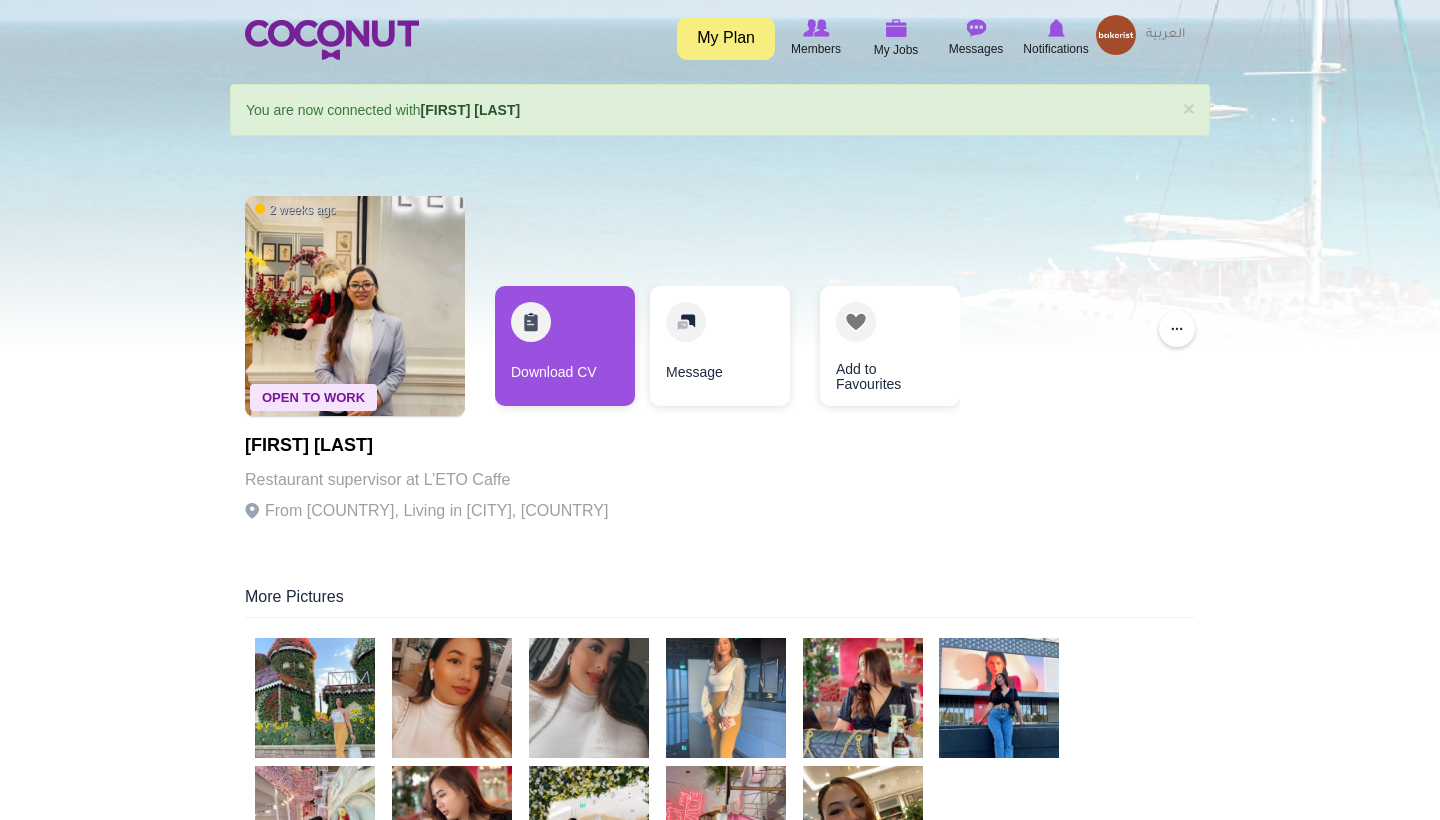 scroll, scrollTop: 0, scrollLeft: 0, axis: both 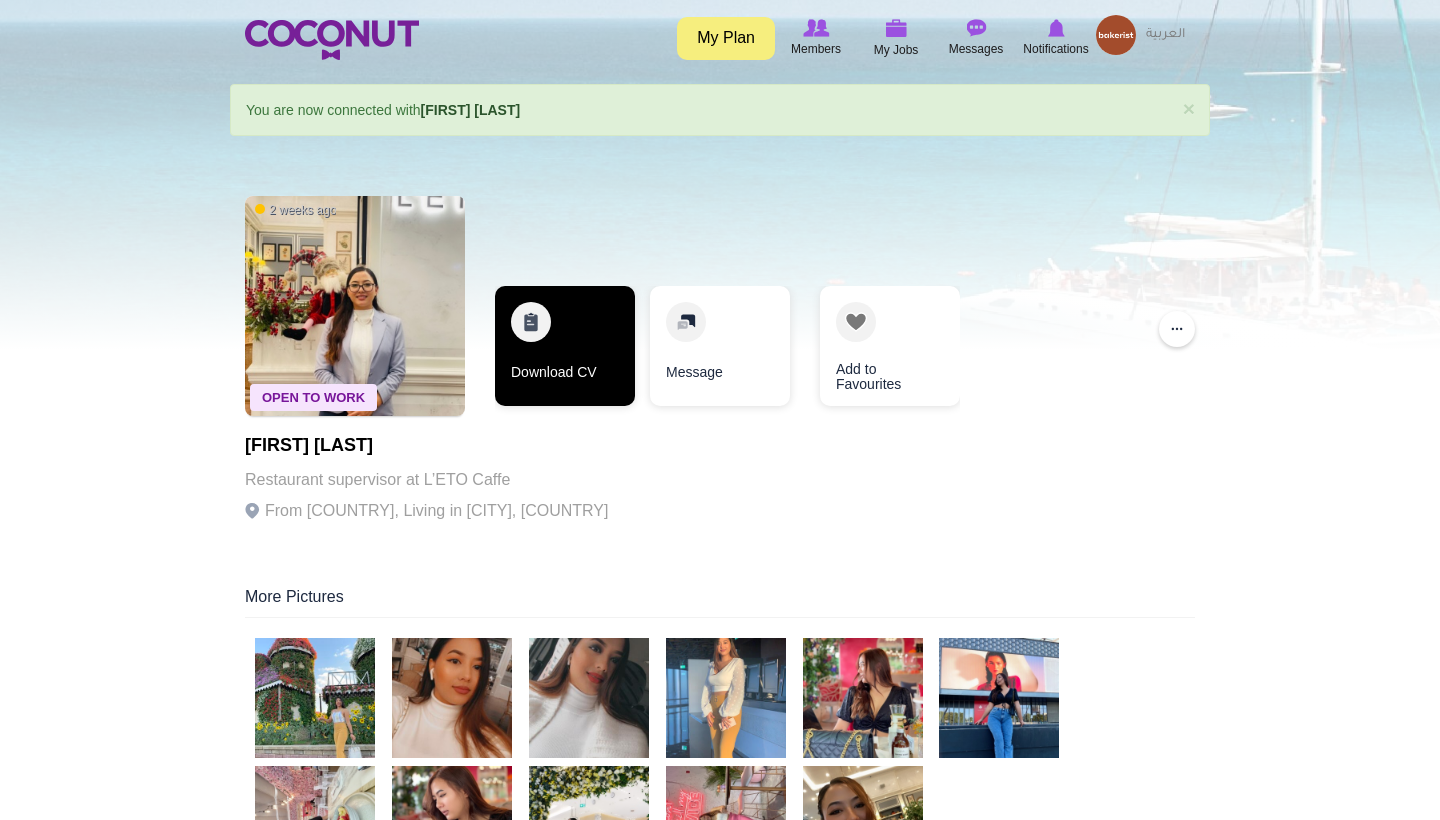 click on "Download CV" at bounding box center (565, 346) 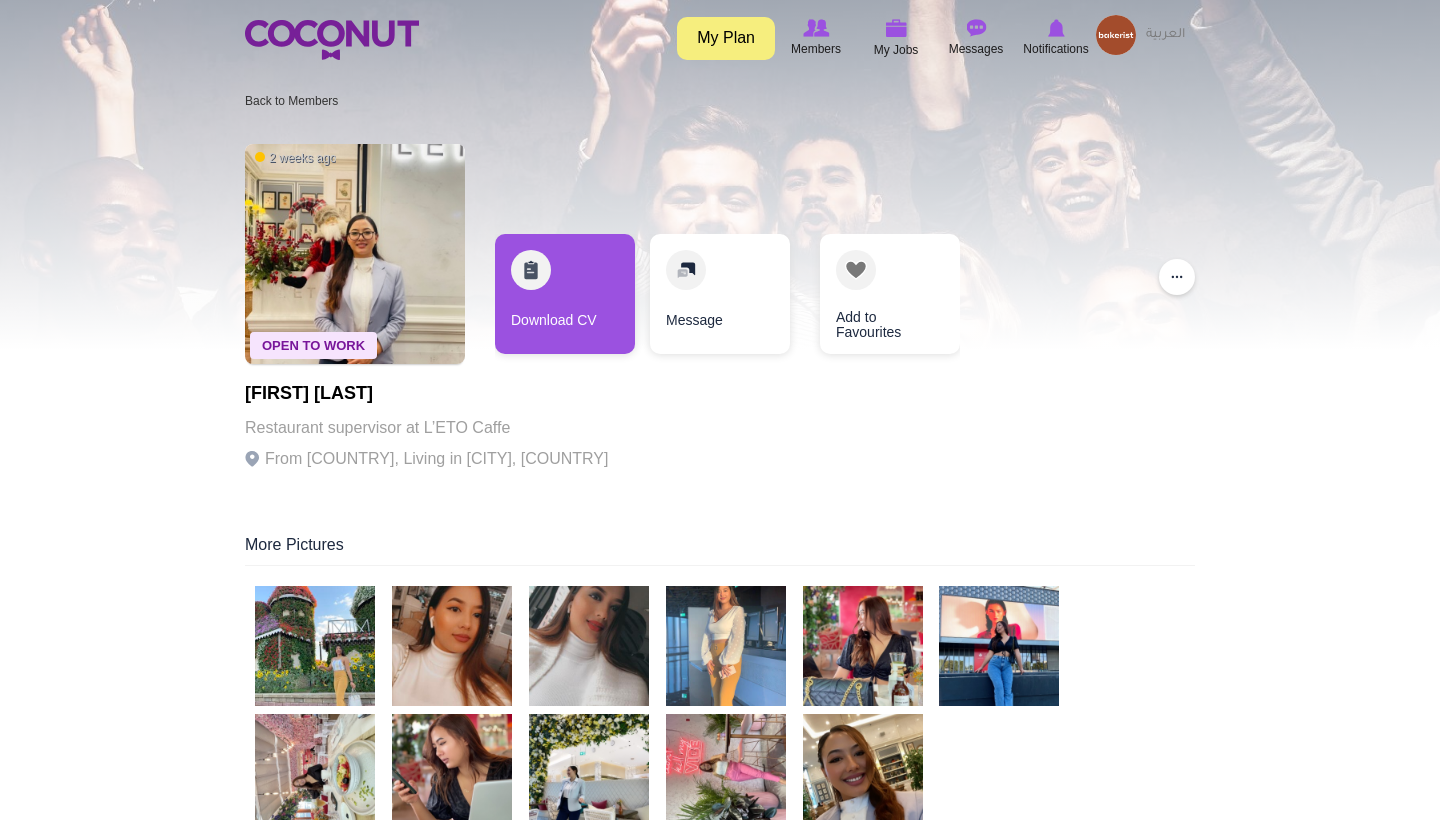 scroll, scrollTop: 0, scrollLeft: 0, axis: both 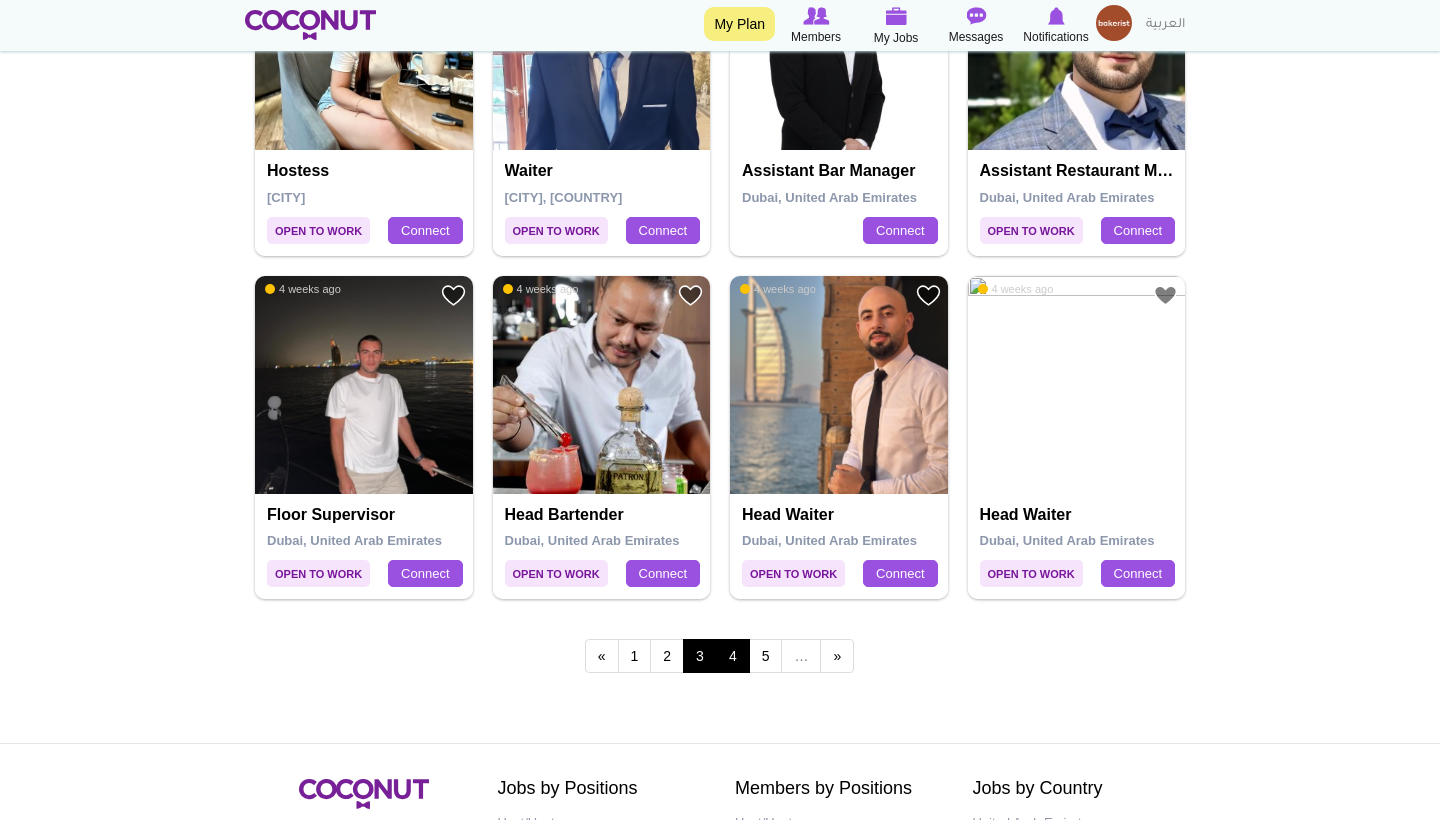 click on "4" at bounding box center (733, 656) 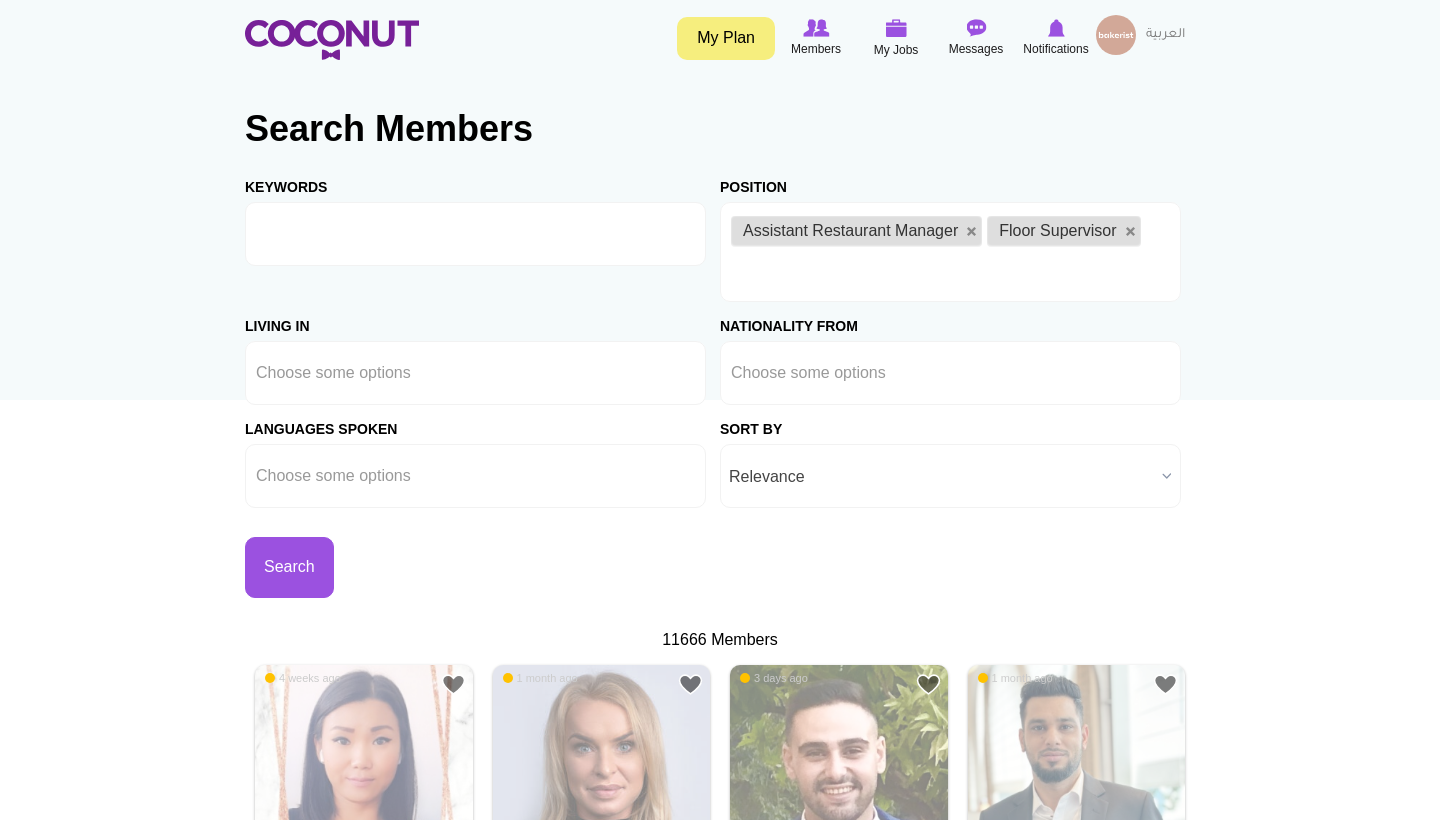 scroll, scrollTop: 0, scrollLeft: 0, axis: both 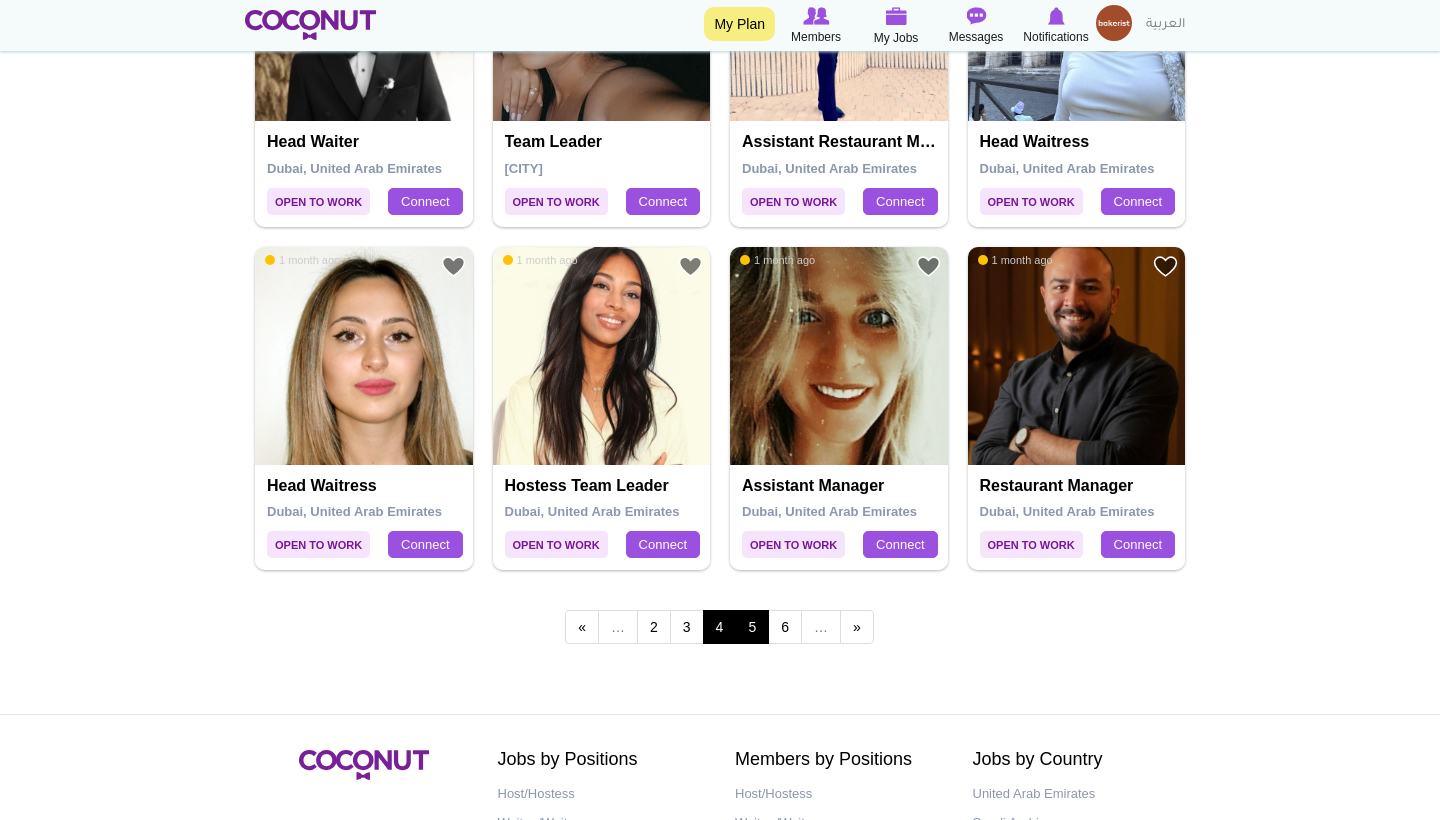 click on "5" at bounding box center [752, 627] 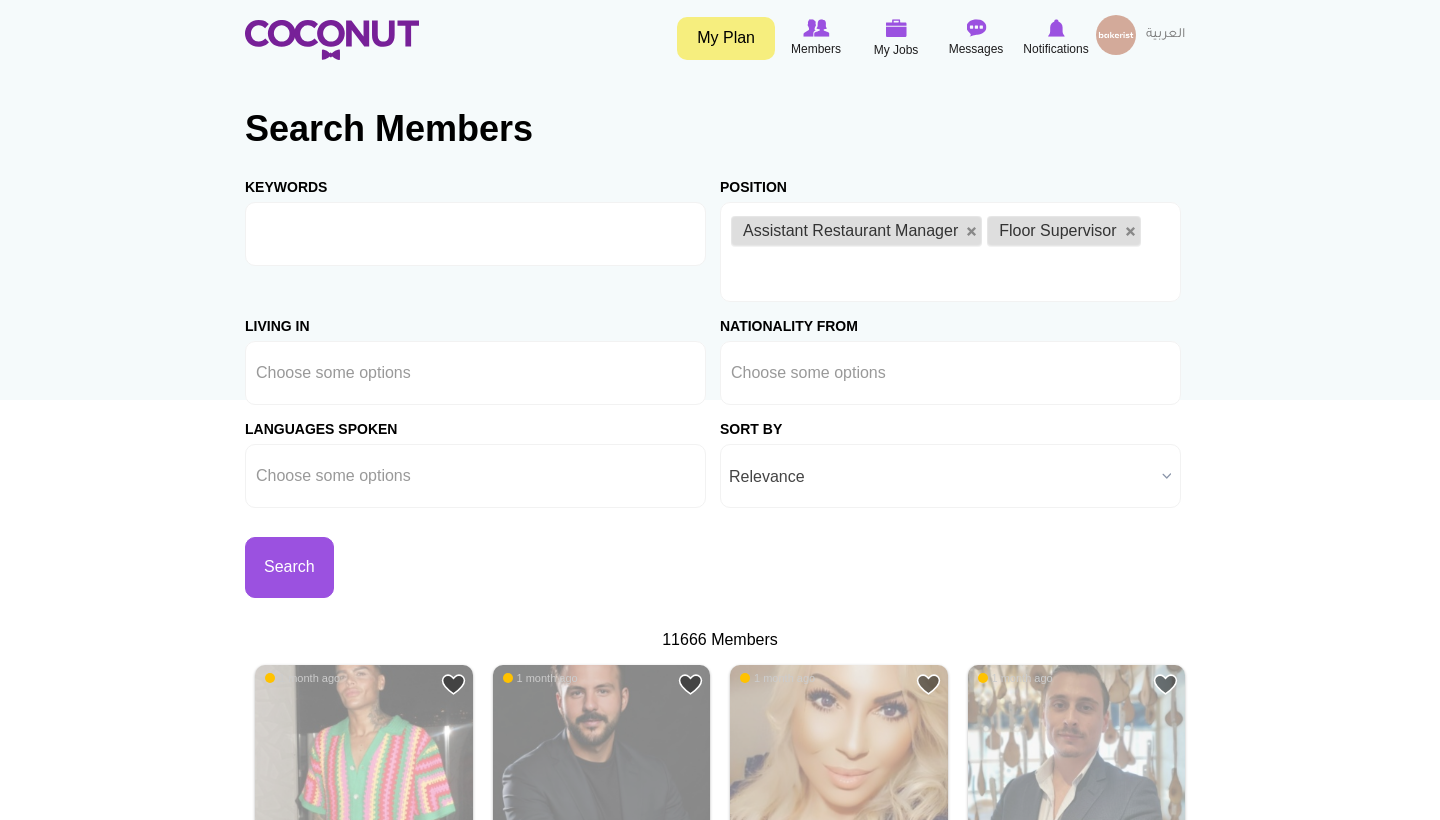 scroll, scrollTop: 0, scrollLeft: 0, axis: both 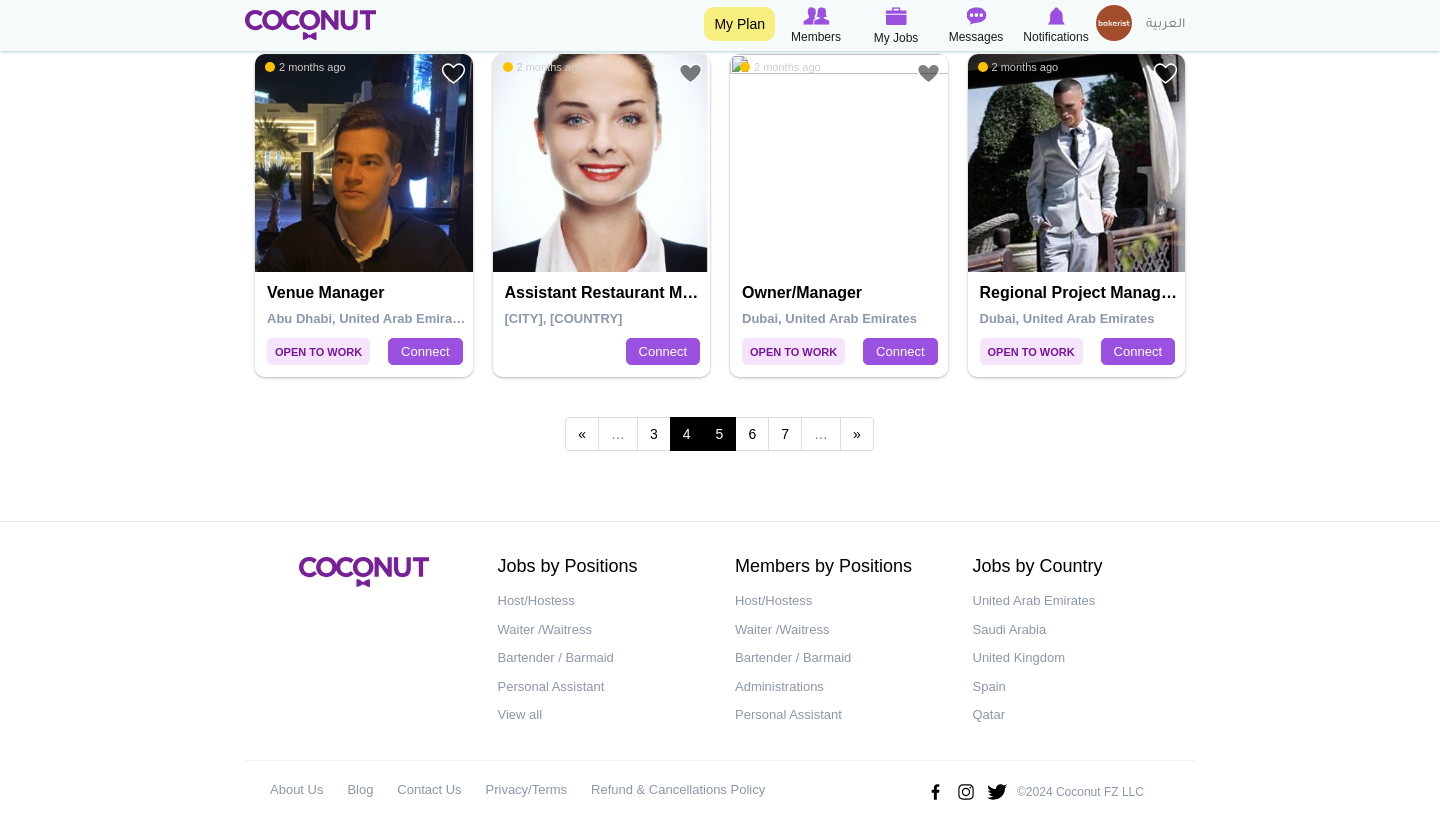 click on "4" at bounding box center [582, 434] 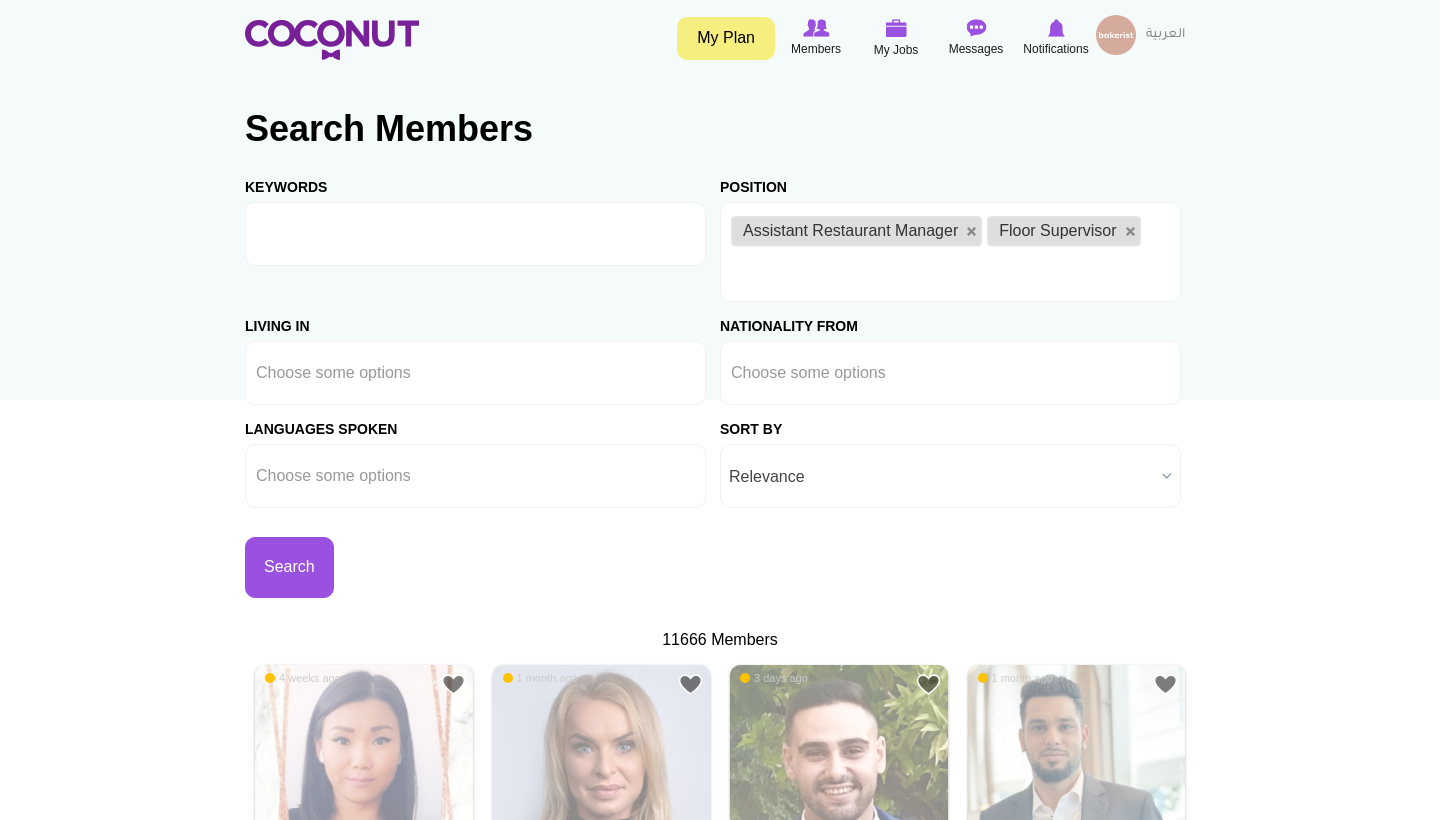 scroll, scrollTop: 0, scrollLeft: 0, axis: both 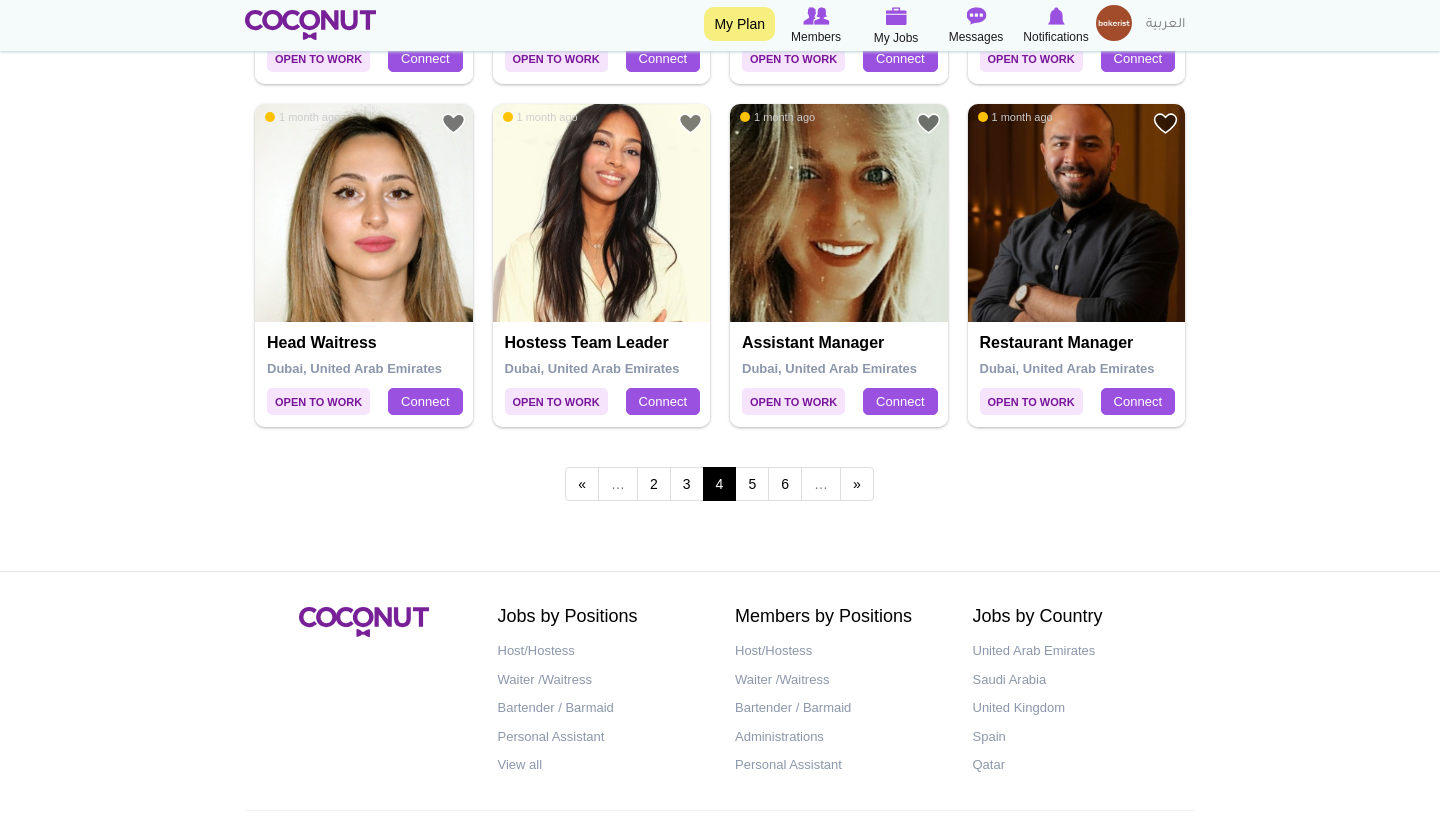 click at bounding box center (364, 213) 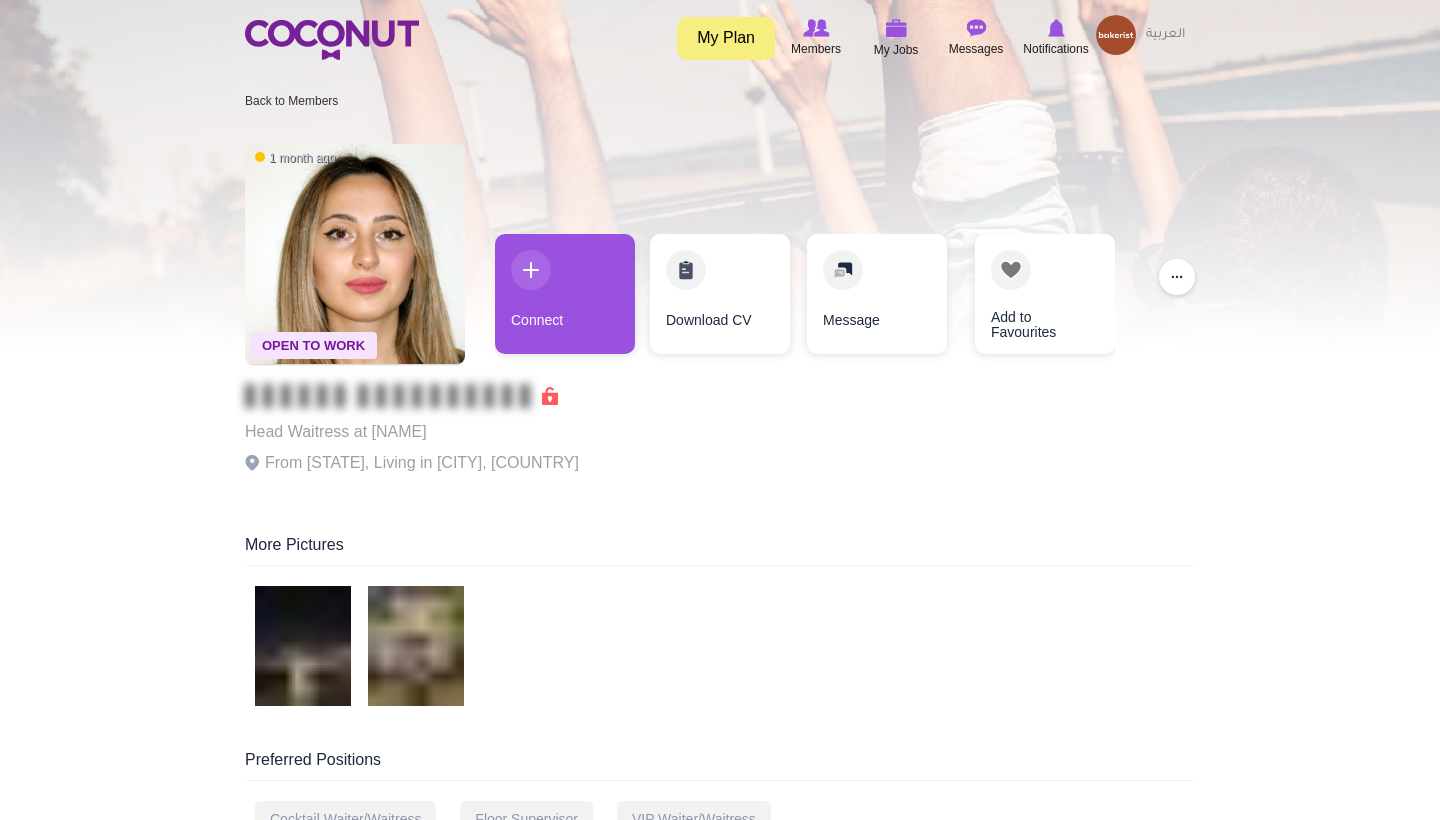 scroll, scrollTop: 0, scrollLeft: 0, axis: both 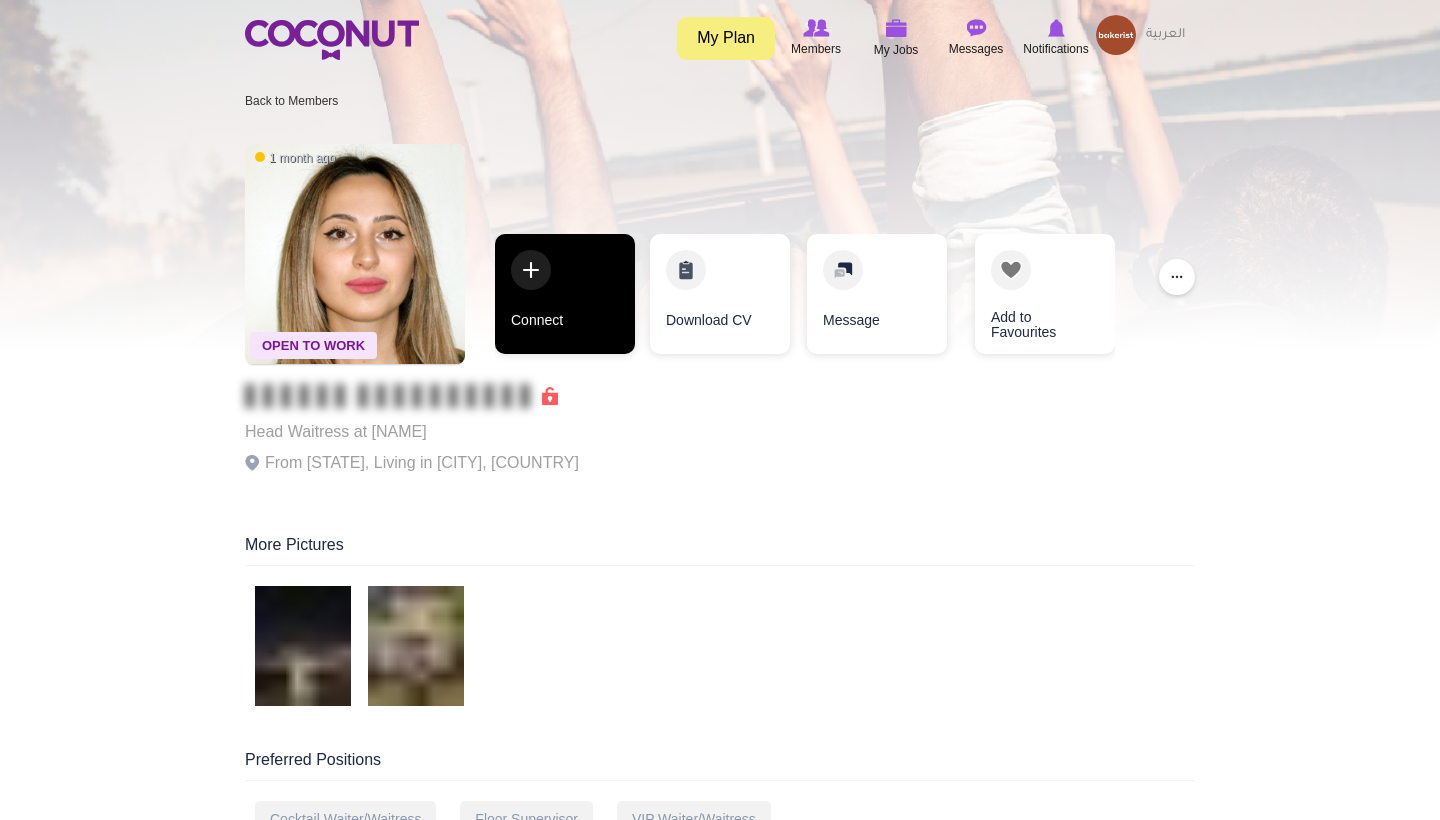 click on "Connect" at bounding box center (565, 294) 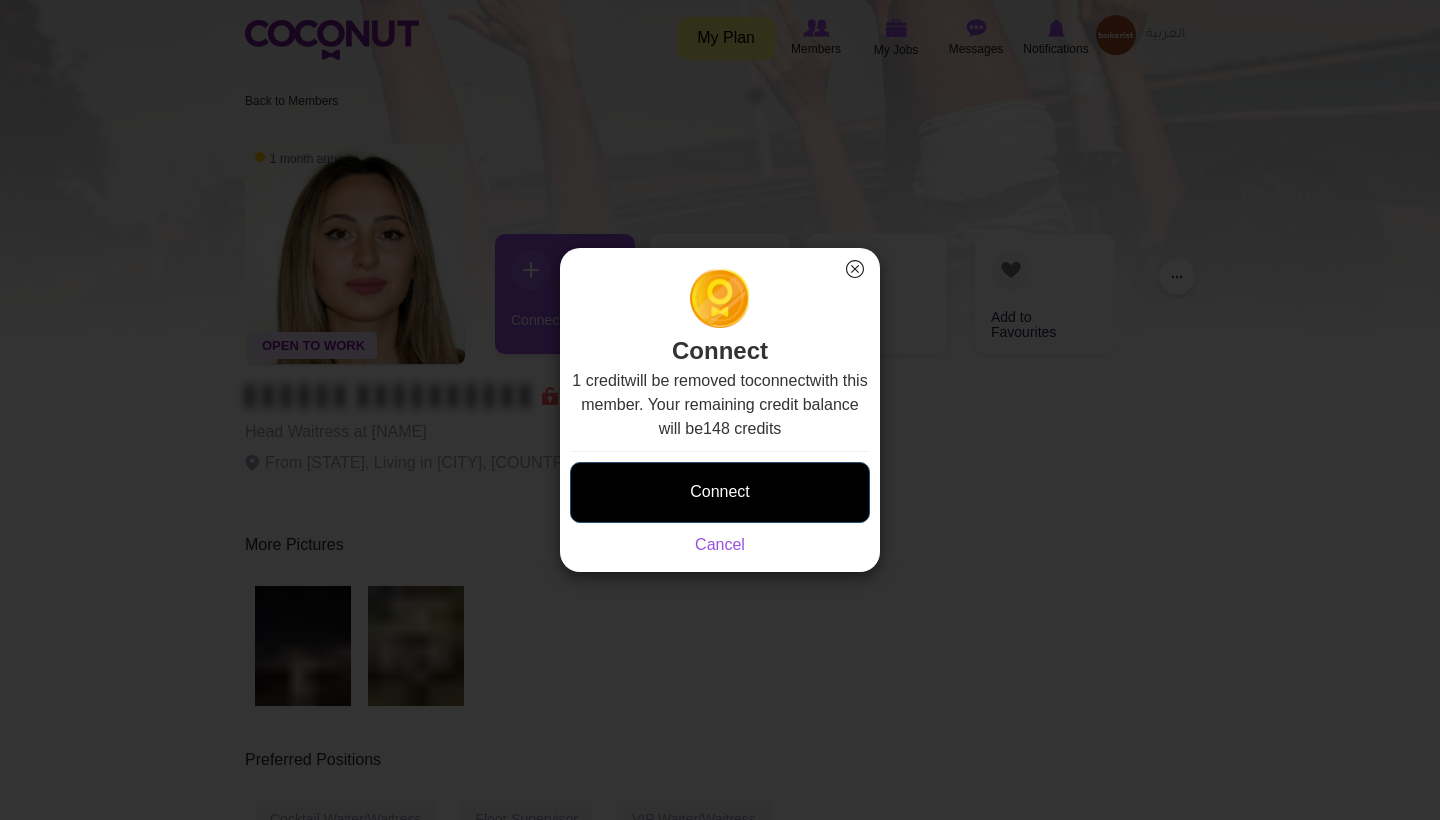 click on "Connect" at bounding box center [720, 492] 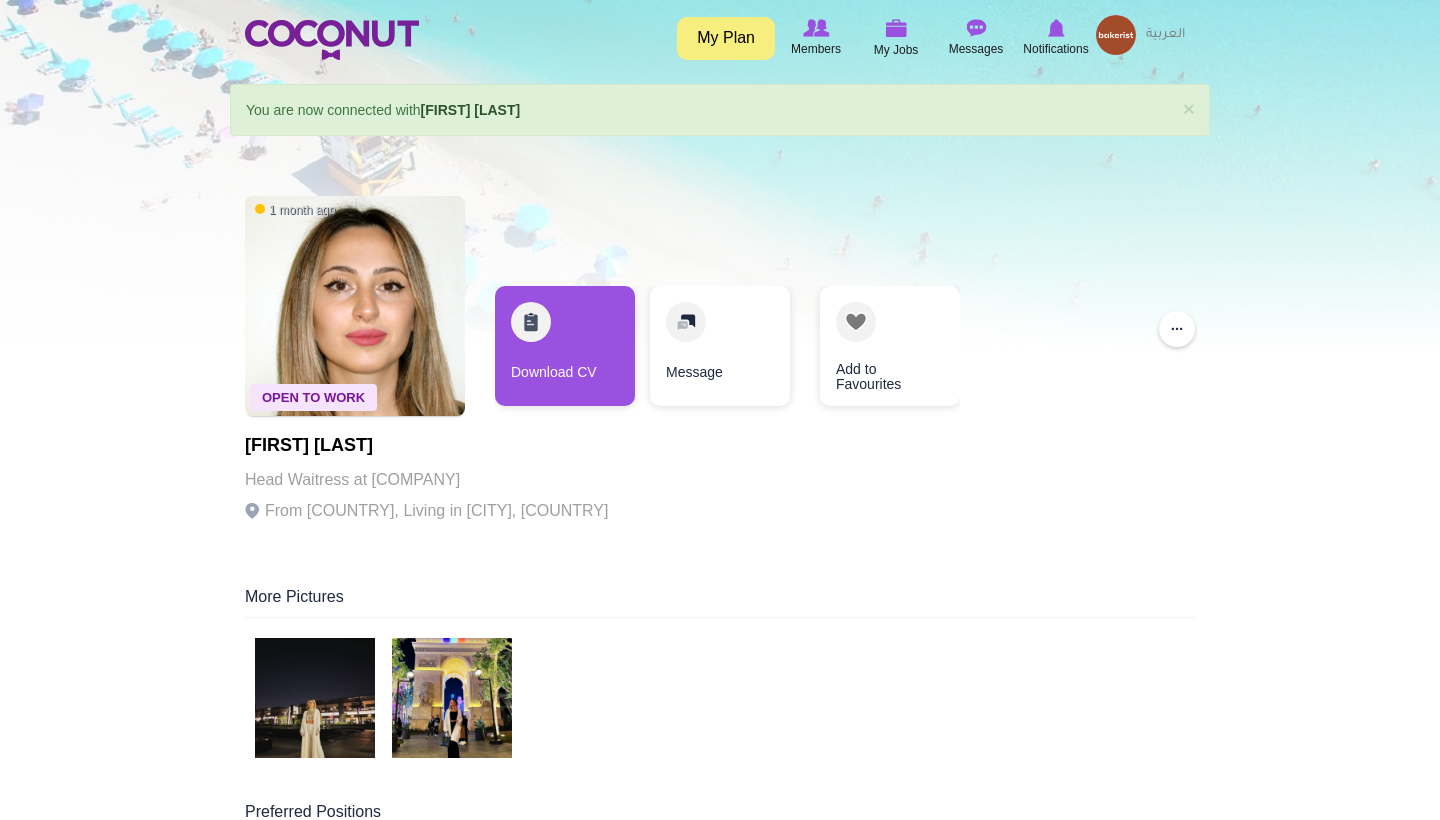 scroll, scrollTop: 0, scrollLeft: 0, axis: both 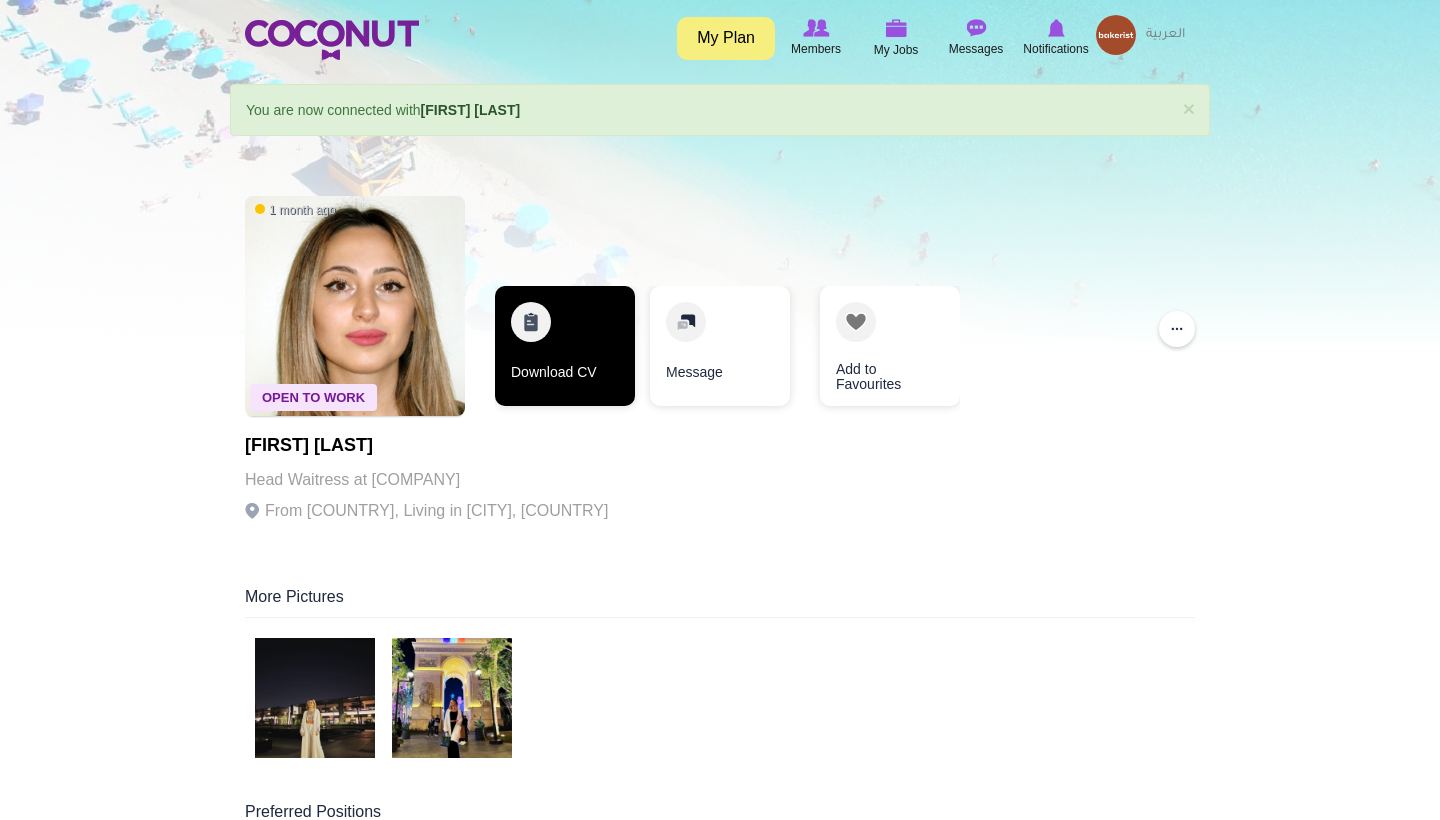 click on "Download CV" at bounding box center [565, 346] 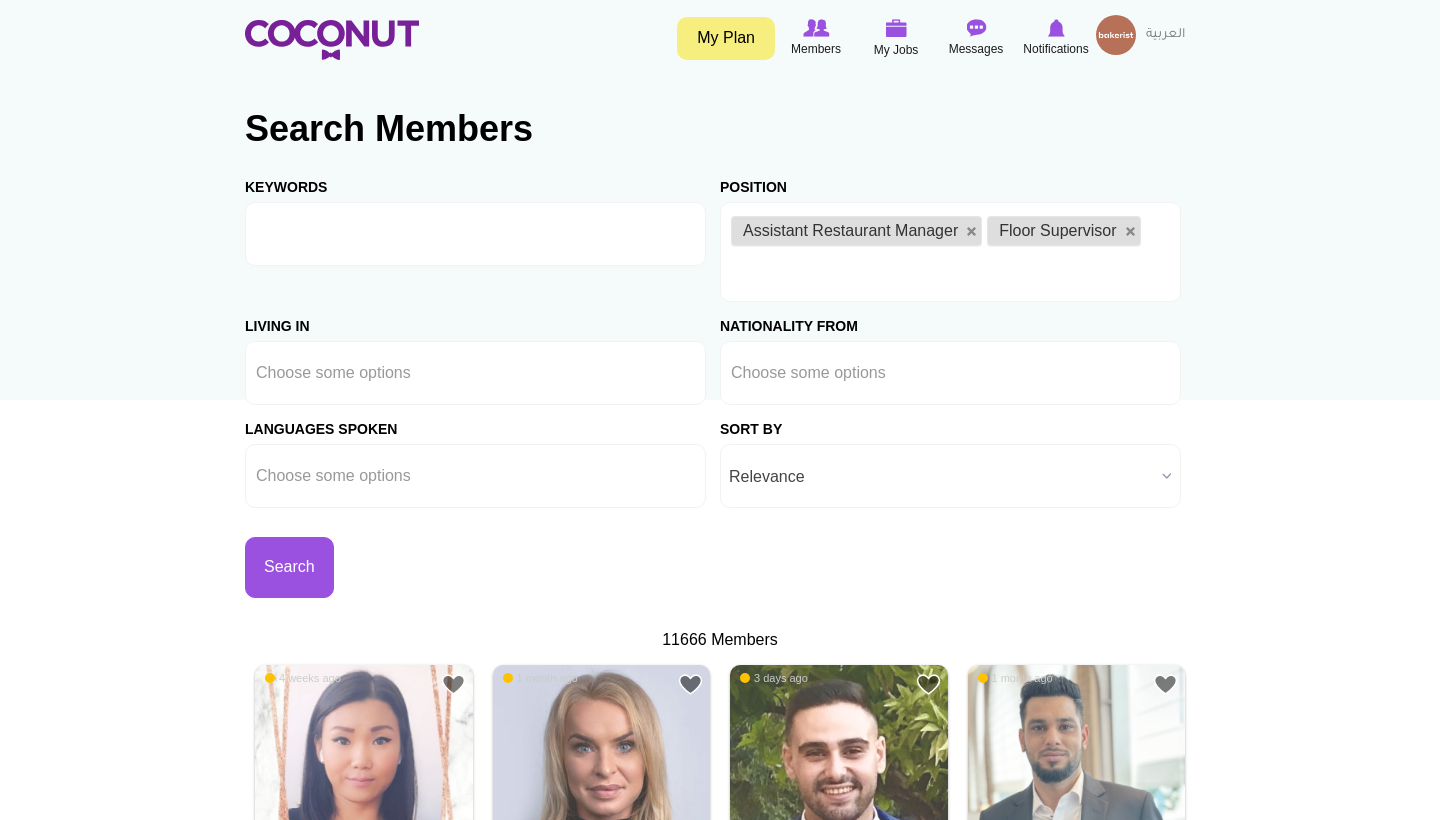 scroll, scrollTop: 0, scrollLeft: 0, axis: both 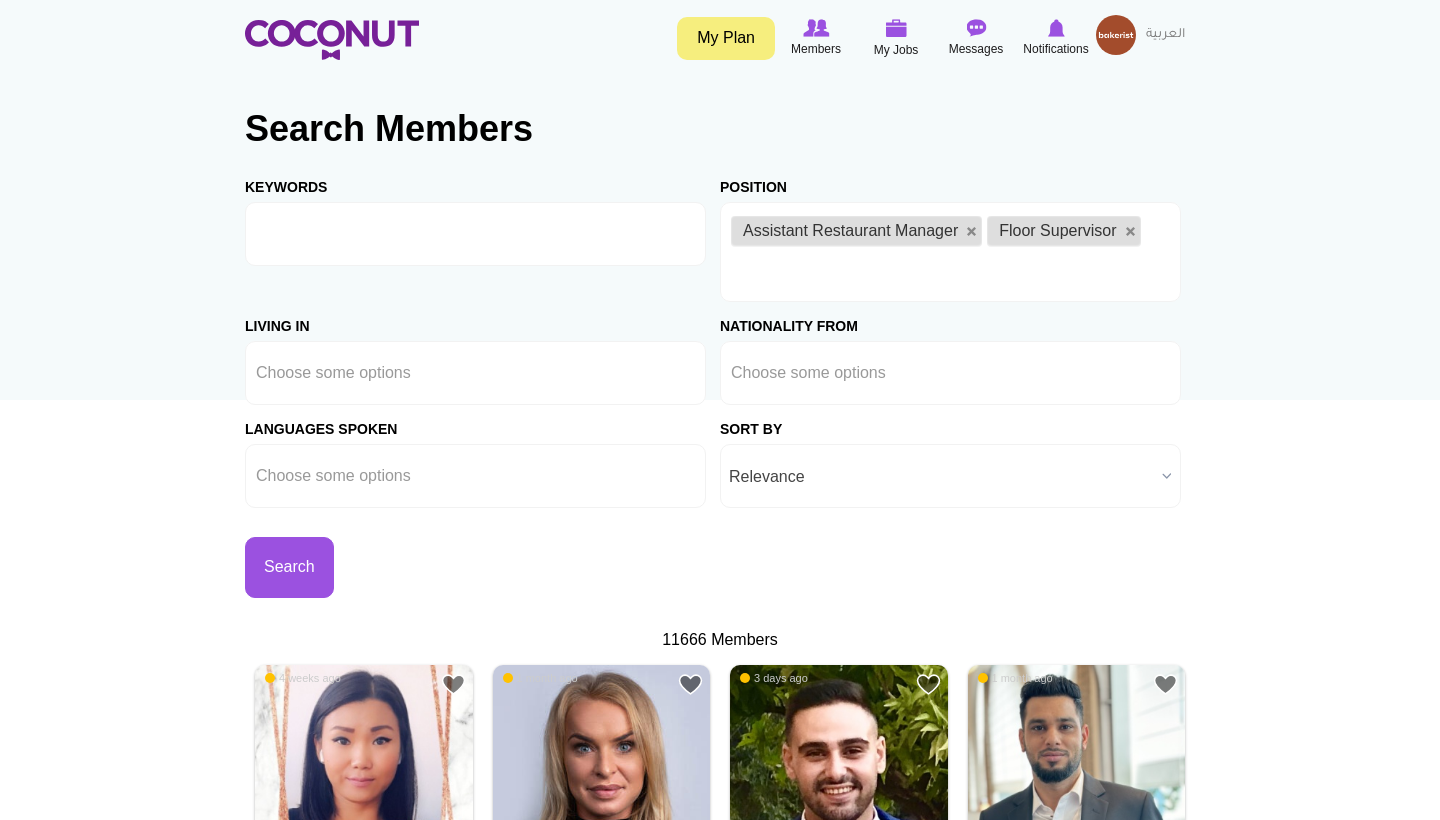 click on "Assistant Restaurant Manager Floor Supervisor" at bounding box center (950, 252) 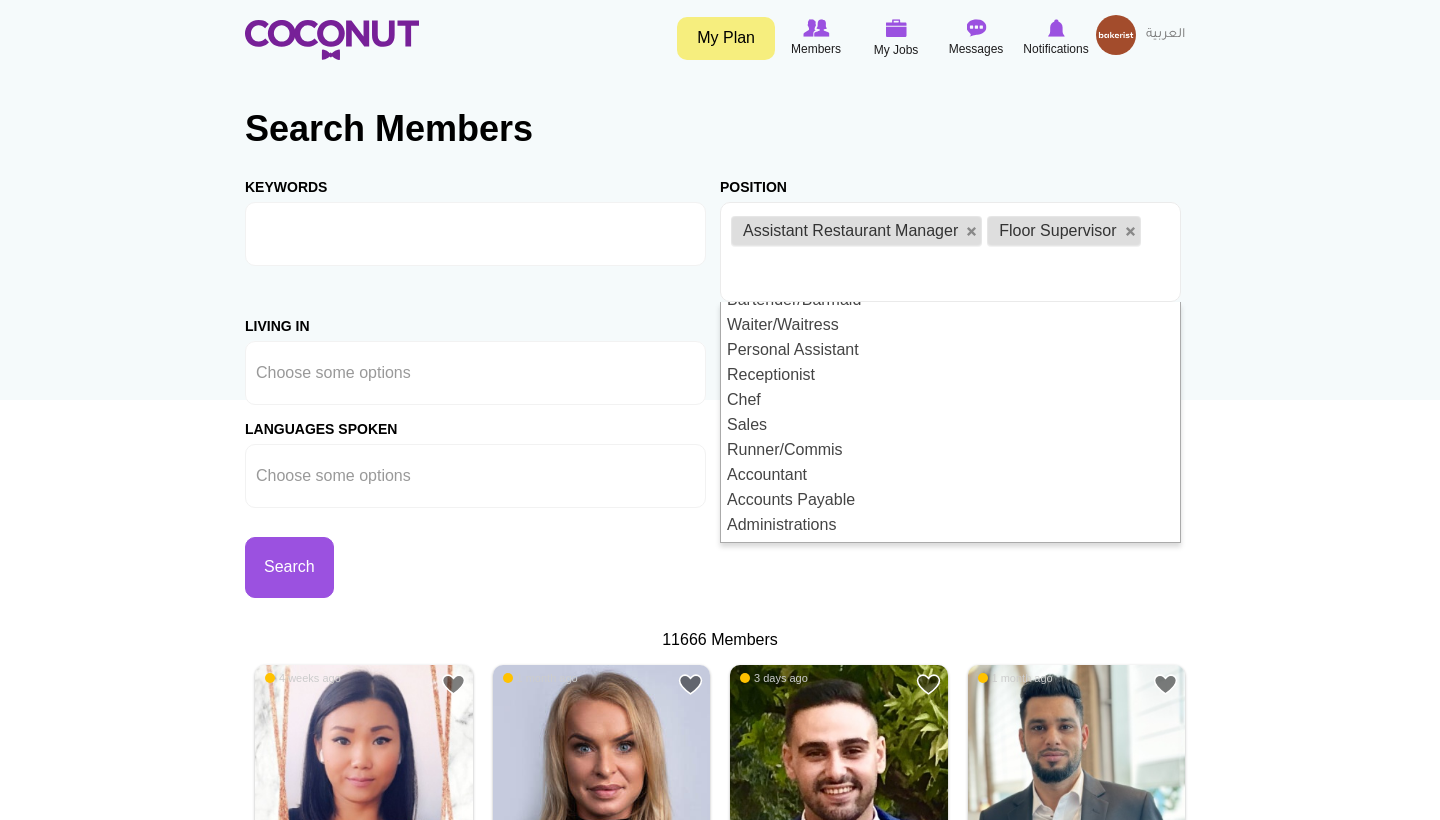 scroll, scrollTop: 0, scrollLeft: 0, axis: both 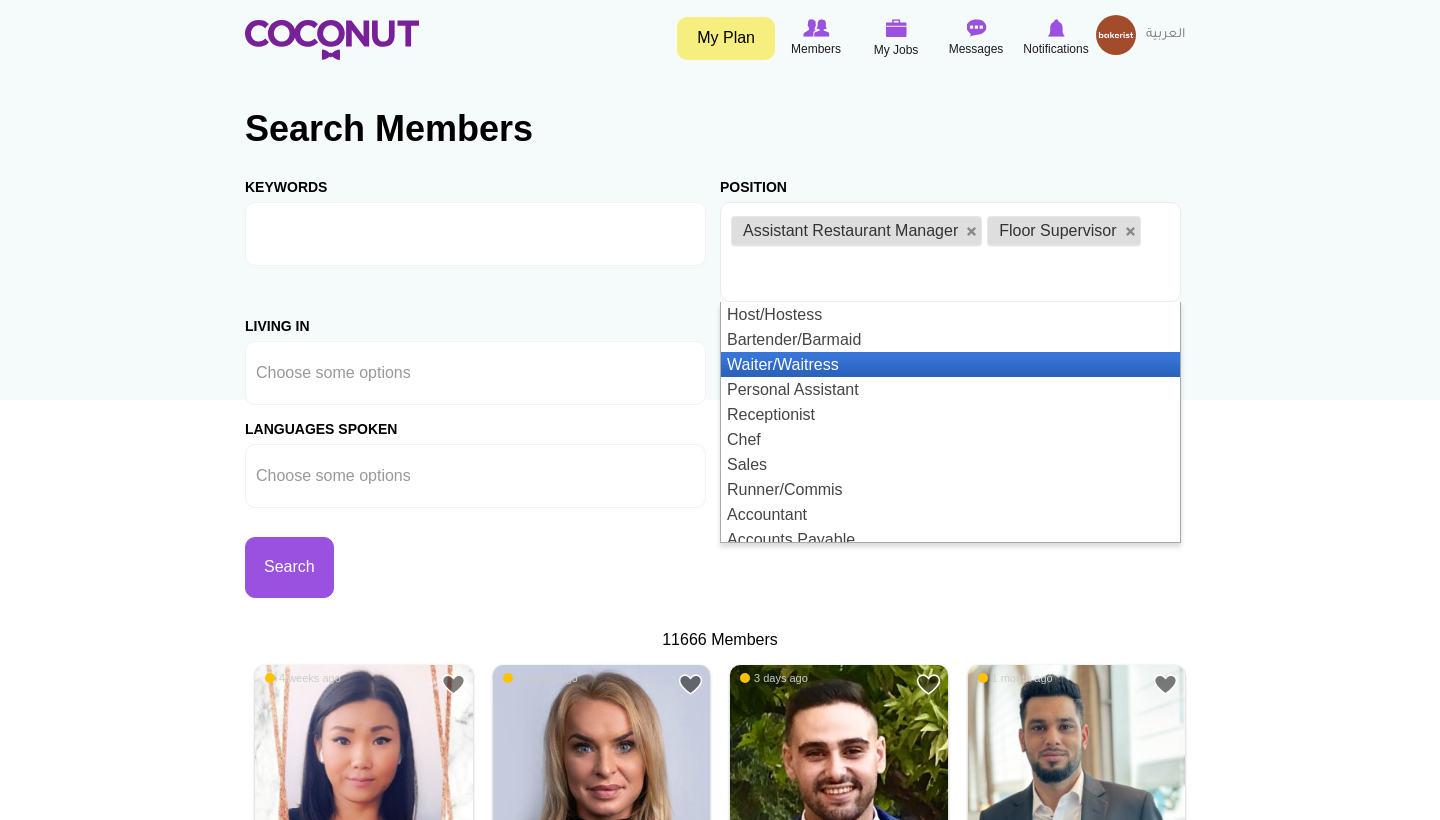 click on "Waiter/Waitress" at bounding box center [950, 364] 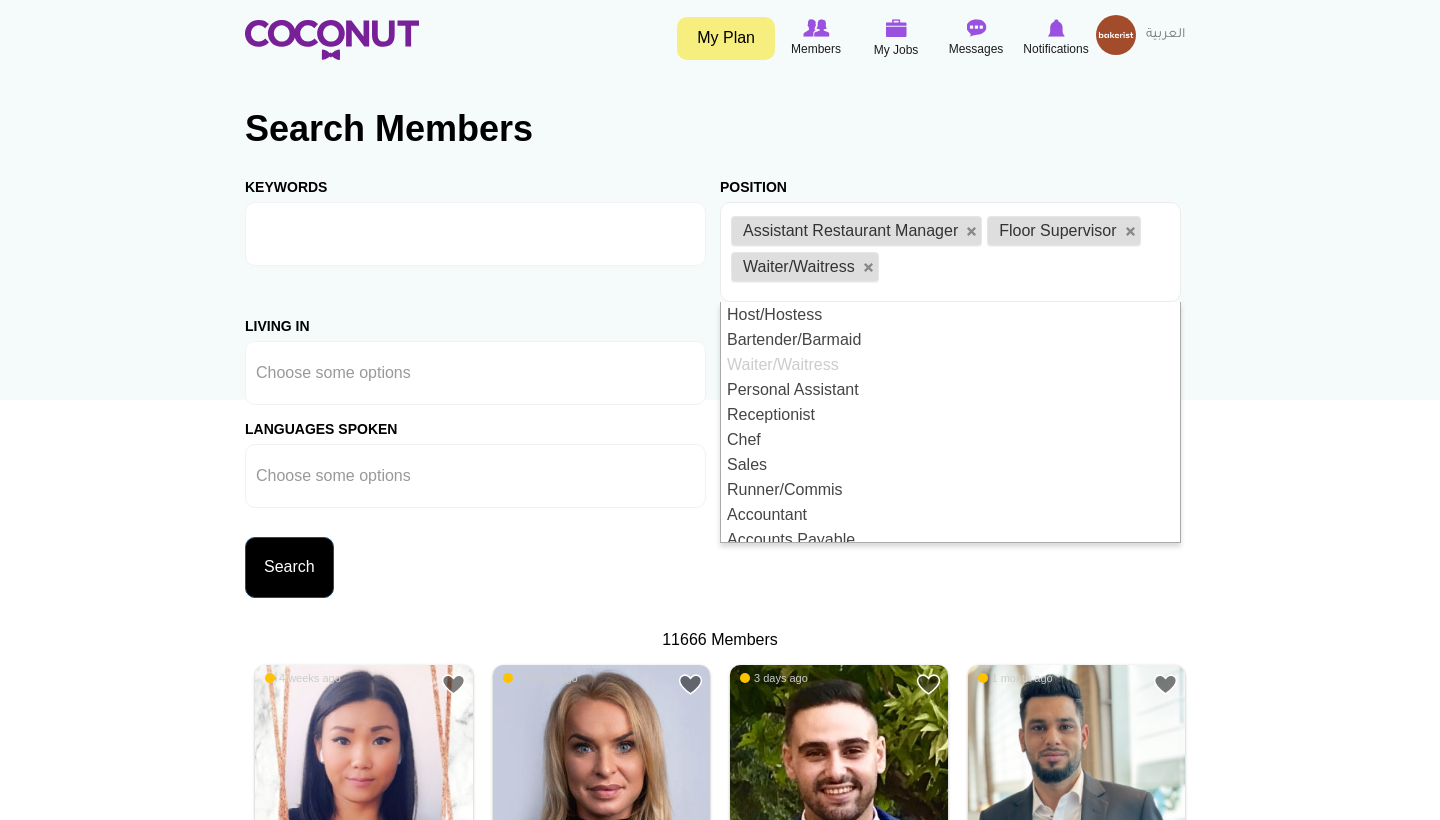 click on "Search" at bounding box center (289, 567) 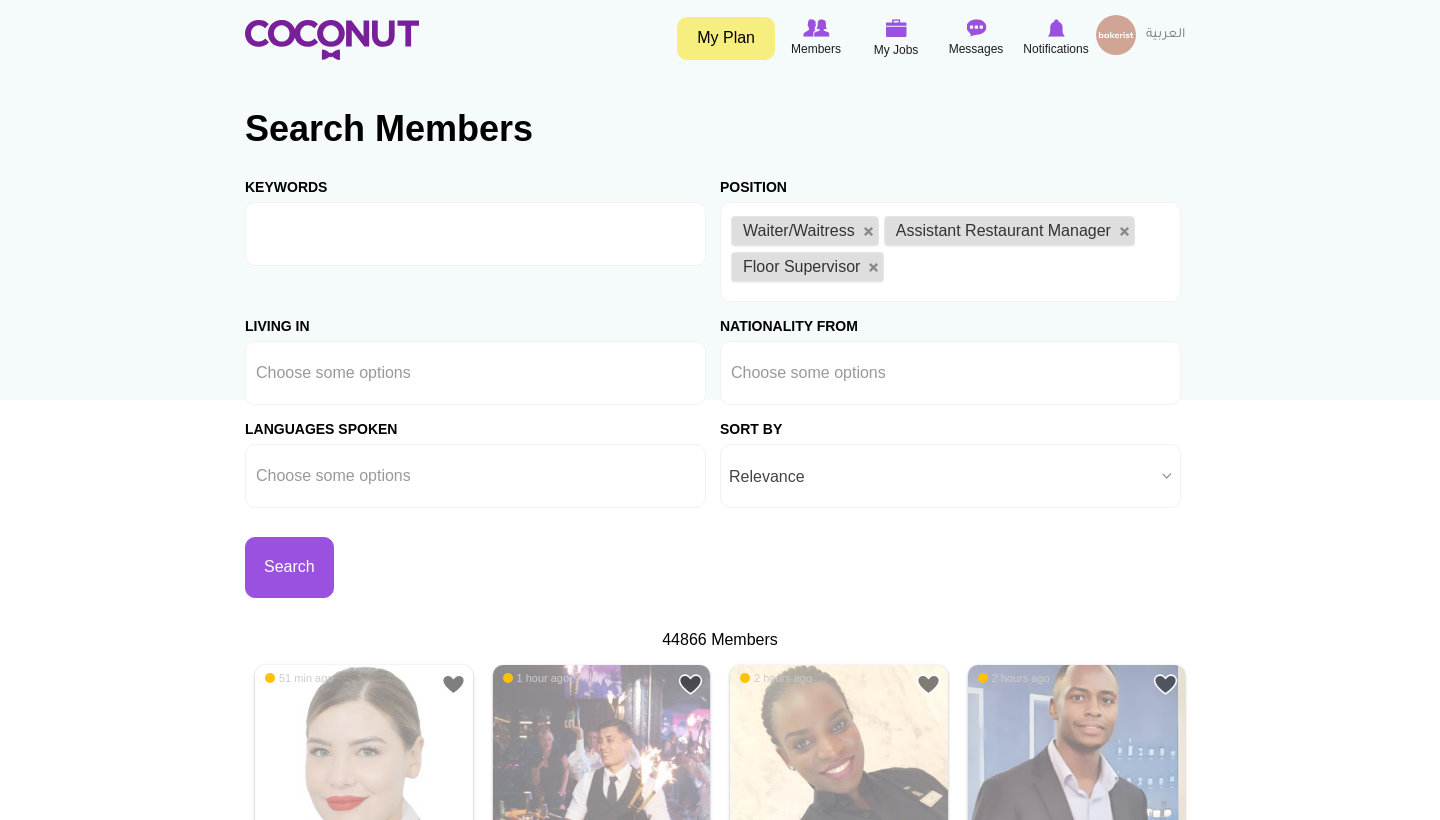 scroll, scrollTop: 0, scrollLeft: 0, axis: both 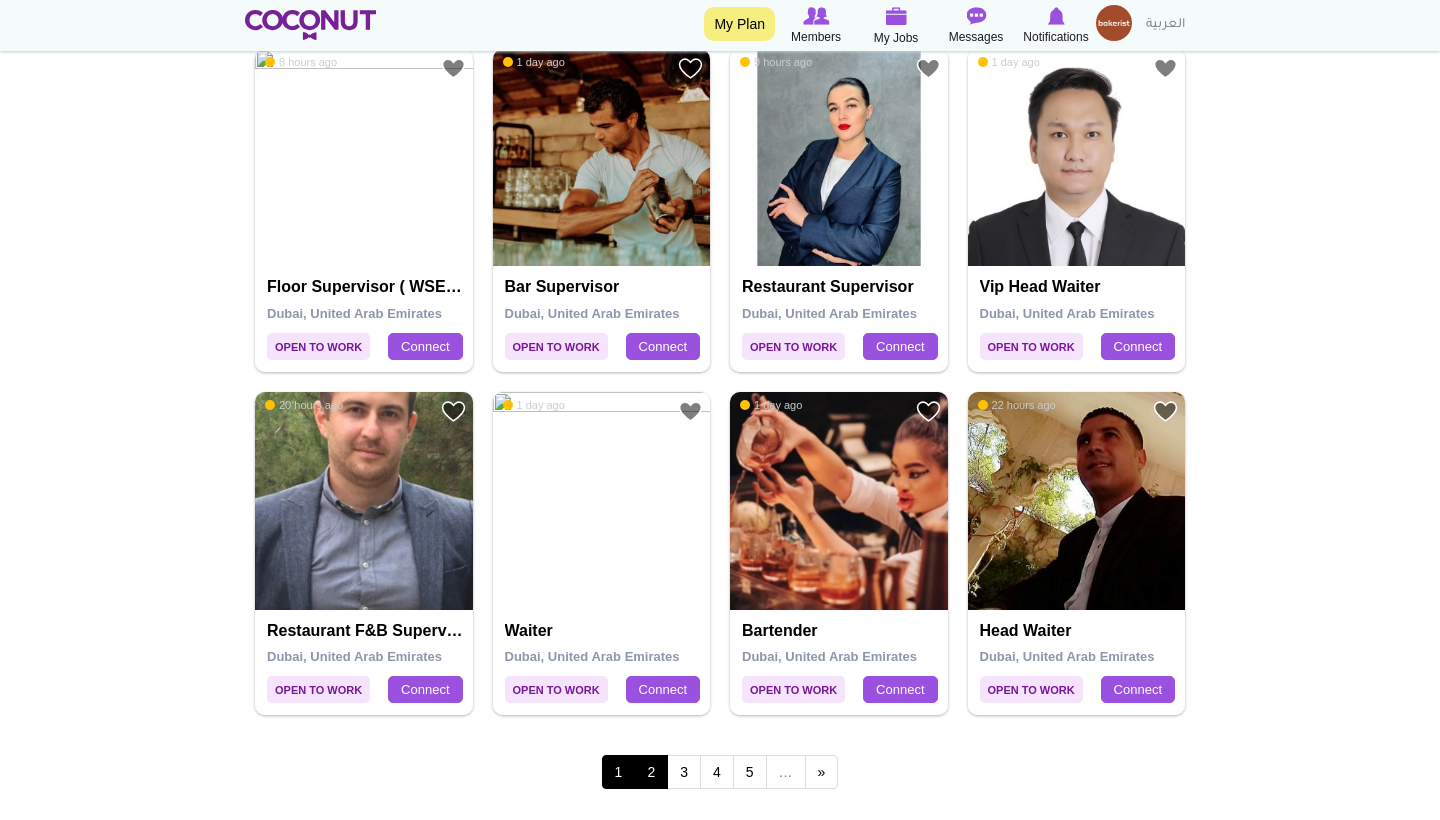 click on "2" at bounding box center (651, 772) 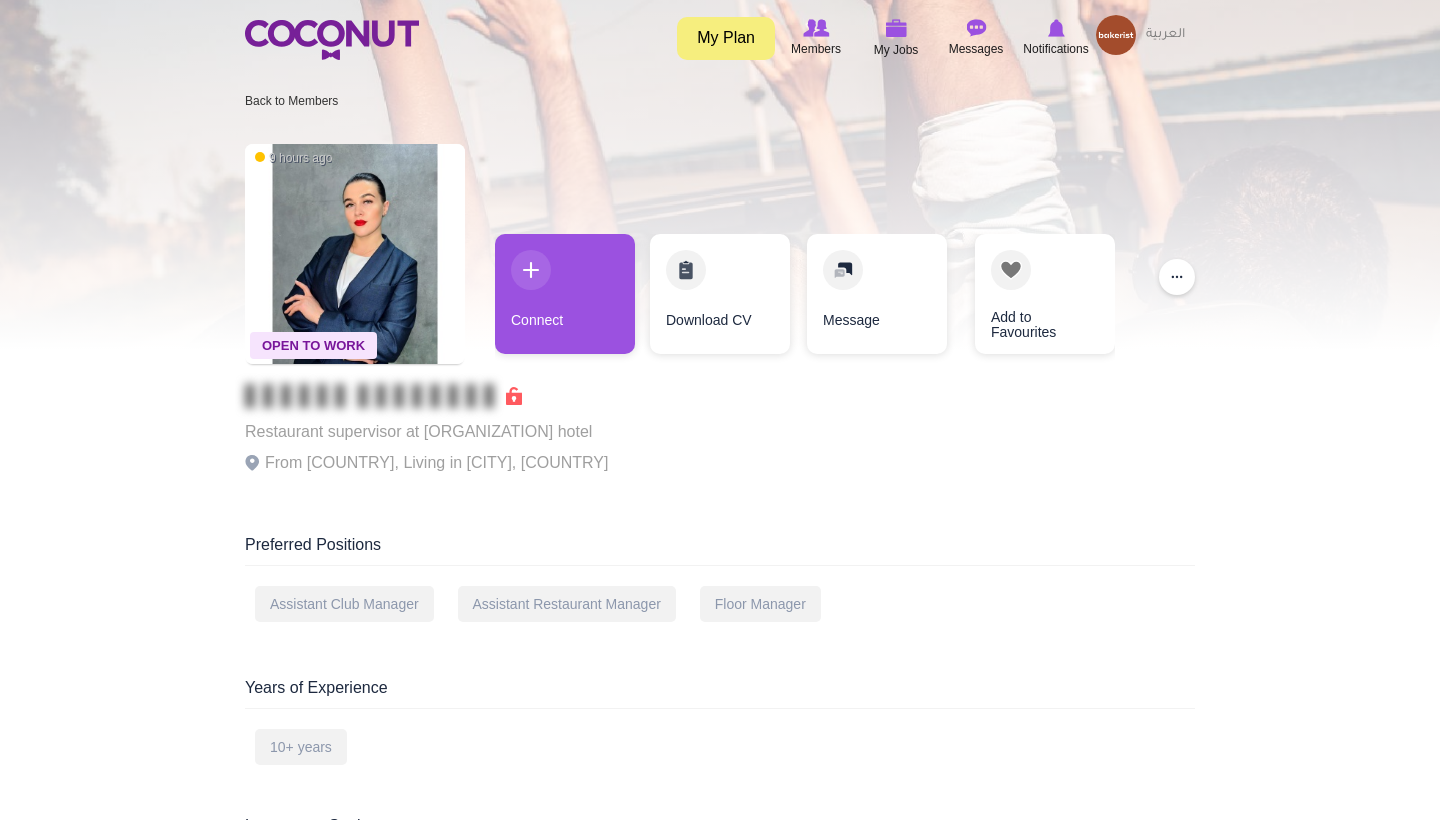 scroll, scrollTop: 0, scrollLeft: 0, axis: both 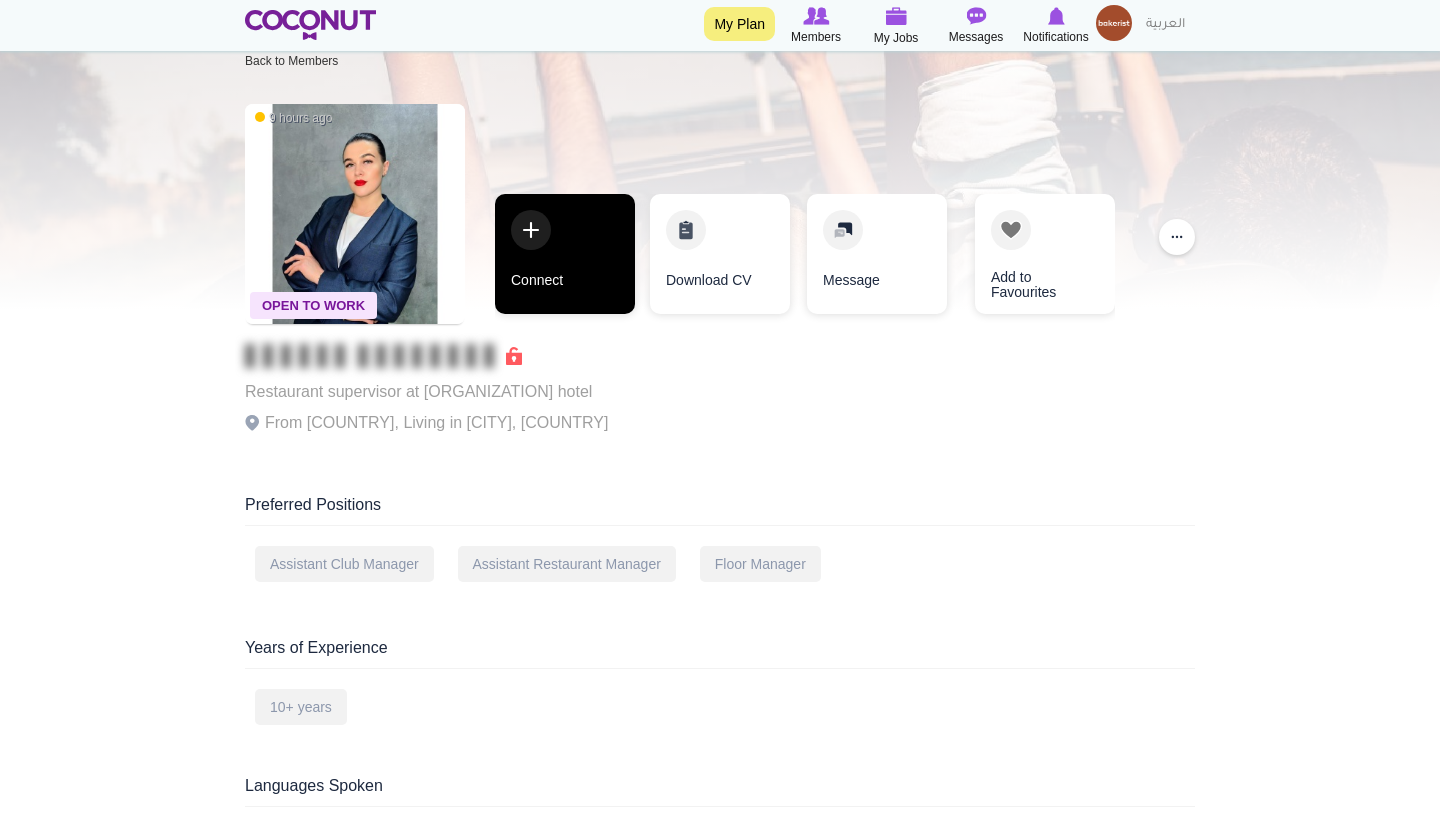 click on "Connect" at bounding box center [565, 254] 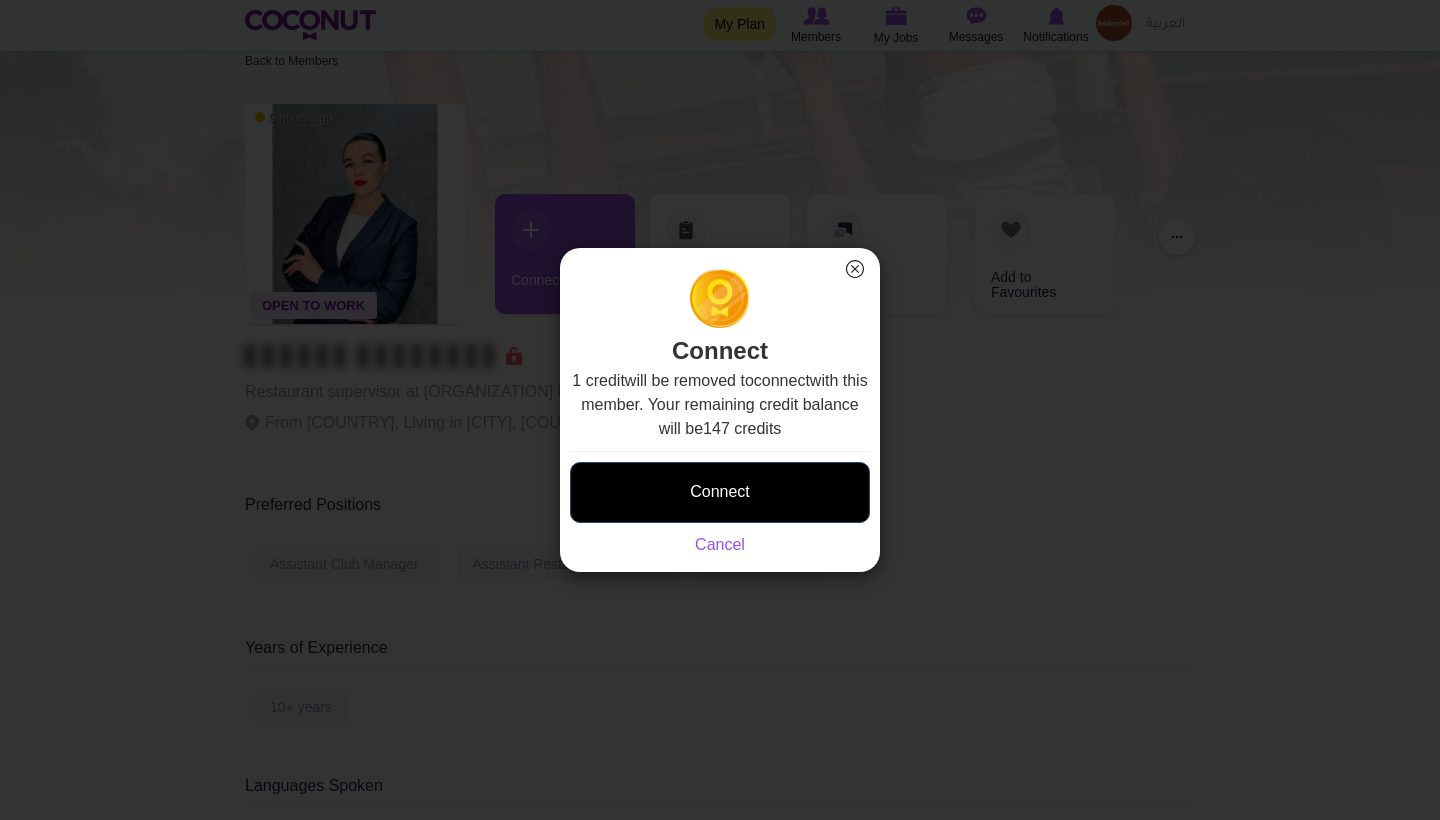 click on "Connect" at bounding box center [720, 492] 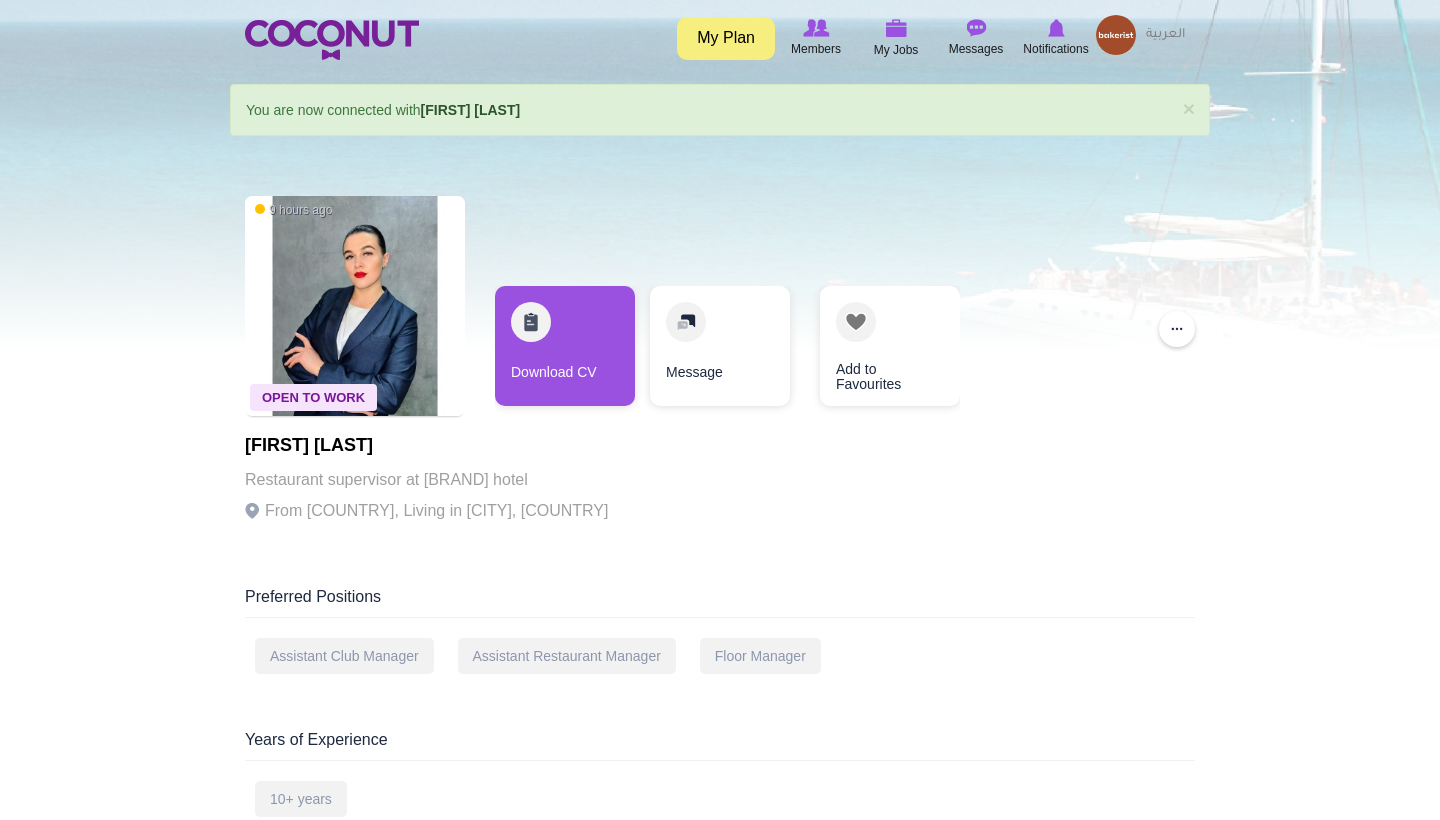 scroll, scrollTop: 0, scrollLeft: 0, axis: both 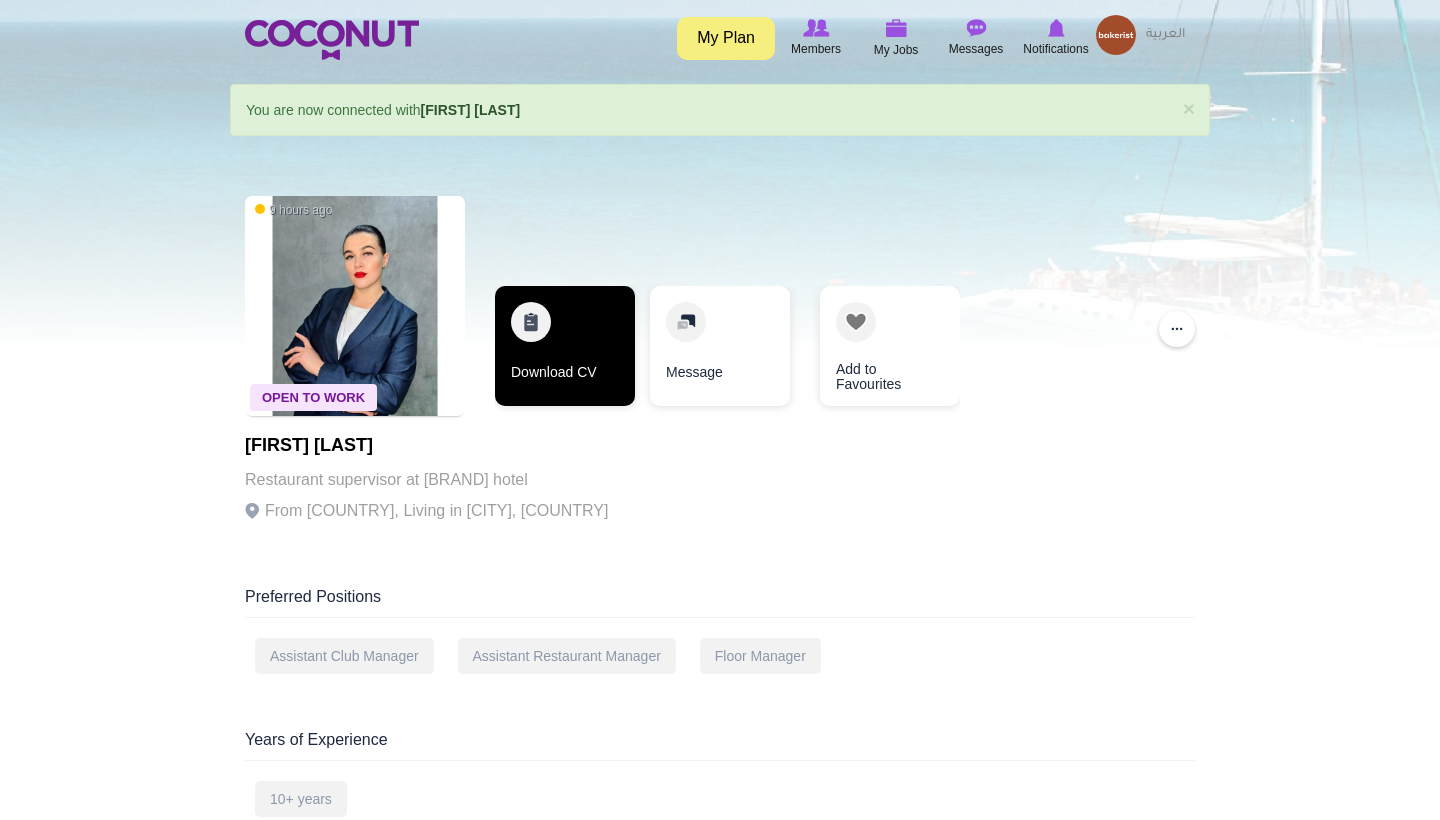 click on "Download CV" at bounding box center (565, 346) 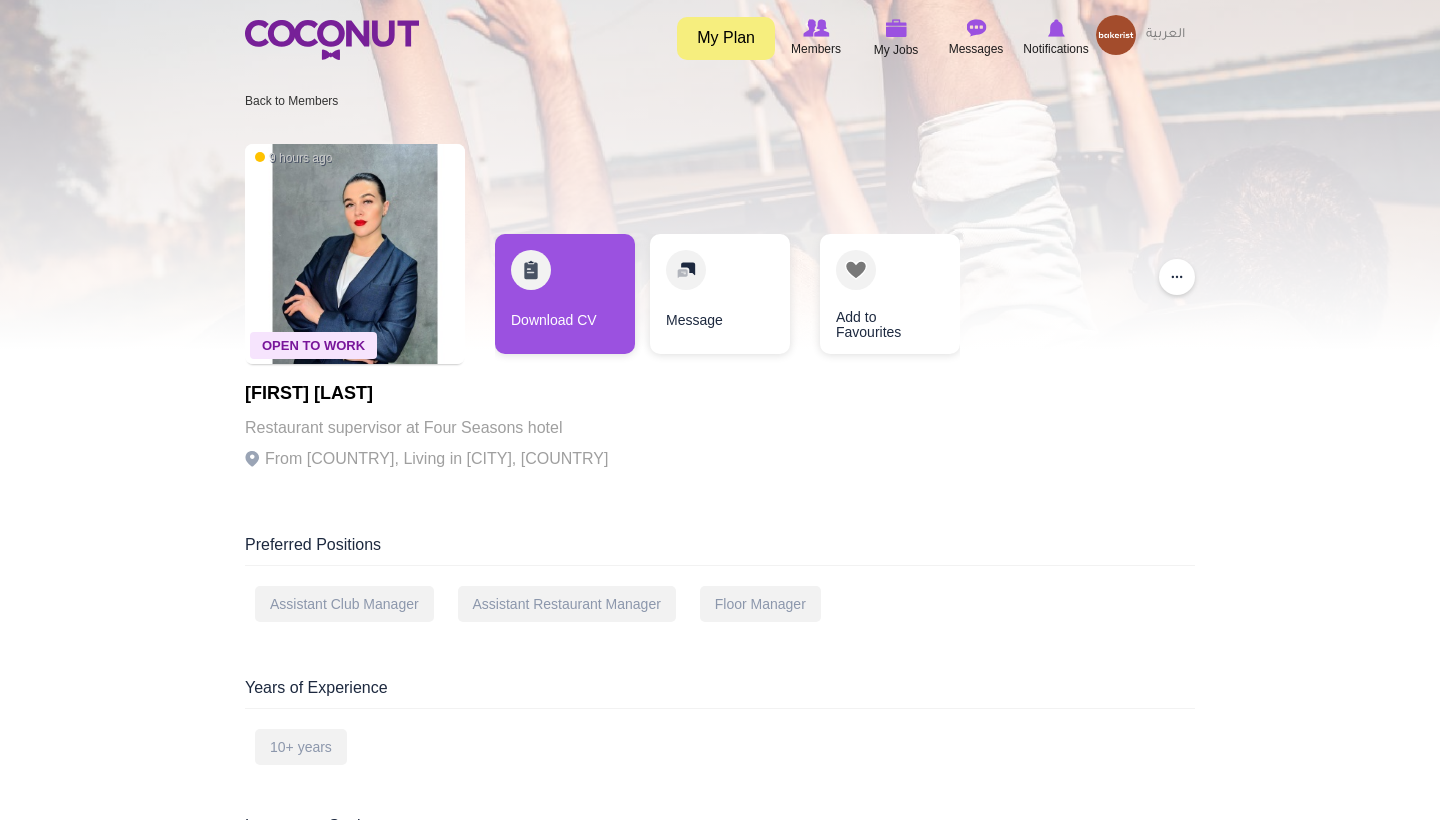 scroll, scrollTop: 0, scrollLeft: 0, axis: both 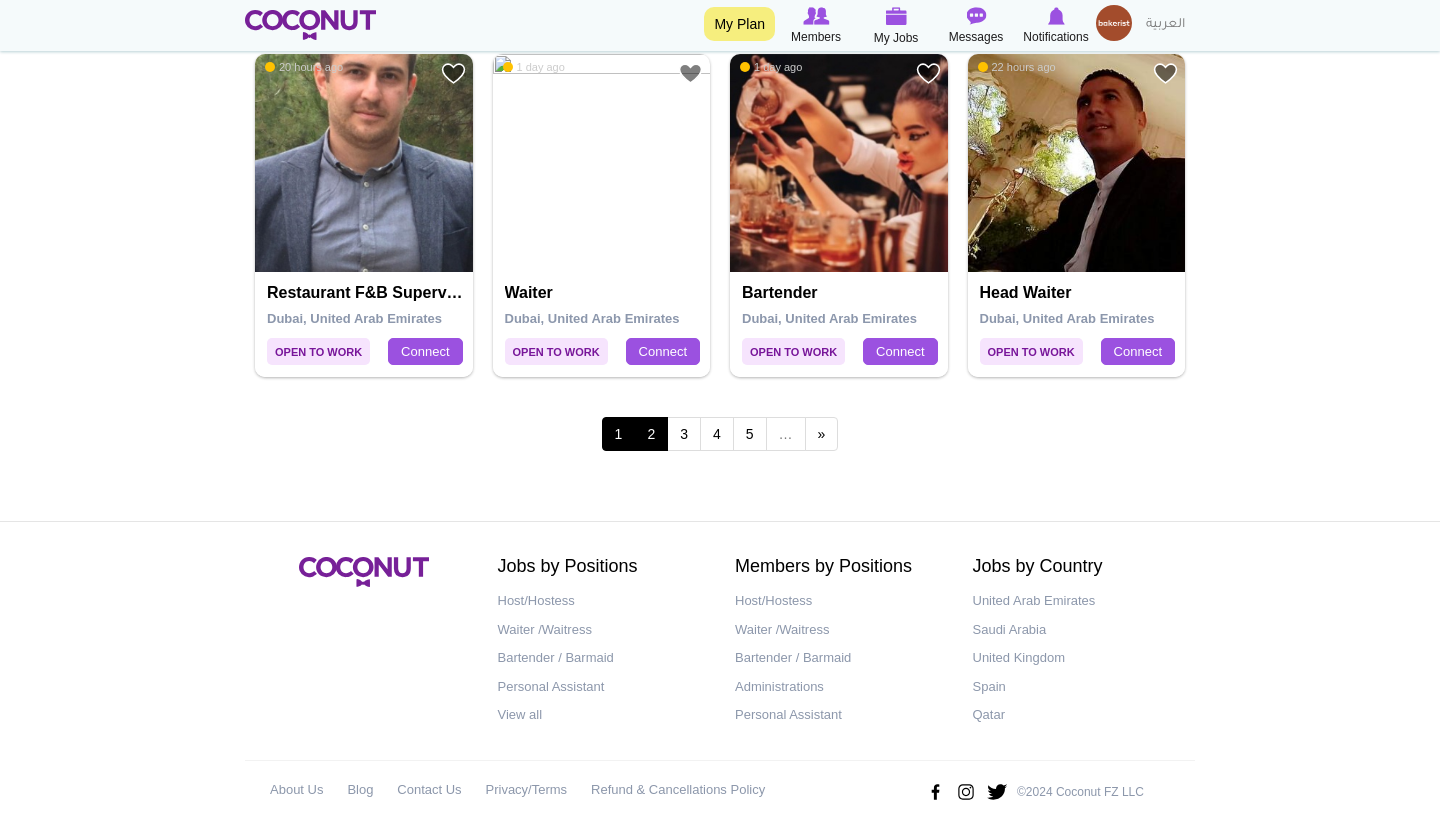 click on "2" at bounding box center [651, 434] 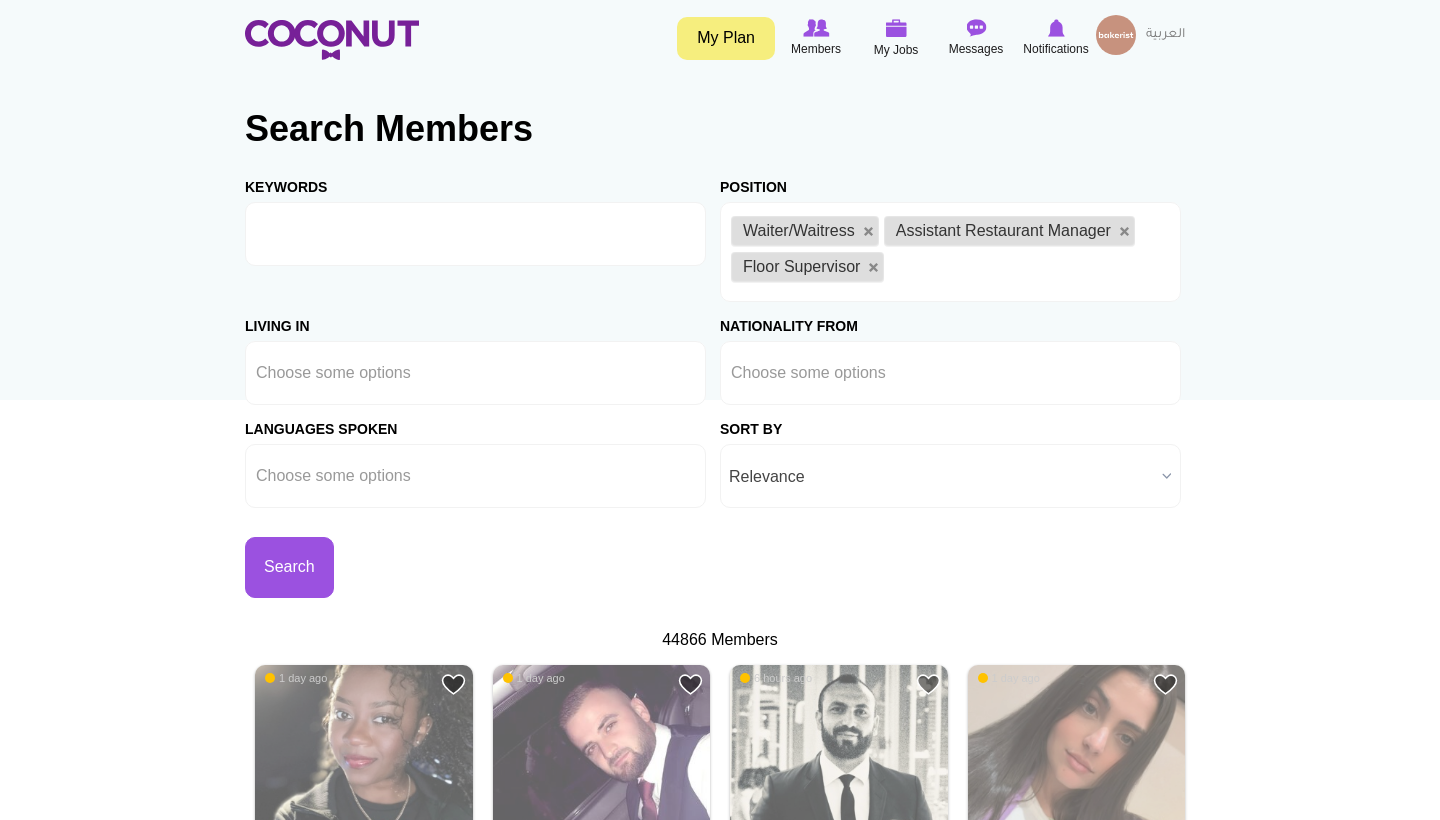 scroll, scrollTop: 0, scrollLeft: 0, axis: both 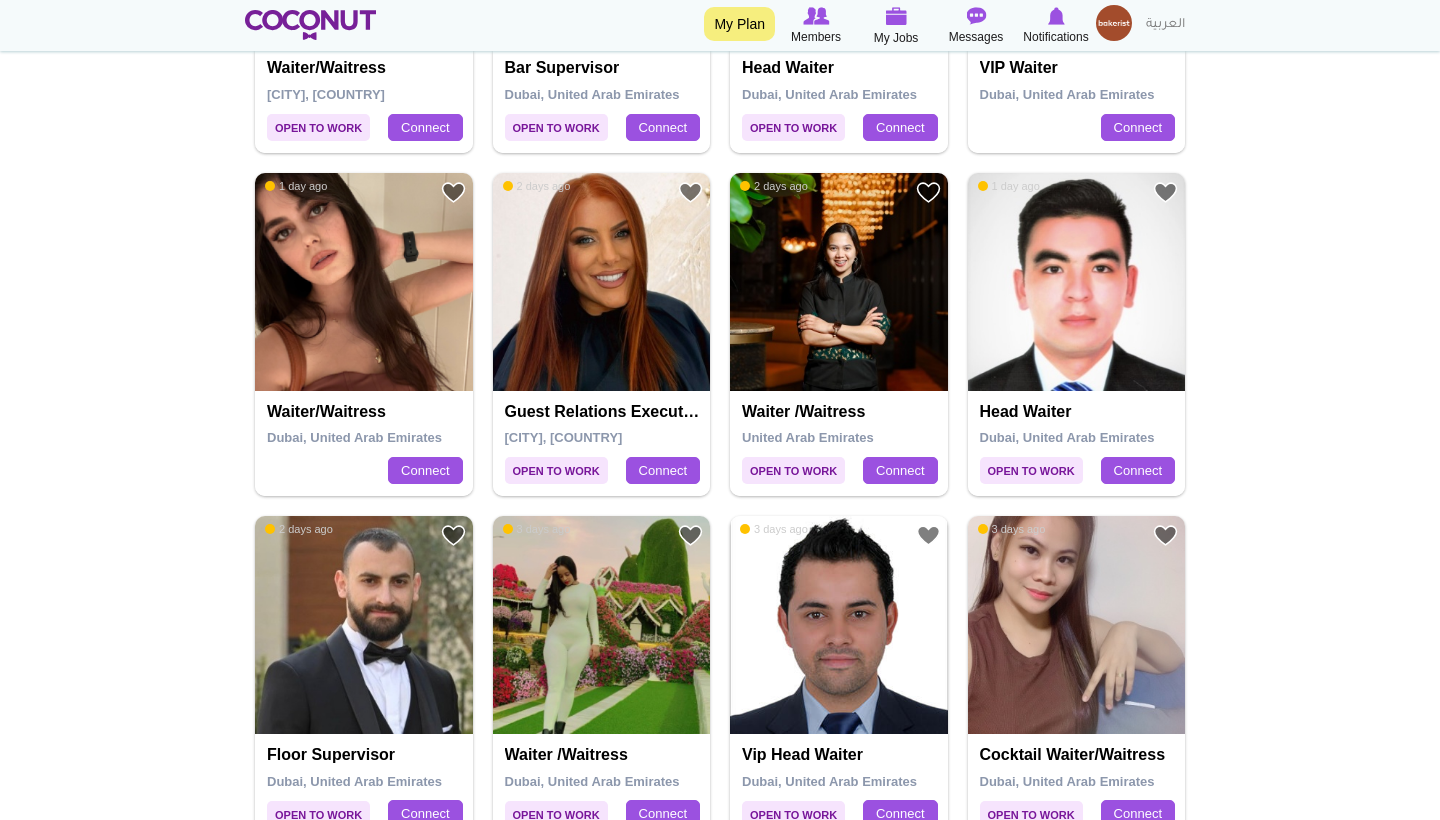 click at bounding box center (364, 282) 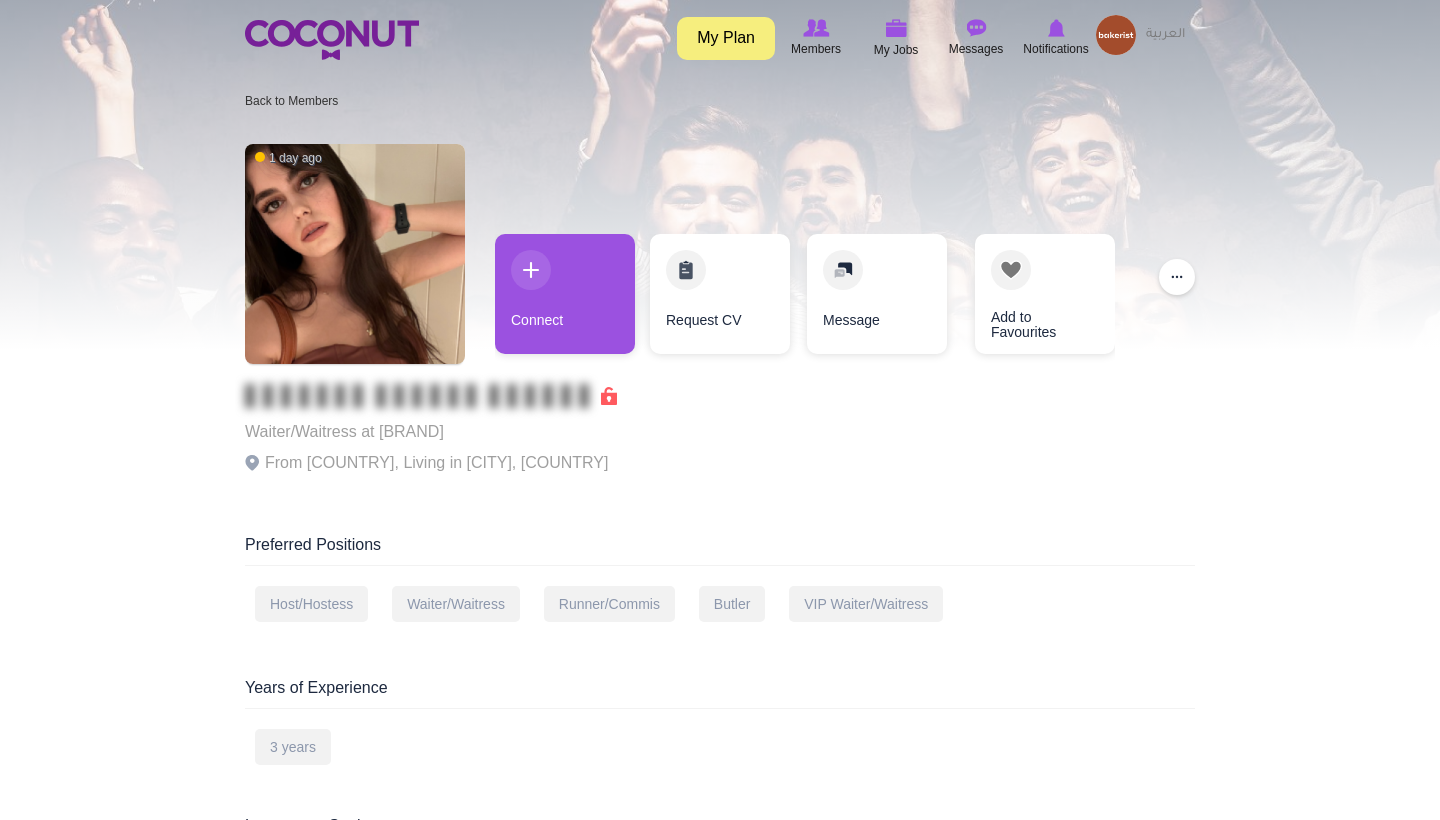 scroll, scrollTop: 0, scrollLeft: 0, axis: both 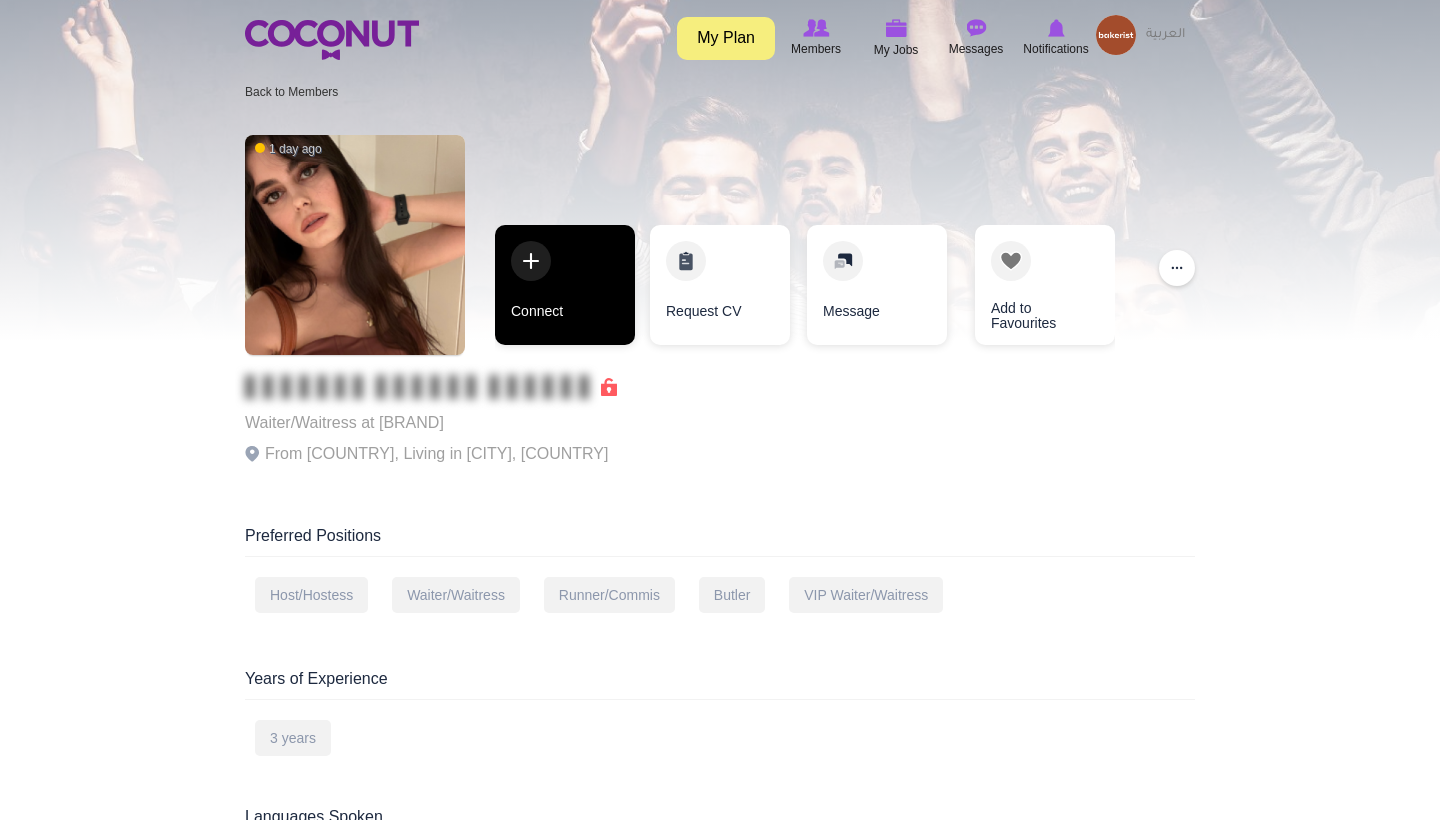 click on "Connect" at bounding box center [565, 285] 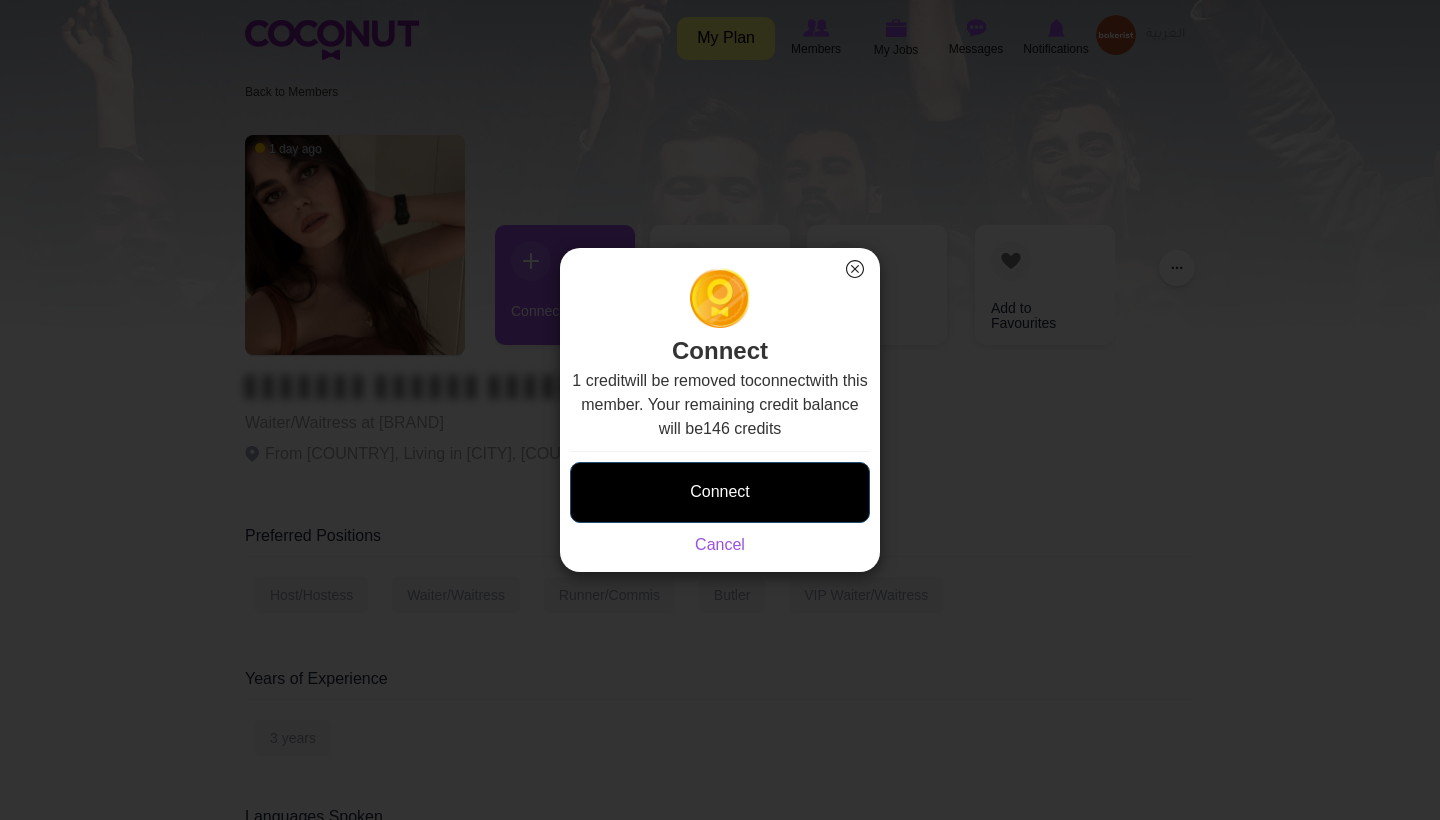 click on "Connect" at bounding box center [720, 492] 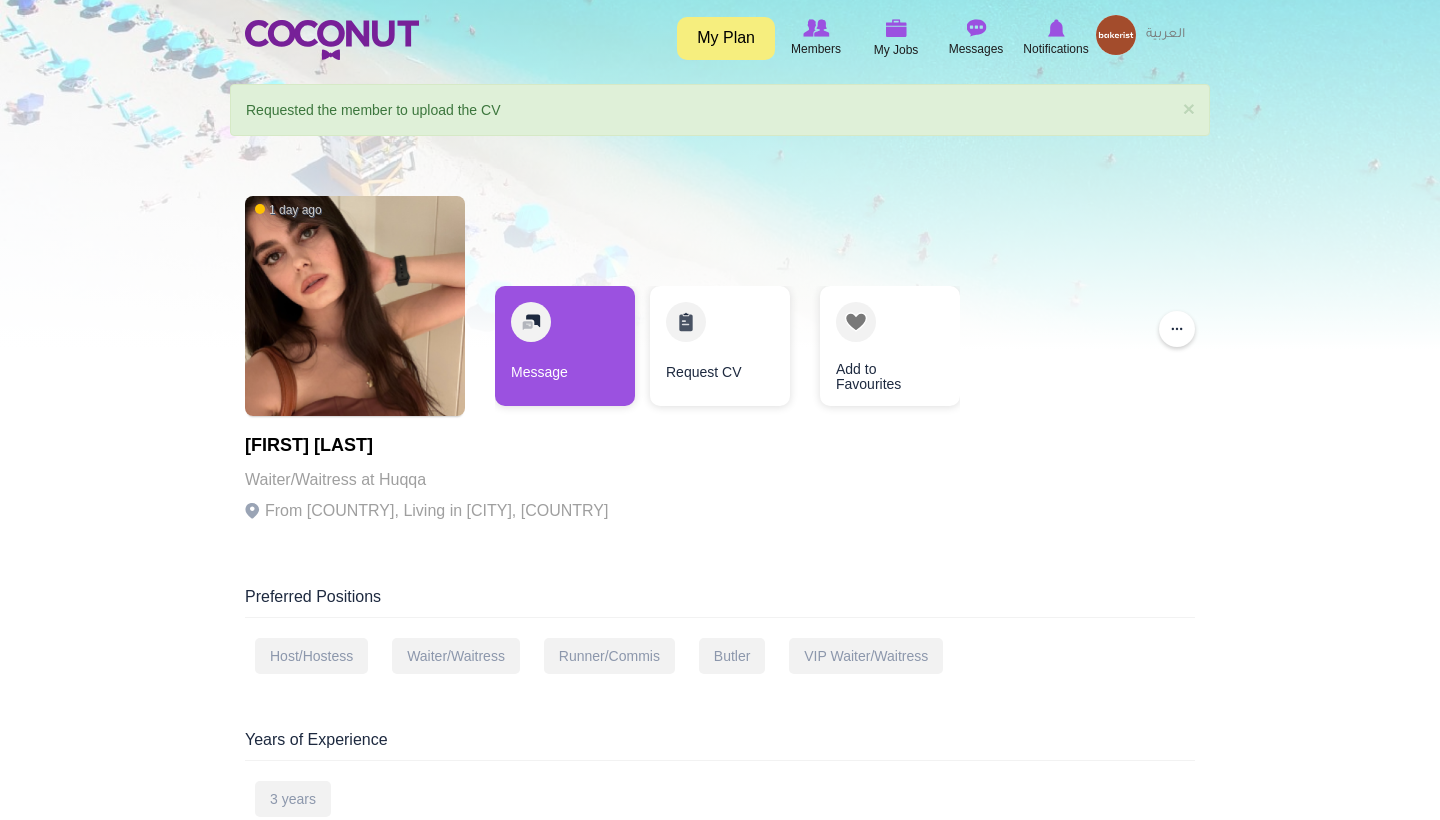 scroll, scrollTop: 0, scrollLeft: 0, axis: both 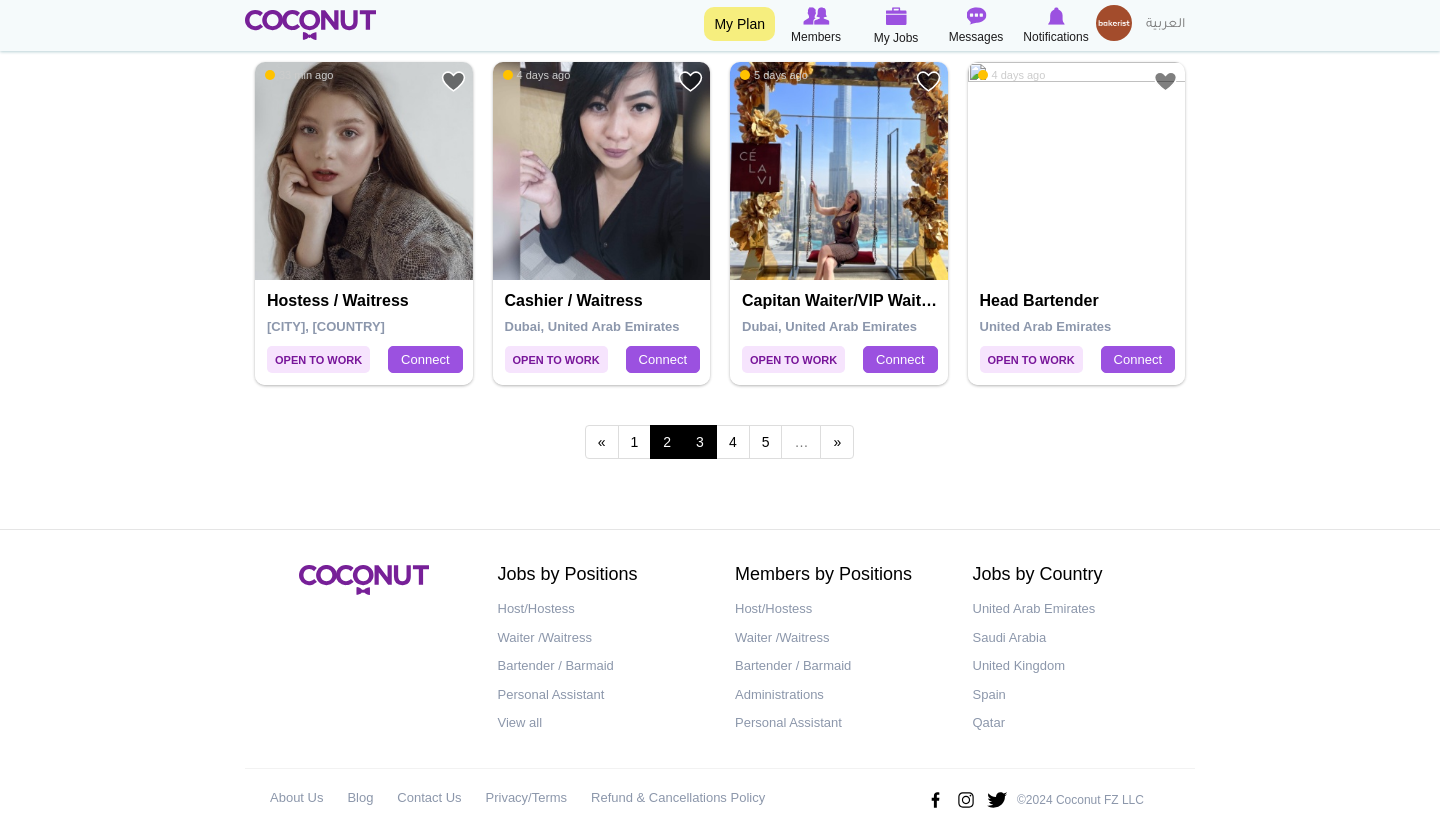 click on "3" at bounding box center [700, 442] 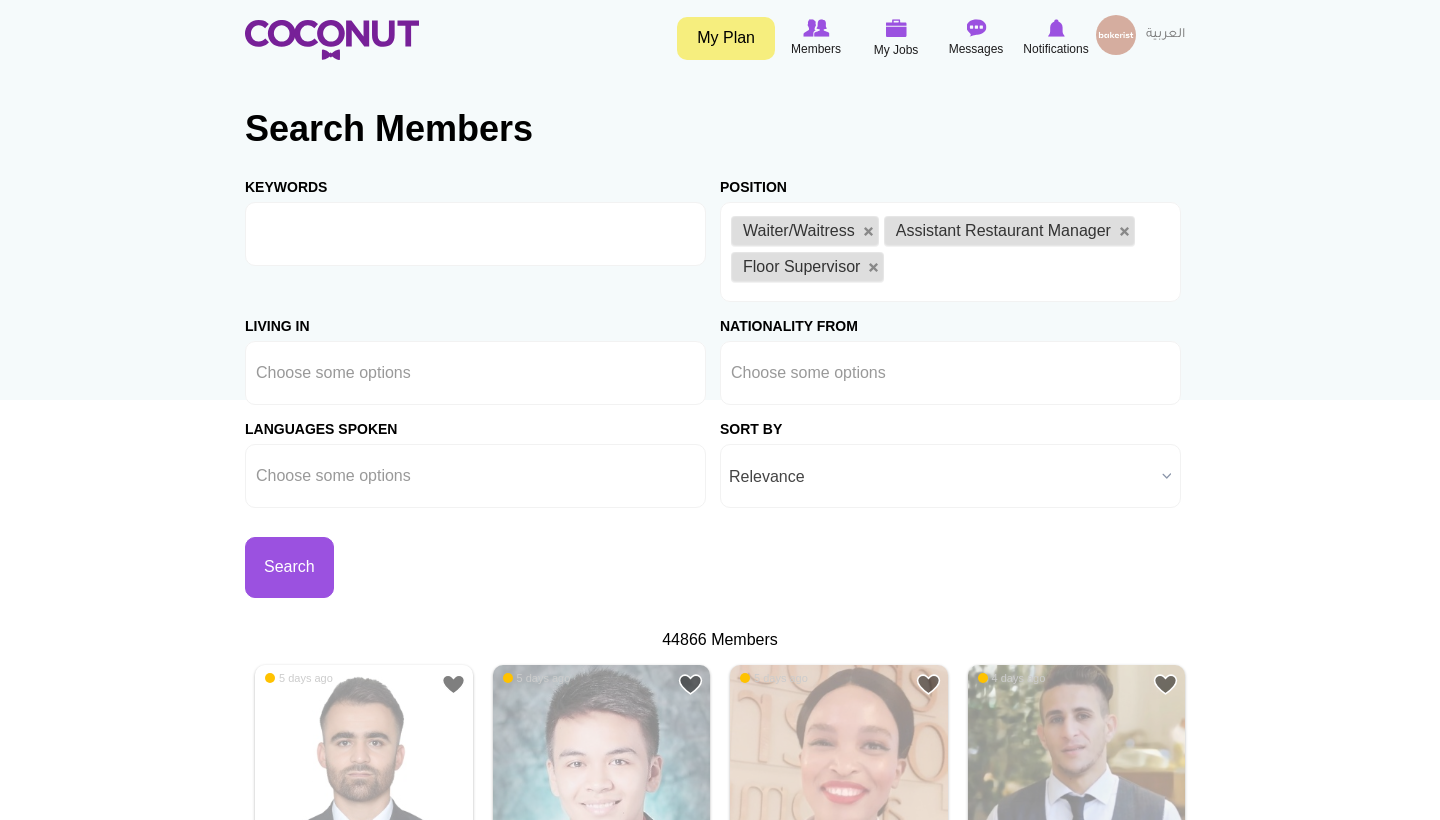 scroll, scrollTop: 0, scrollLeft: 0, axis: both 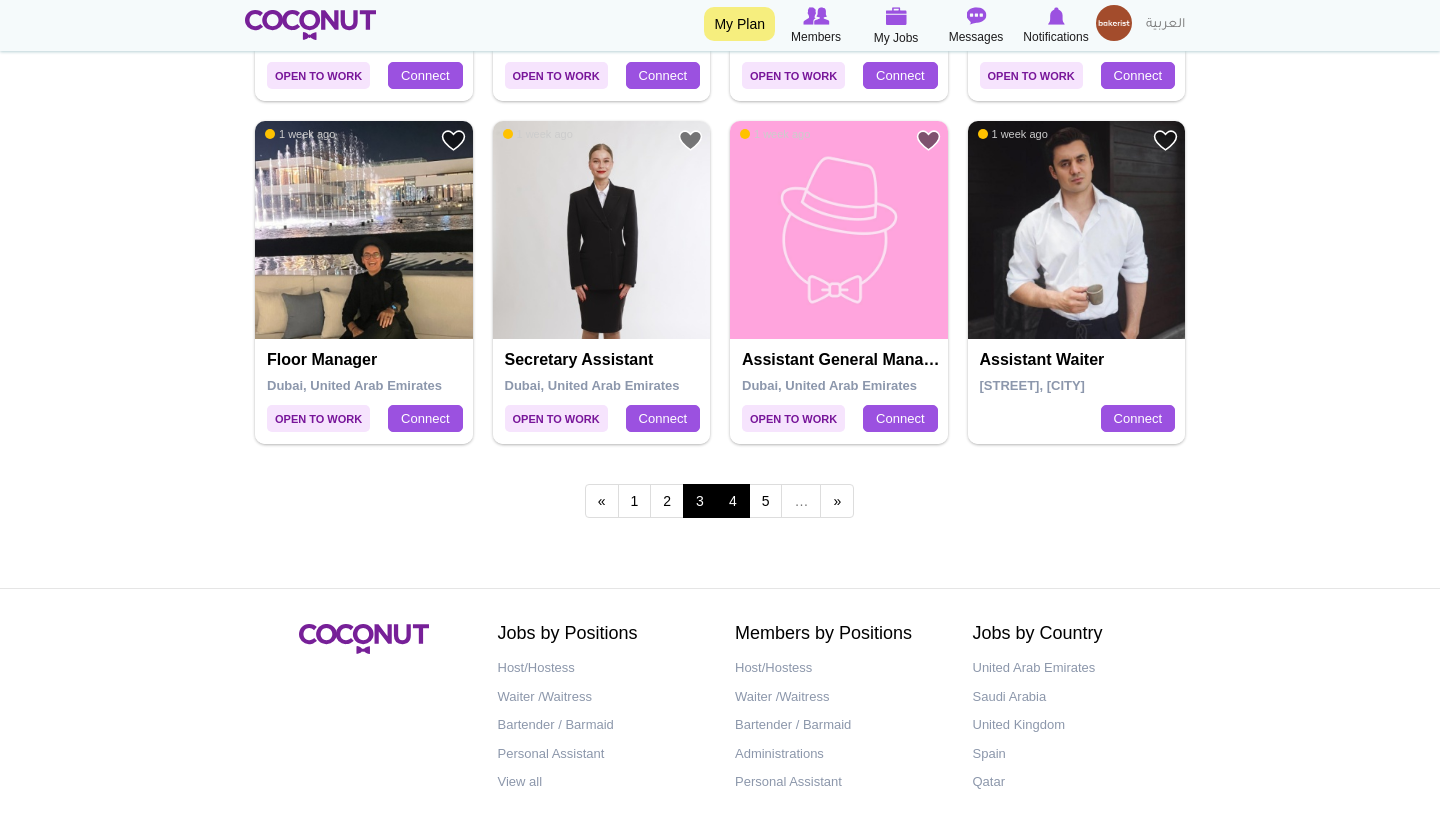click on "4" at bounding box center (733, 501) 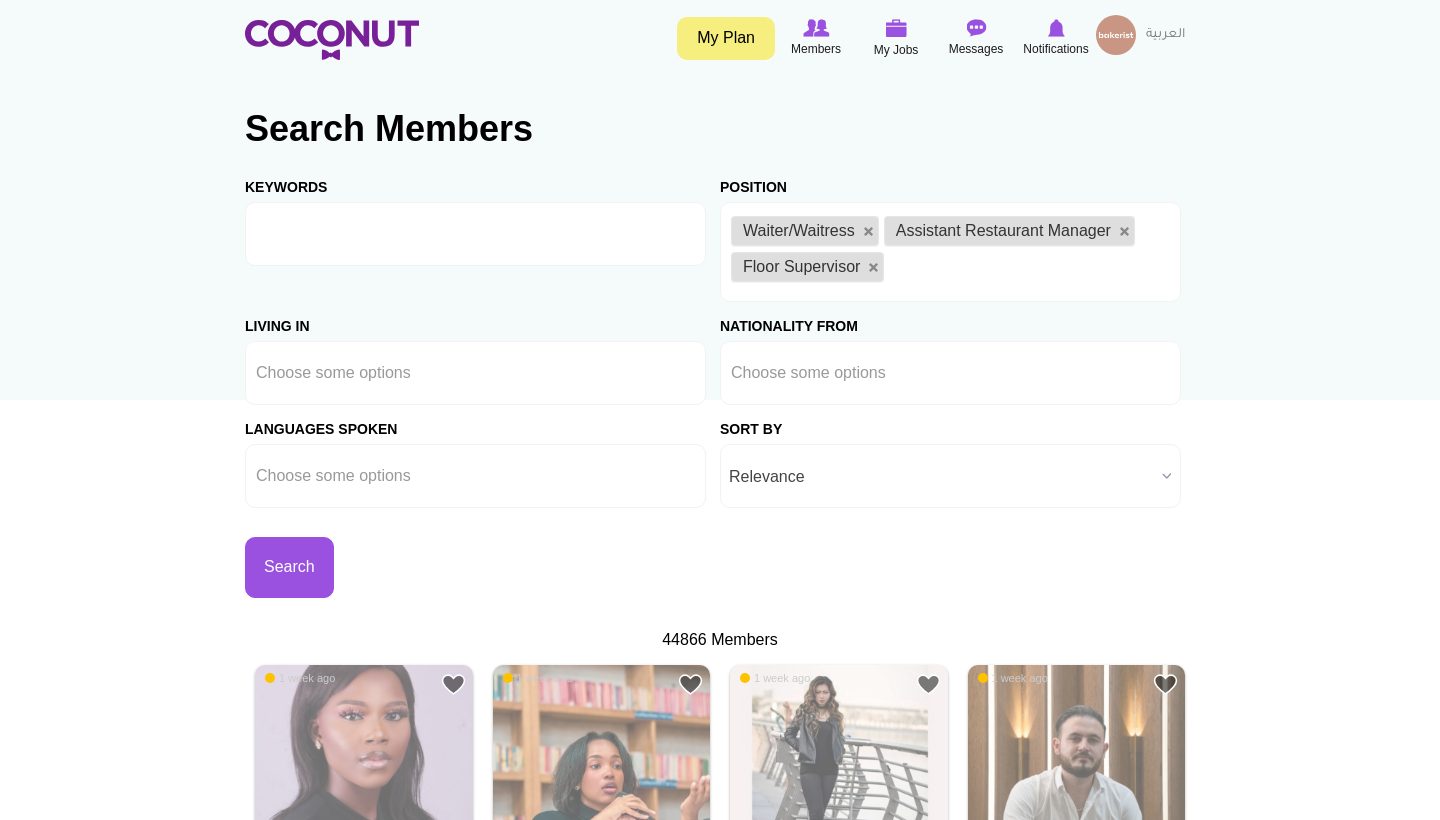scroll, scrollTop: 0, scrollLeft: 0, axis: both 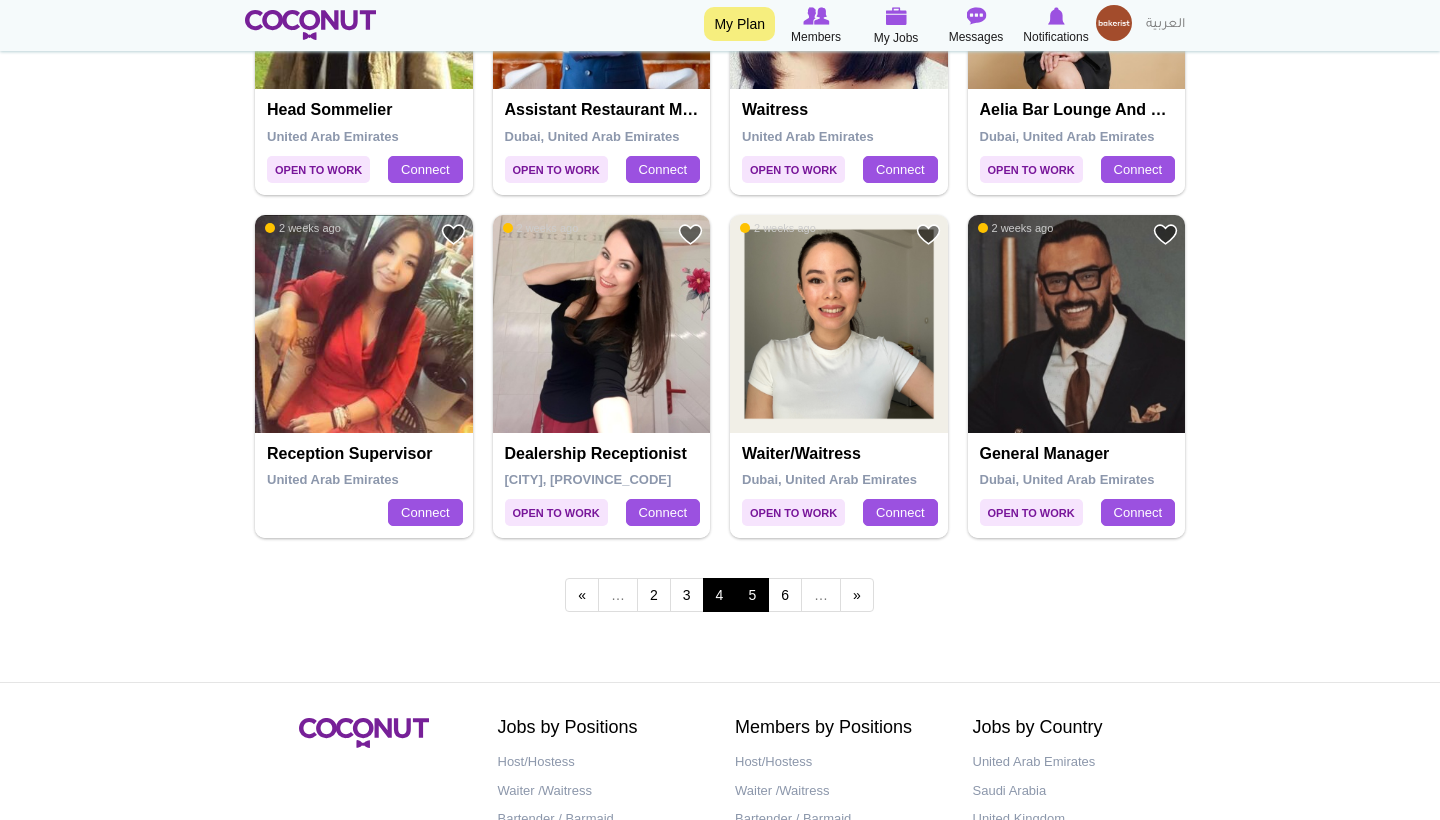 click on "5" at bounding box center (752, 595) 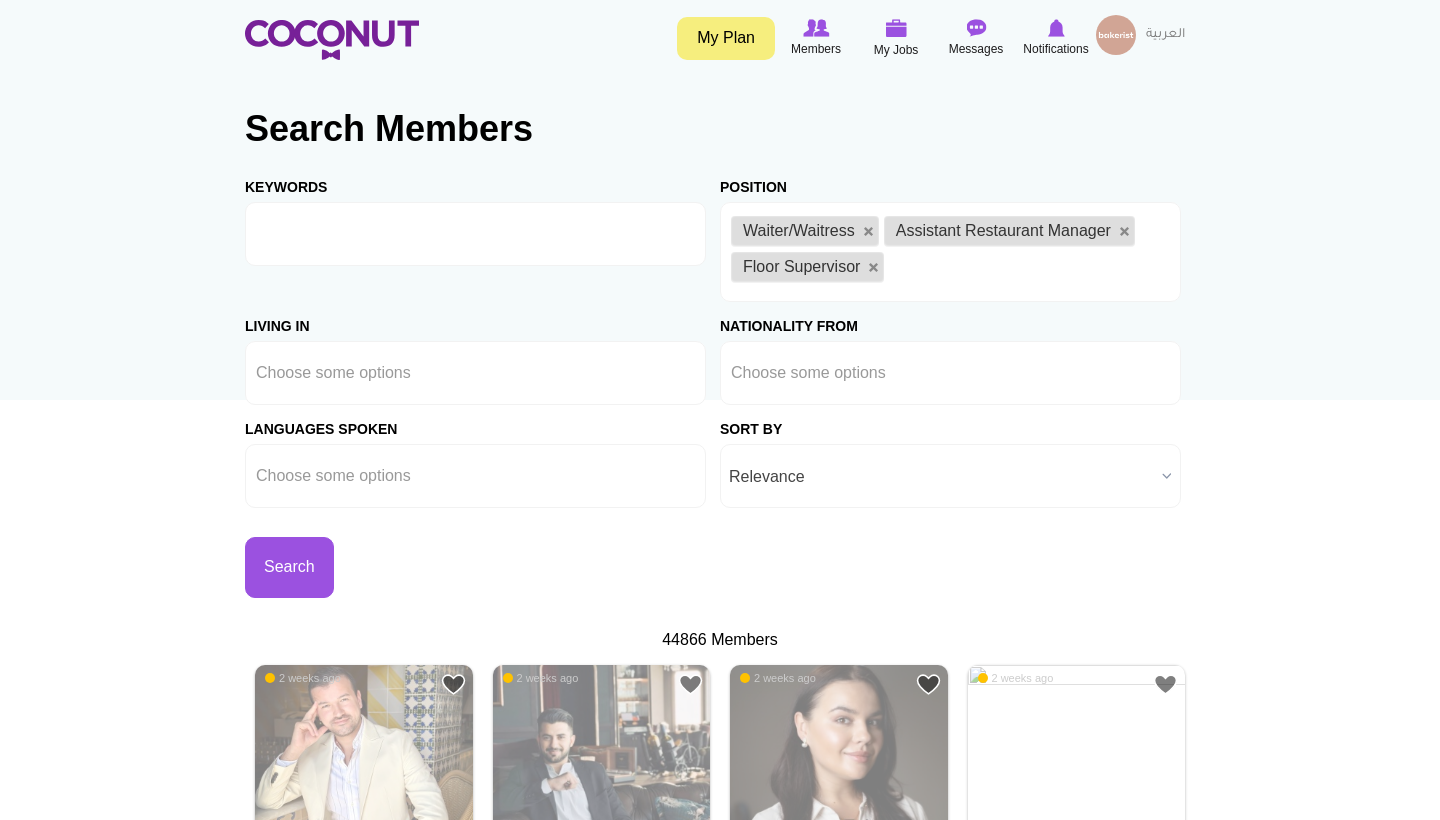 scroll, scrollTop: 0, scrollLeft: 0, axis: both 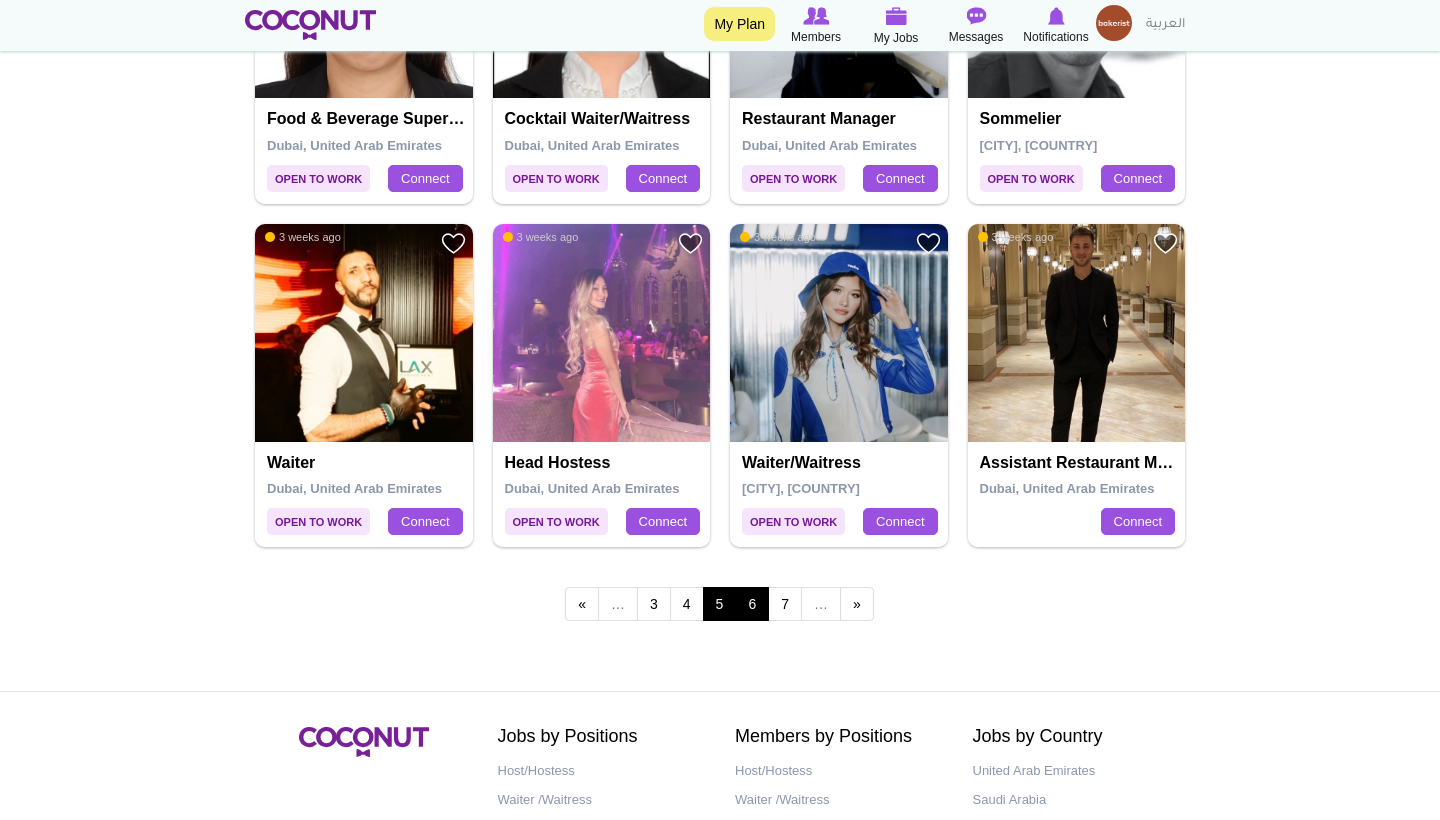 click on "6" at bounding box center (752, 604) 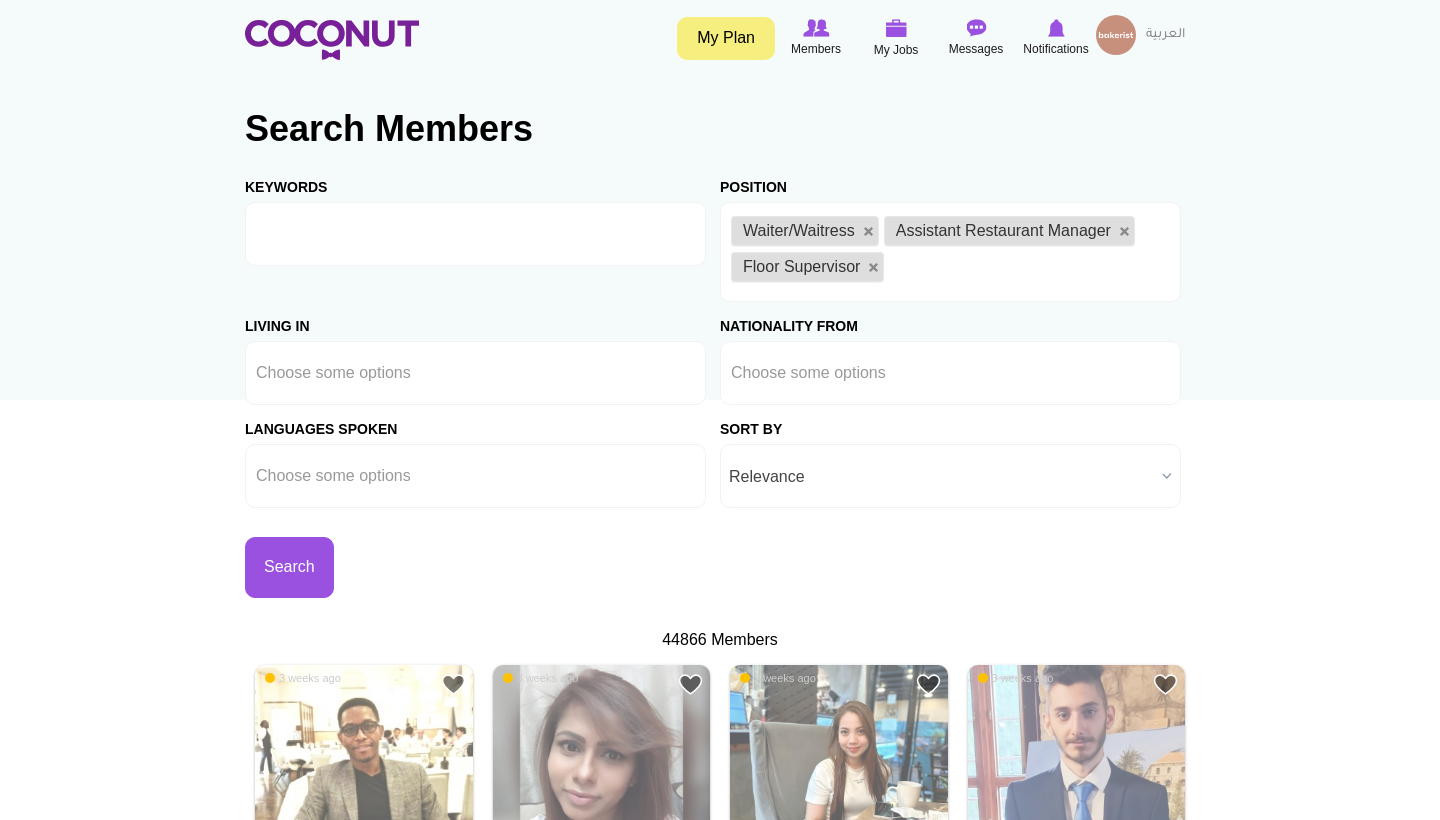 scroll, scrollTop: 0, scrollLeft: 0, axis: both 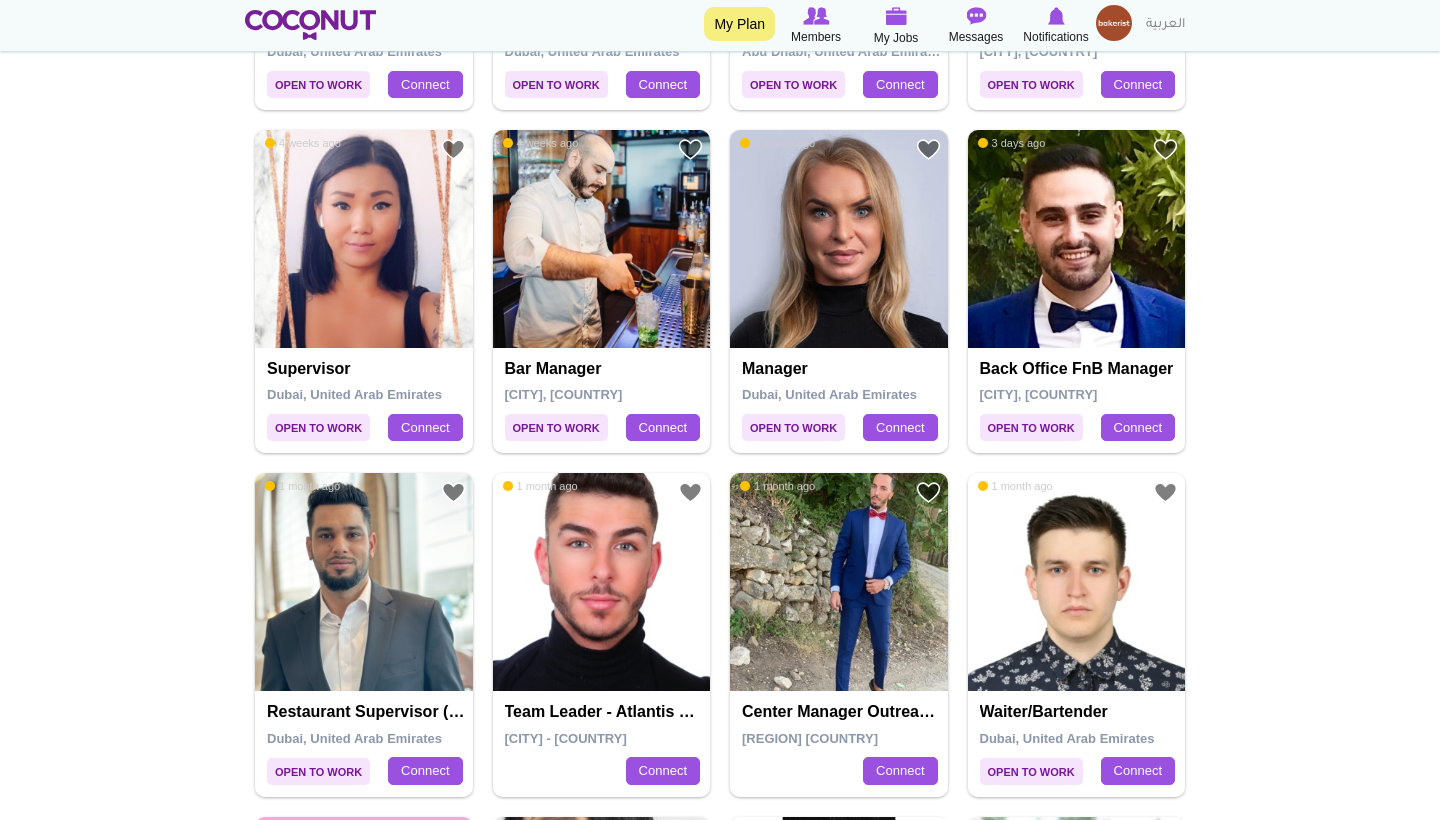 click at bounding box center (364, 239) 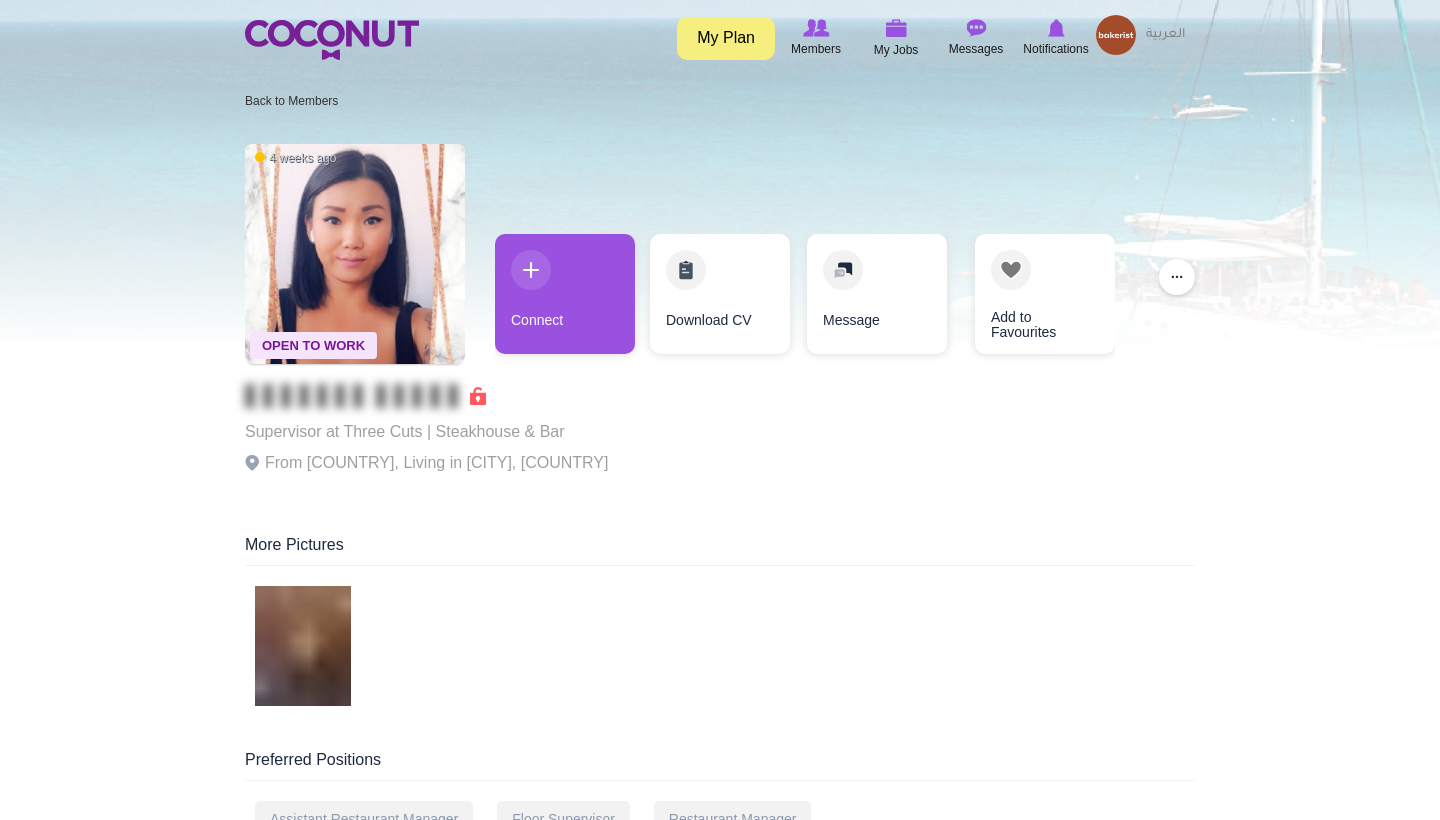 scroll, scrollTop: 0, scrollLeft: 0, axis: both 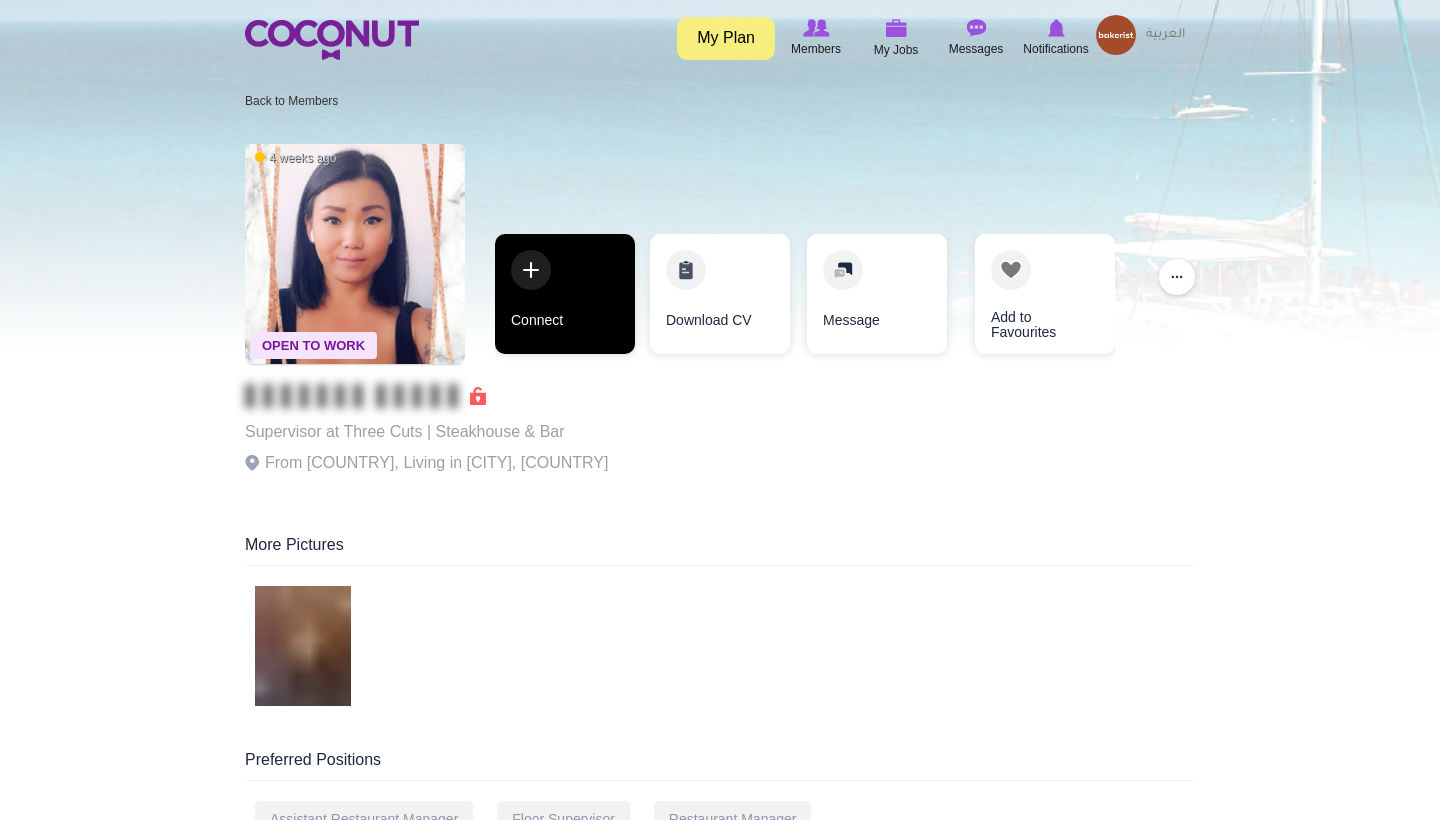 click on "Connect" at bounding box center (565, 294) 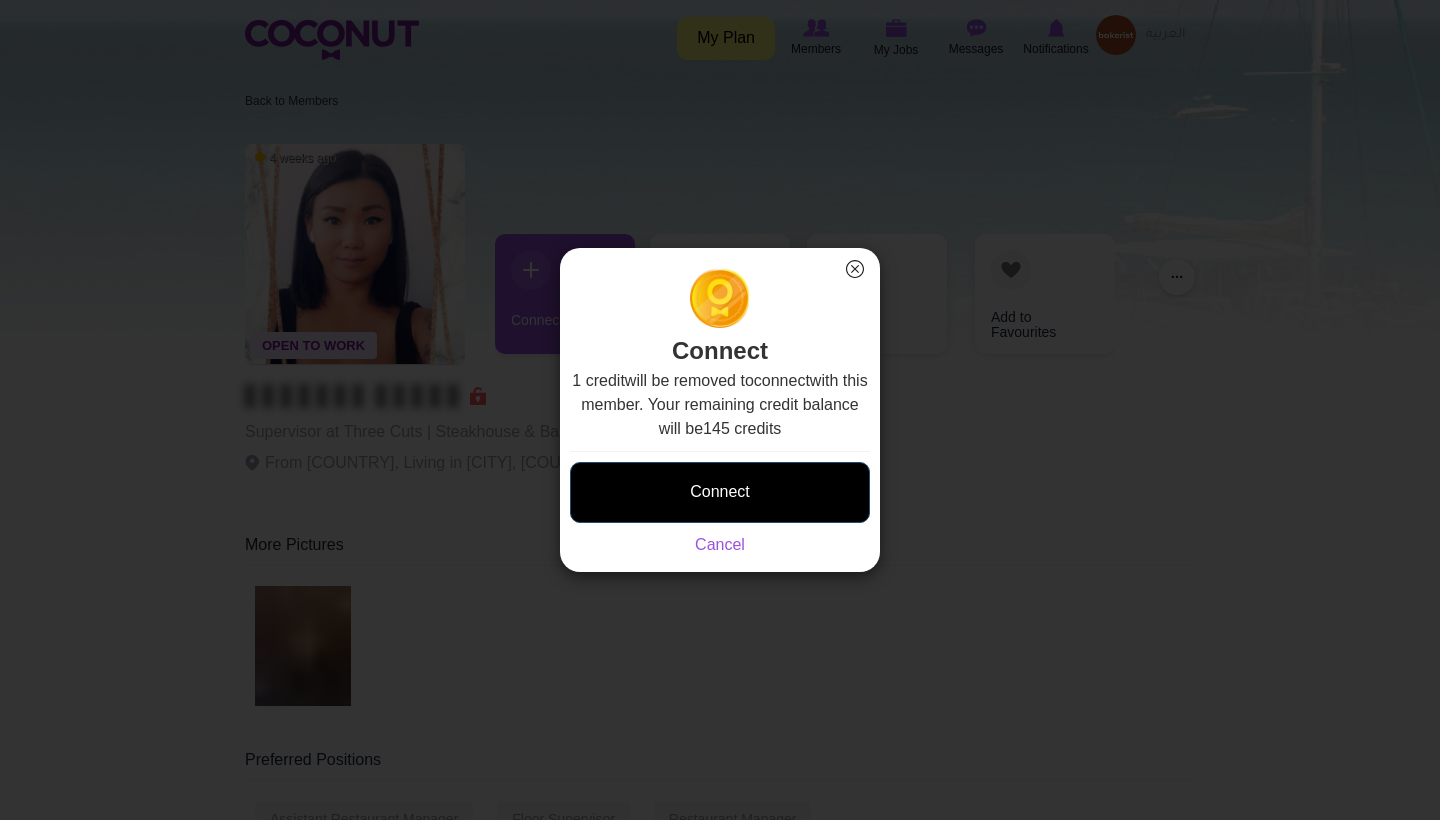 click on "Connect" at bounding box center [720, 492] 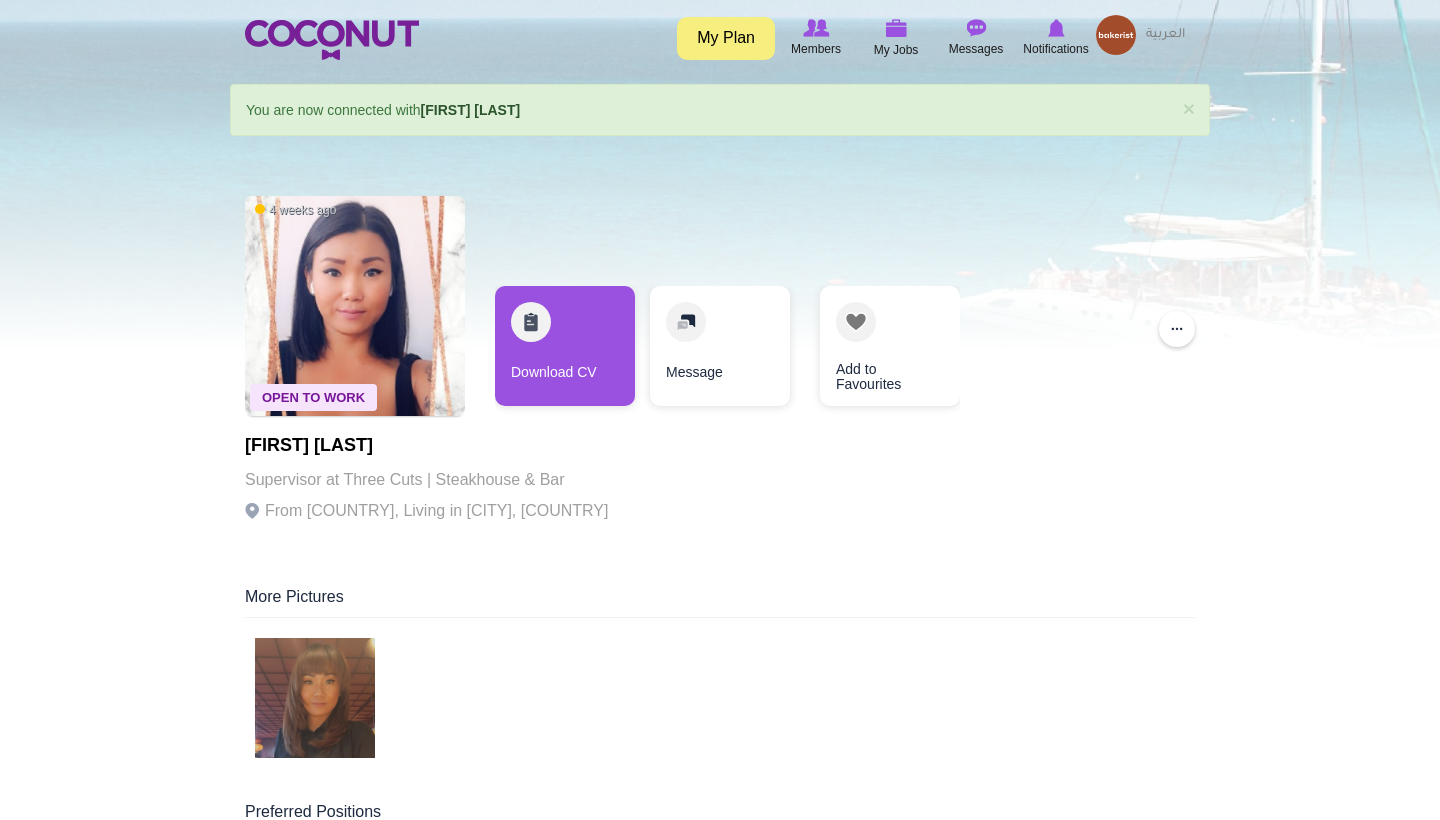 scroll, scrollTop: 0, scrollLeft: 0, axis: both 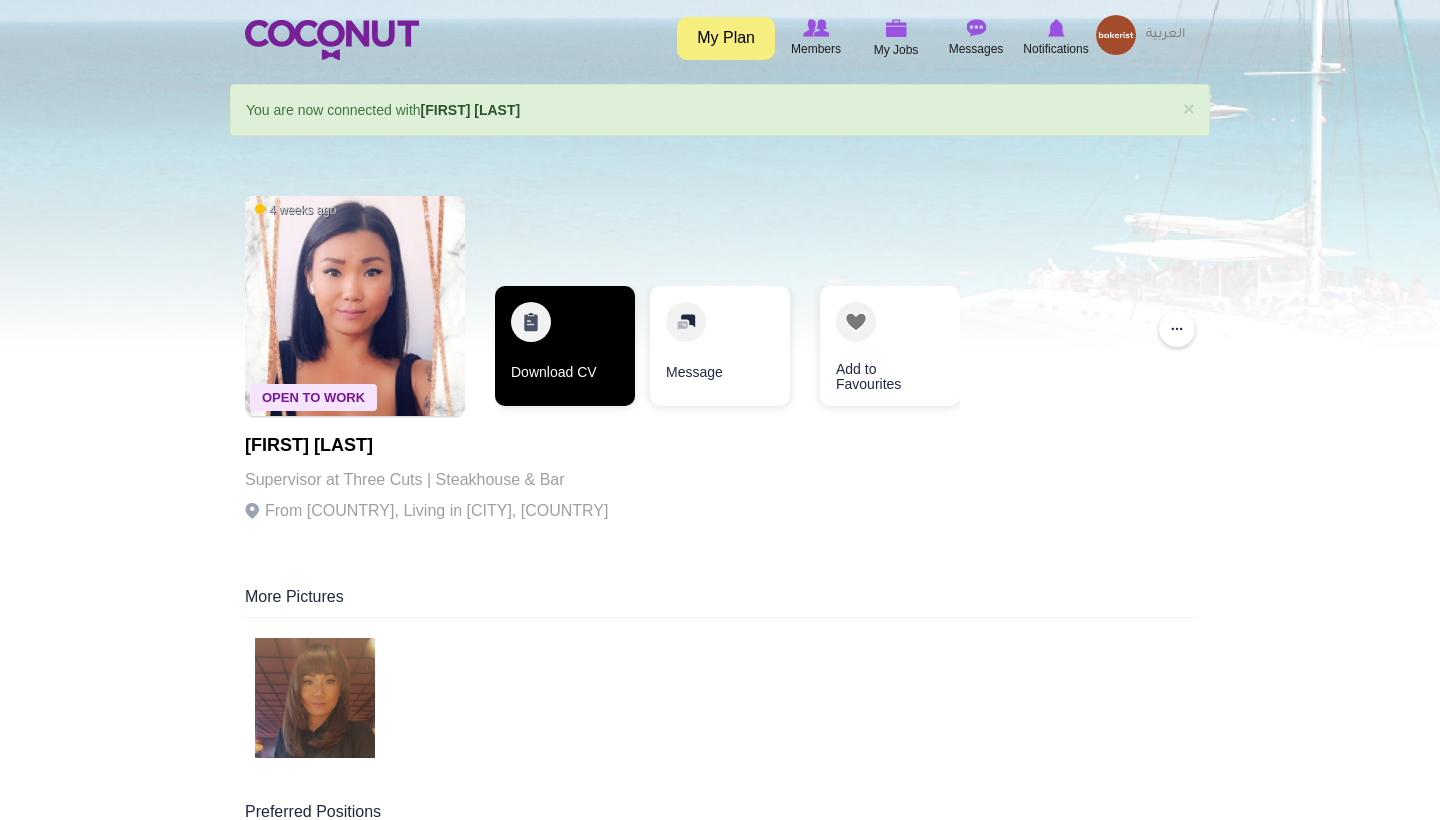 click on "Download CV" at bounding box center (565, 346) 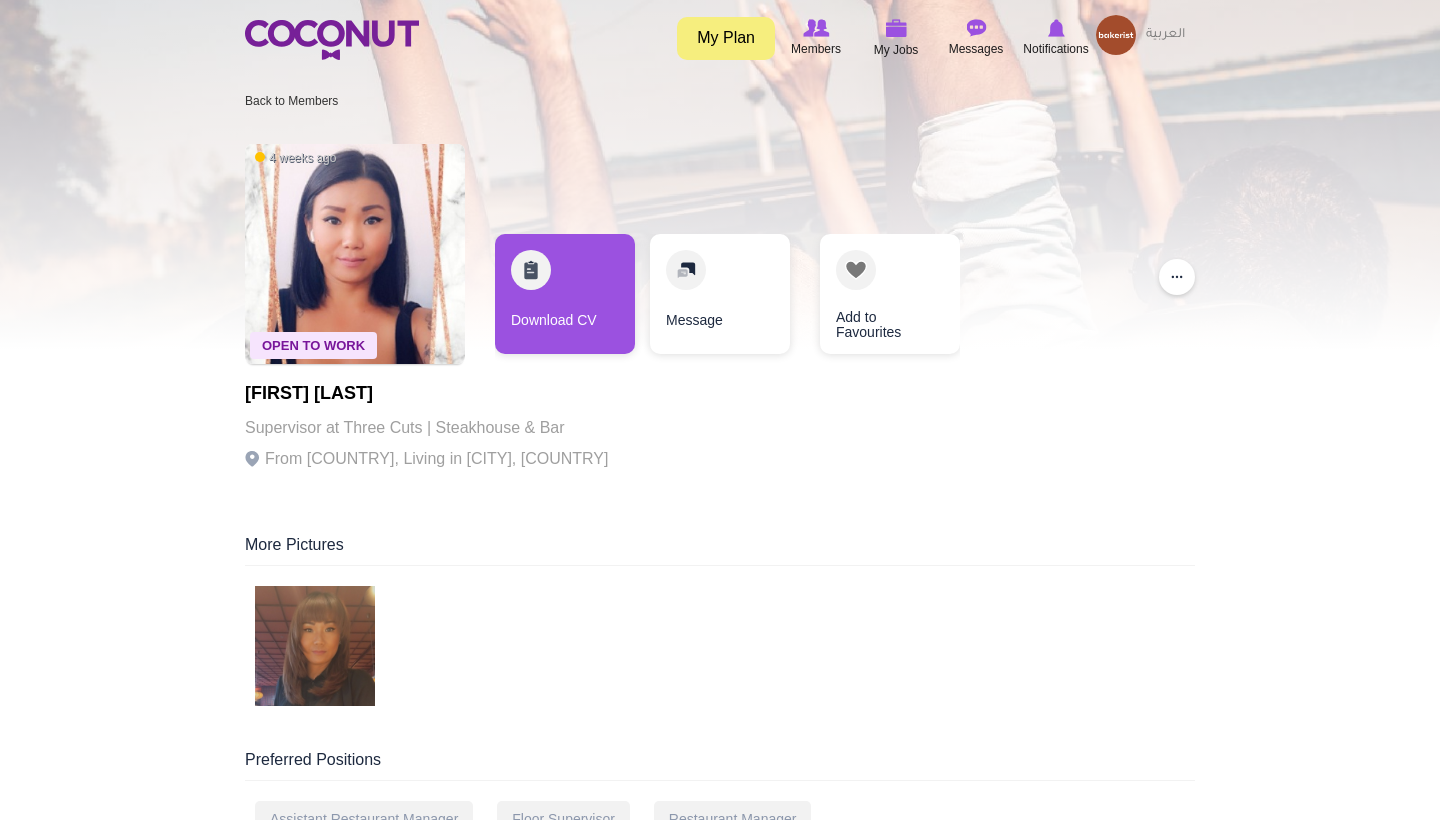scroll, scrollTop: 0, scrollLeft: 0, axis: both 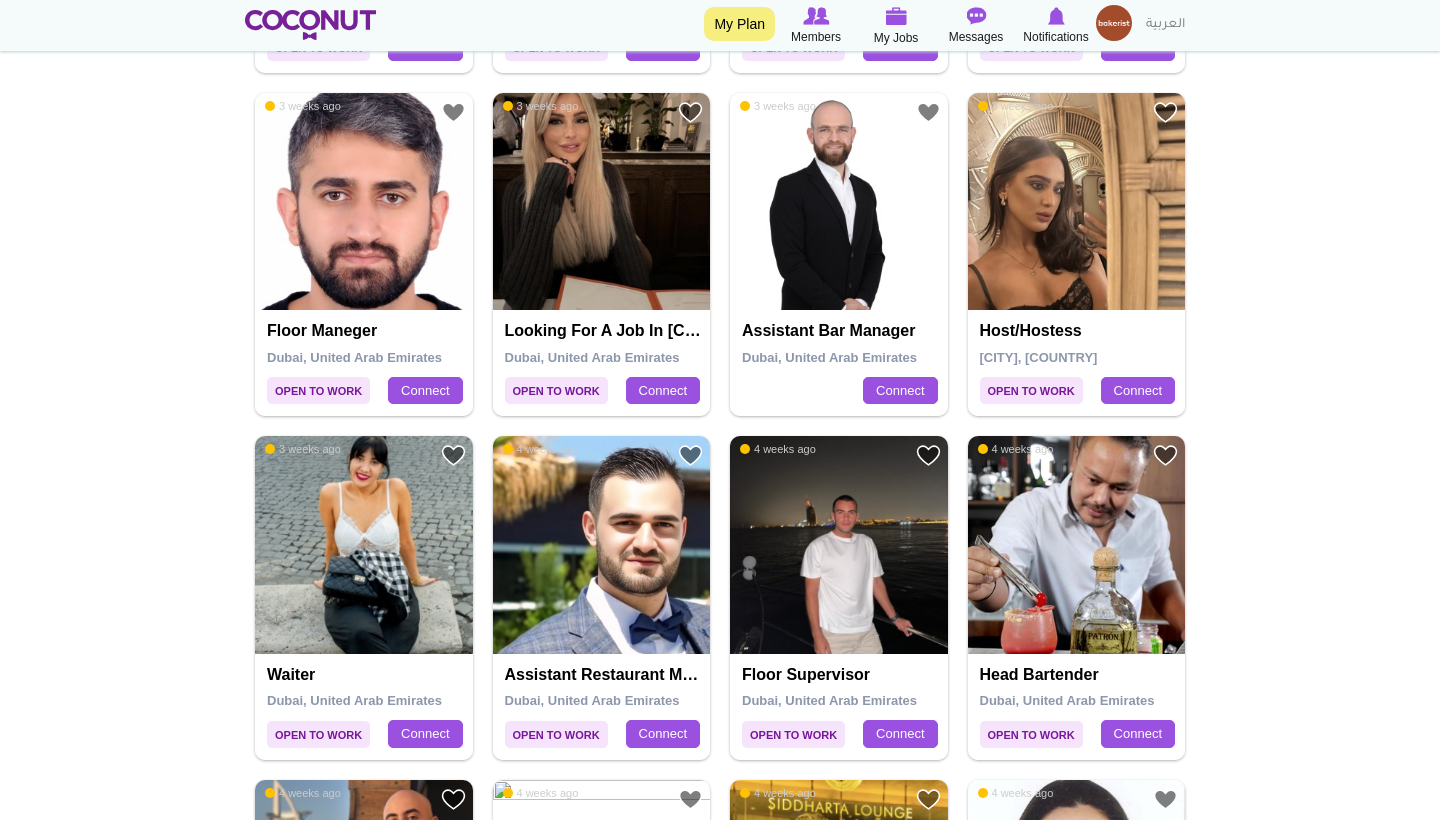 click at bounding box center (602, 202) 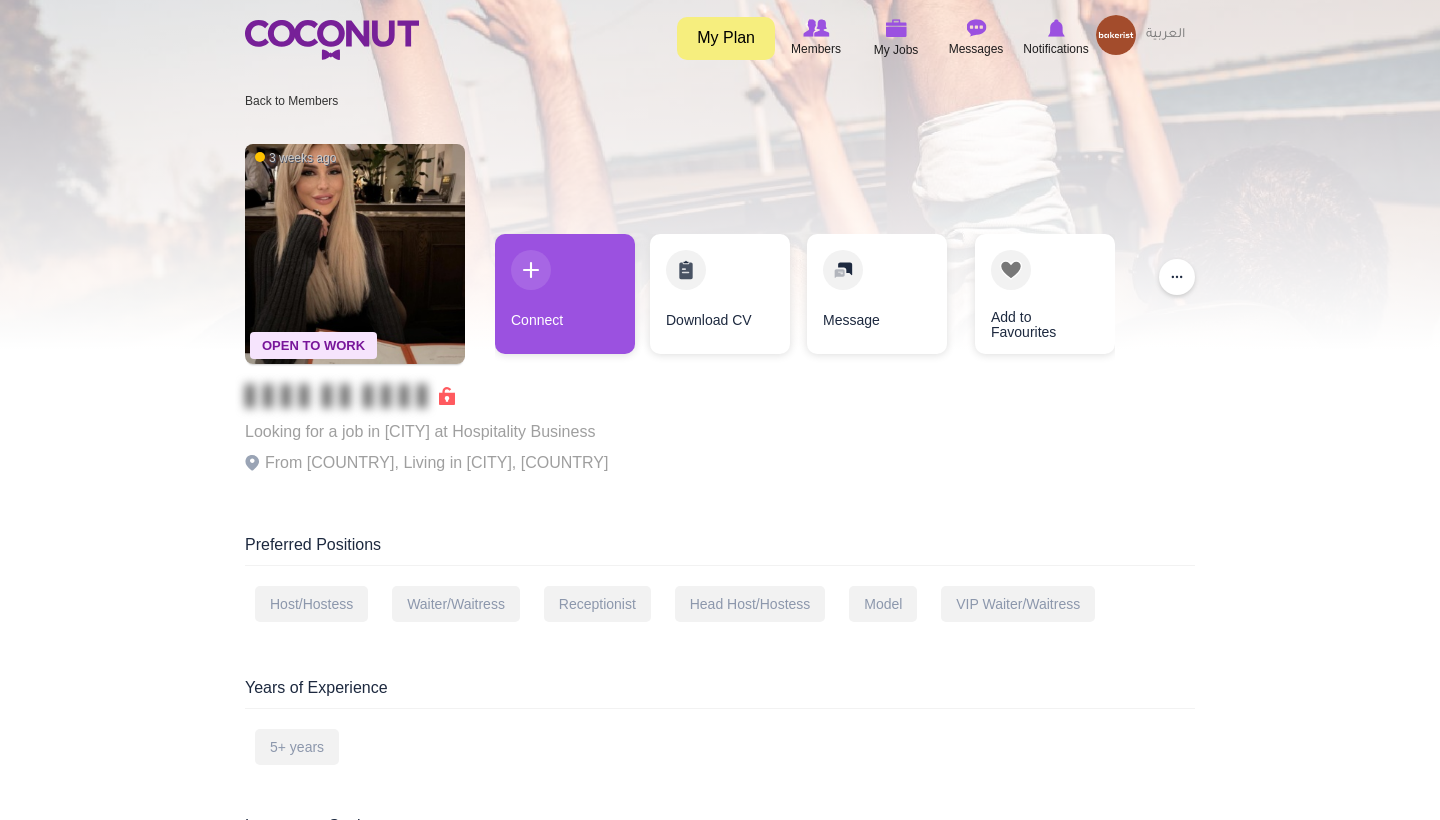scroll, scrollTop: 0, scrollLeft: 0, axis: both 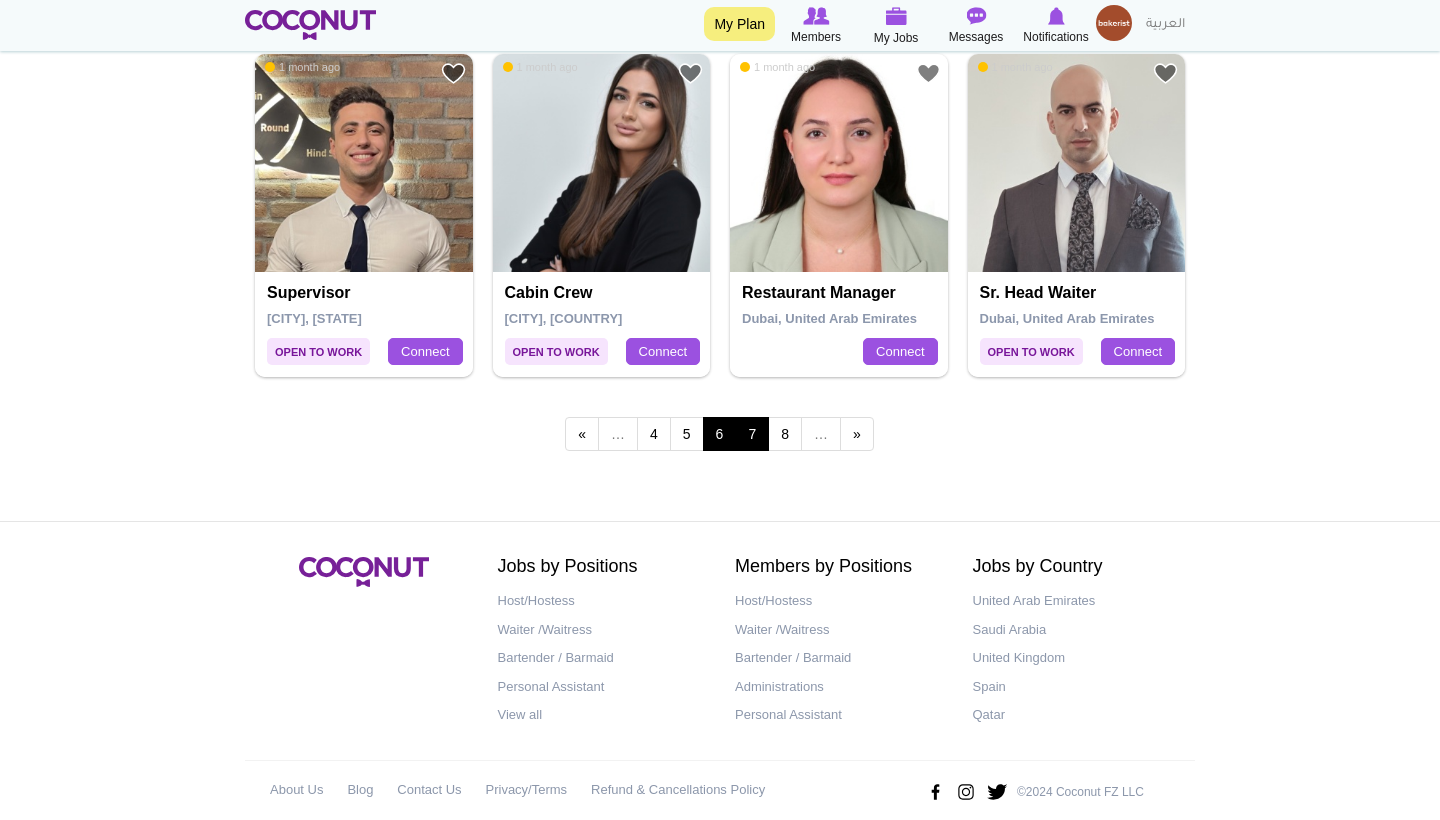 click on "7" at bounding box center [752, 434] 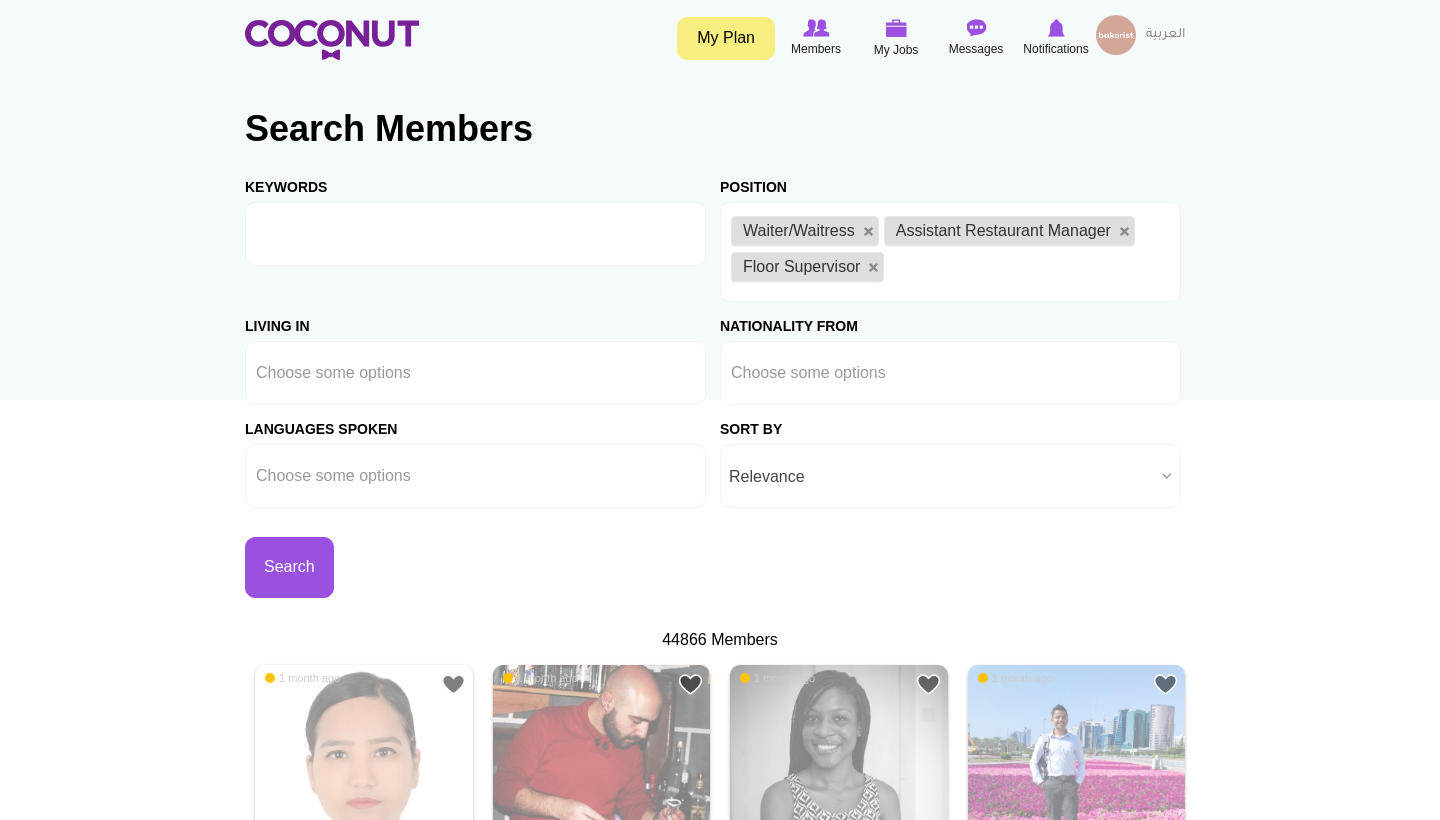 scroll, scrollTop: 0, scrollLeft: 0, axis: both 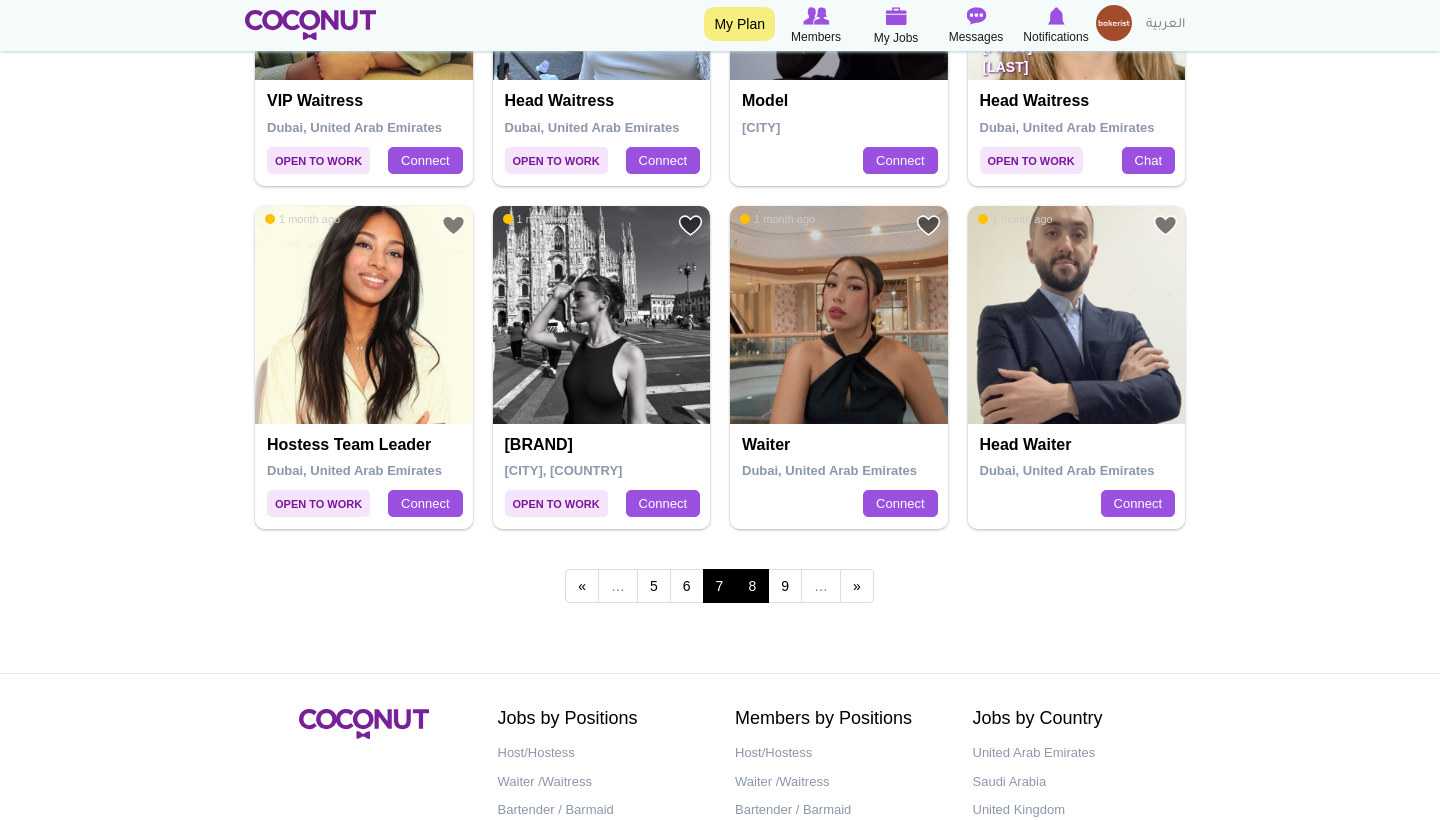 click on "8" at bounding box center [752, 586] 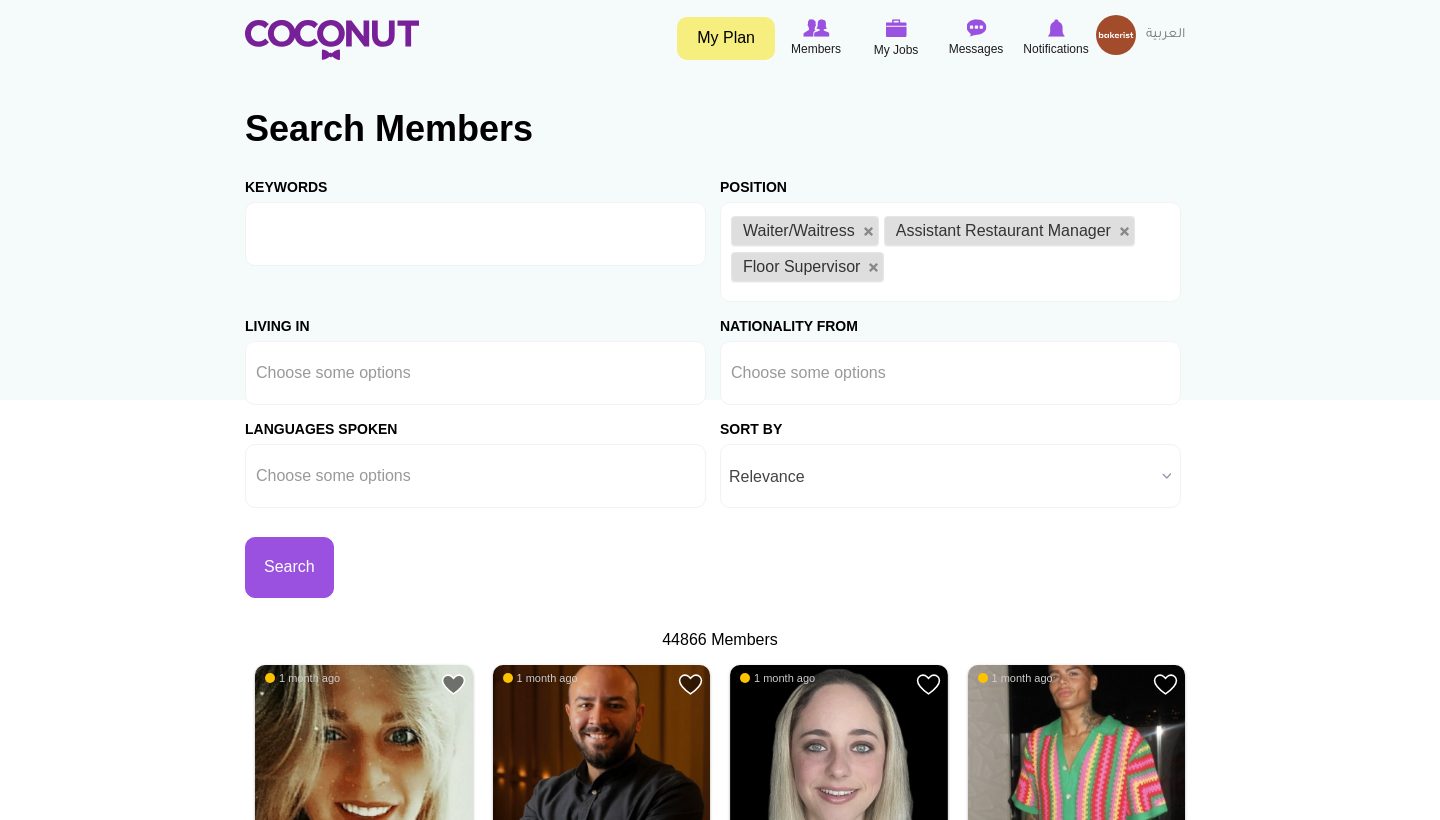 scroll, scrollTop: 0, scrollLeft: 0, axis: both 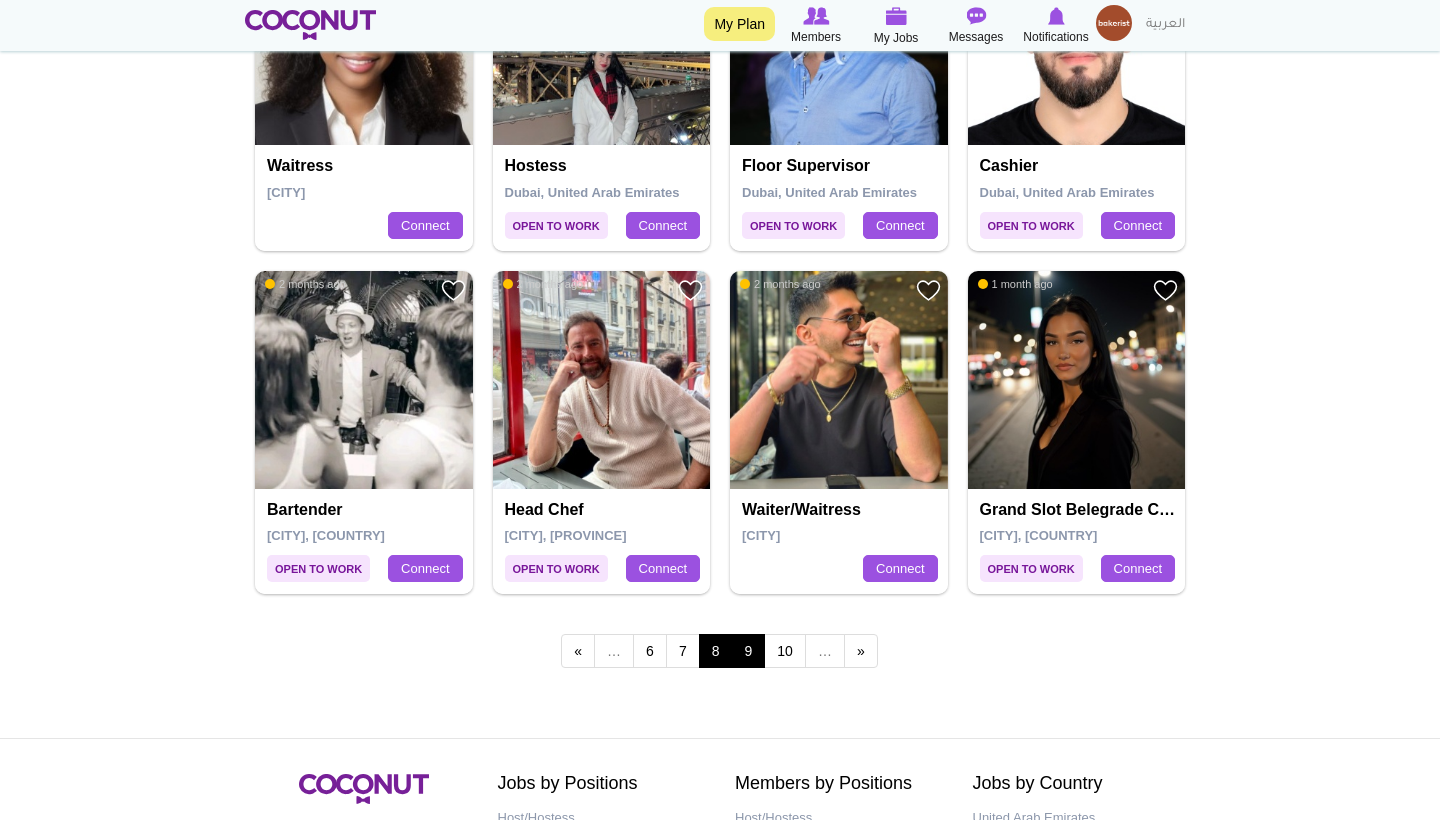 click on "9" at bounding box center [749, 651] 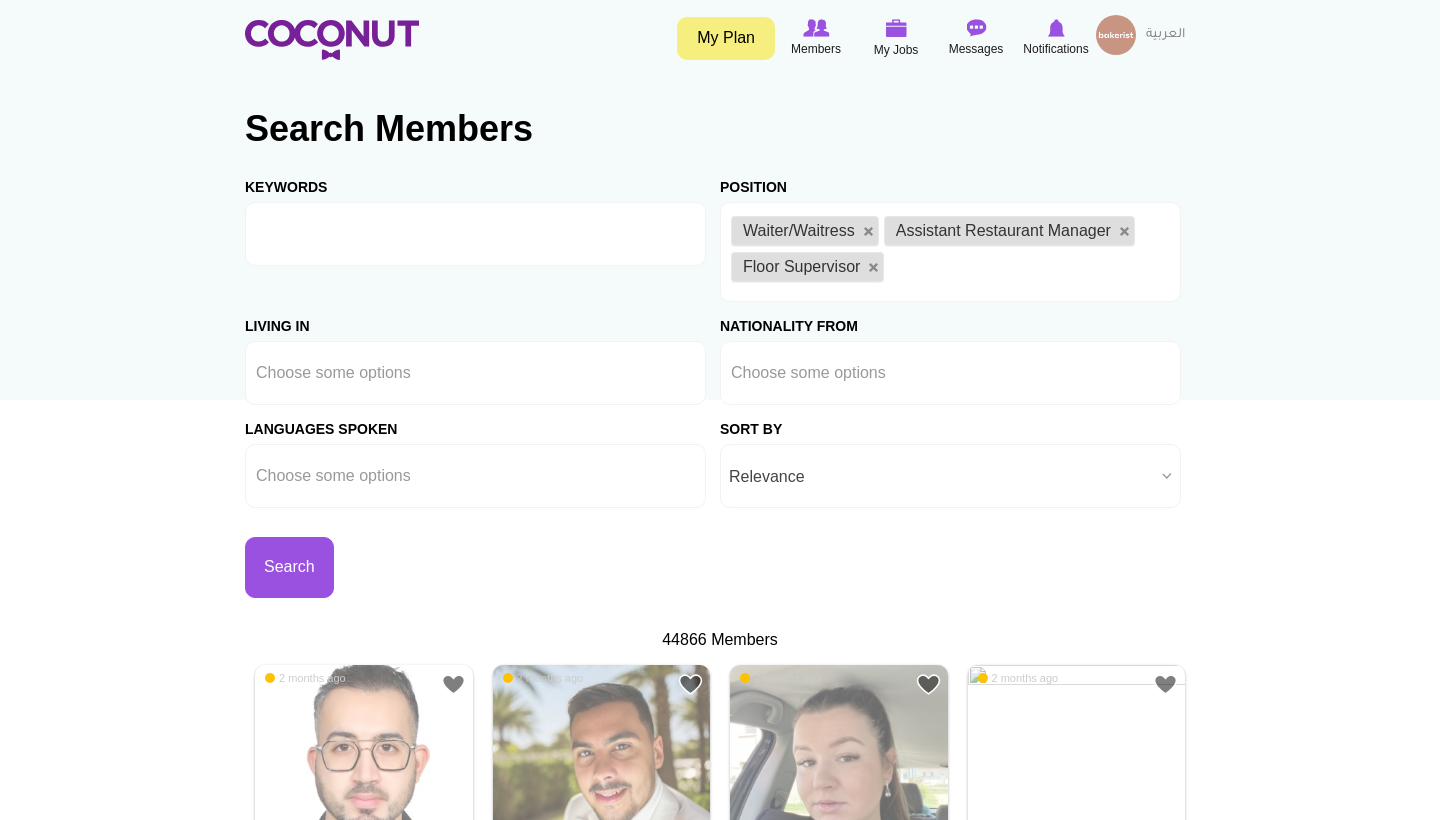 scroll, scrollTop: 0, scrollLeft: 0, axis: both 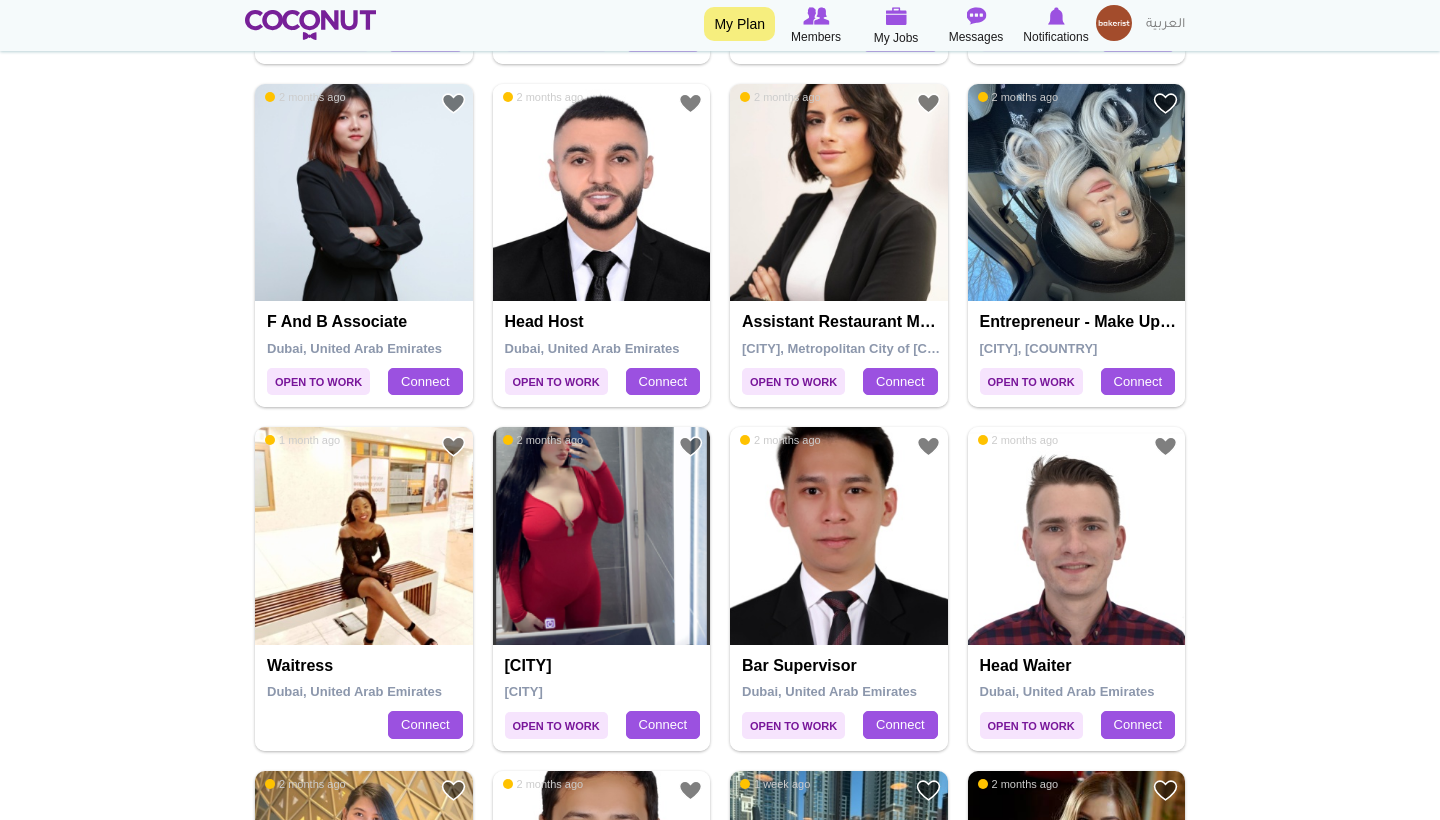click on "Assistant Restaurant Manager [CITY], Metropolitan City of [CITY] Connect" at bounding box center (839, 354) 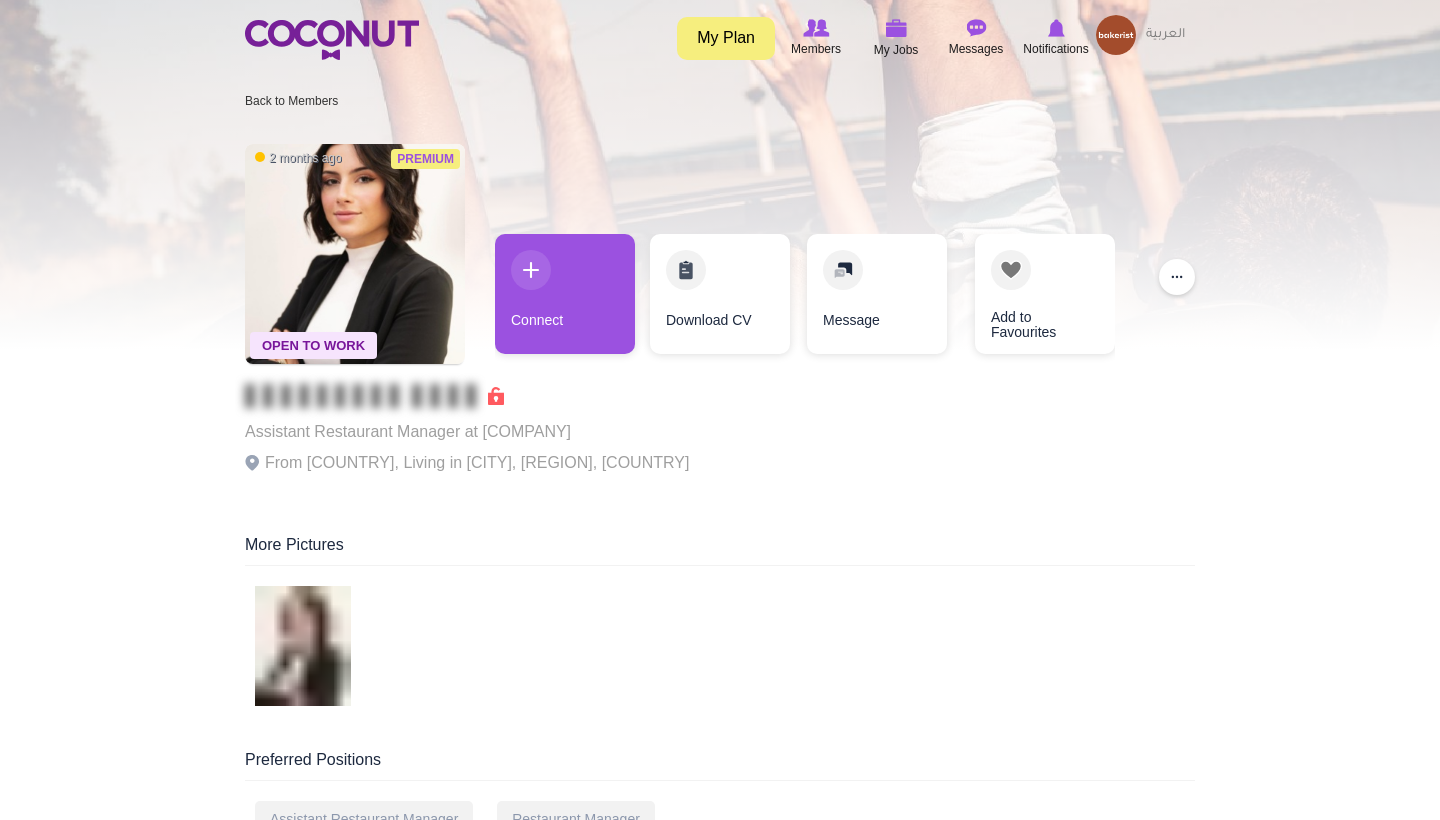 scroll, scrollTop: 0, scrollLeft: 0, axis: both 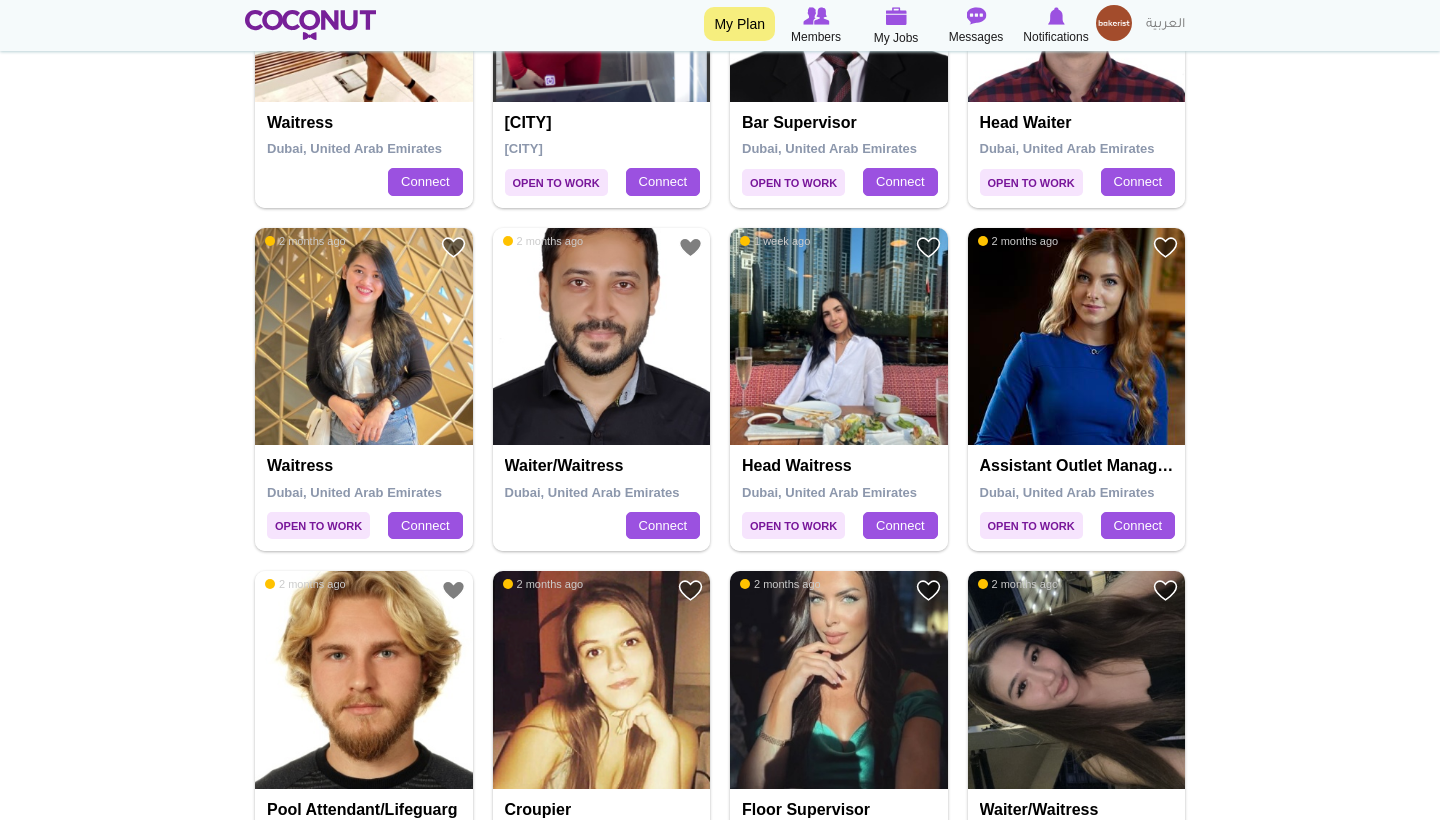 click at bounding box center [1077, 337] 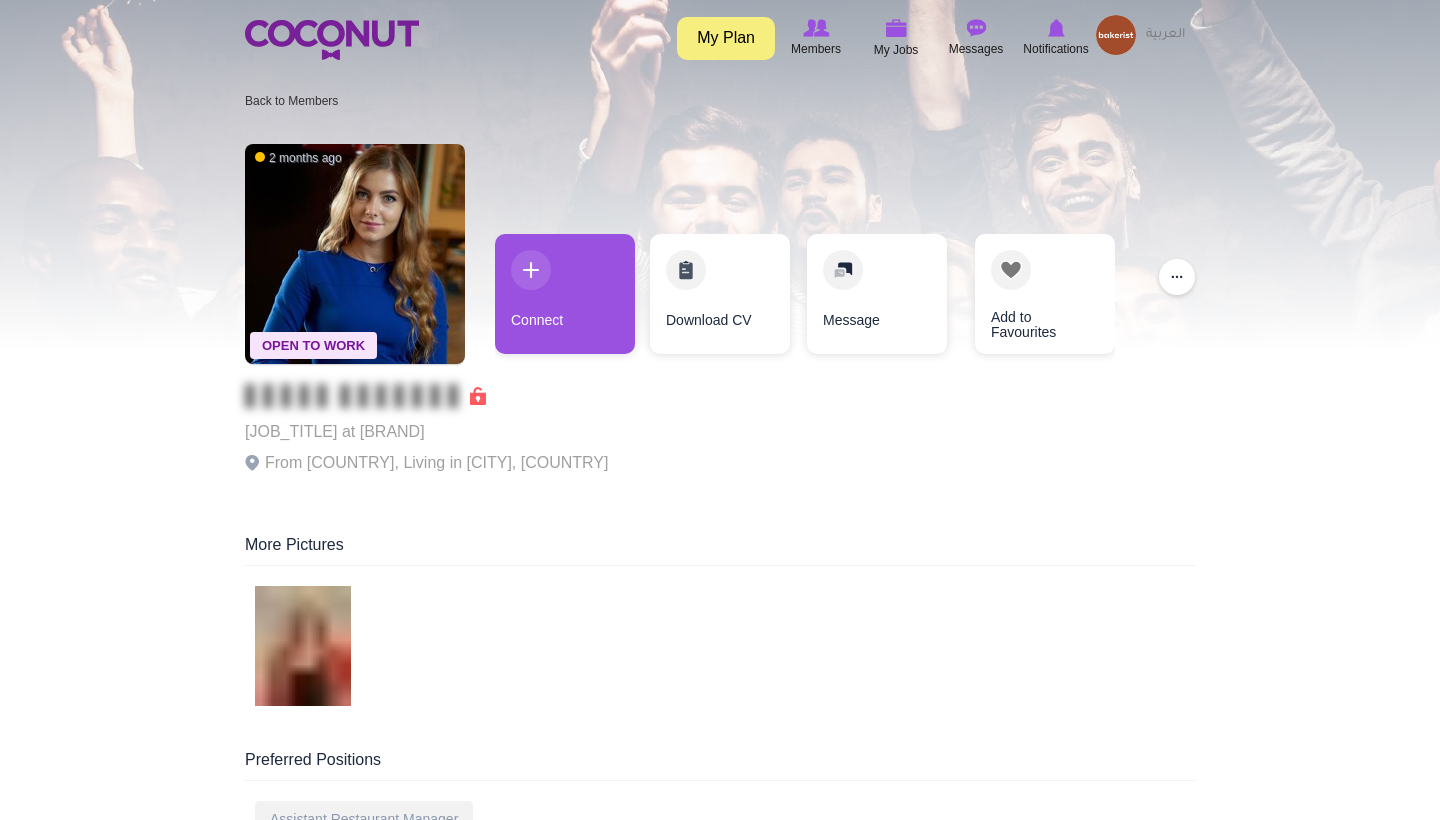 scroll, scrollTop: 0, scrollLeft: 0, axis: both 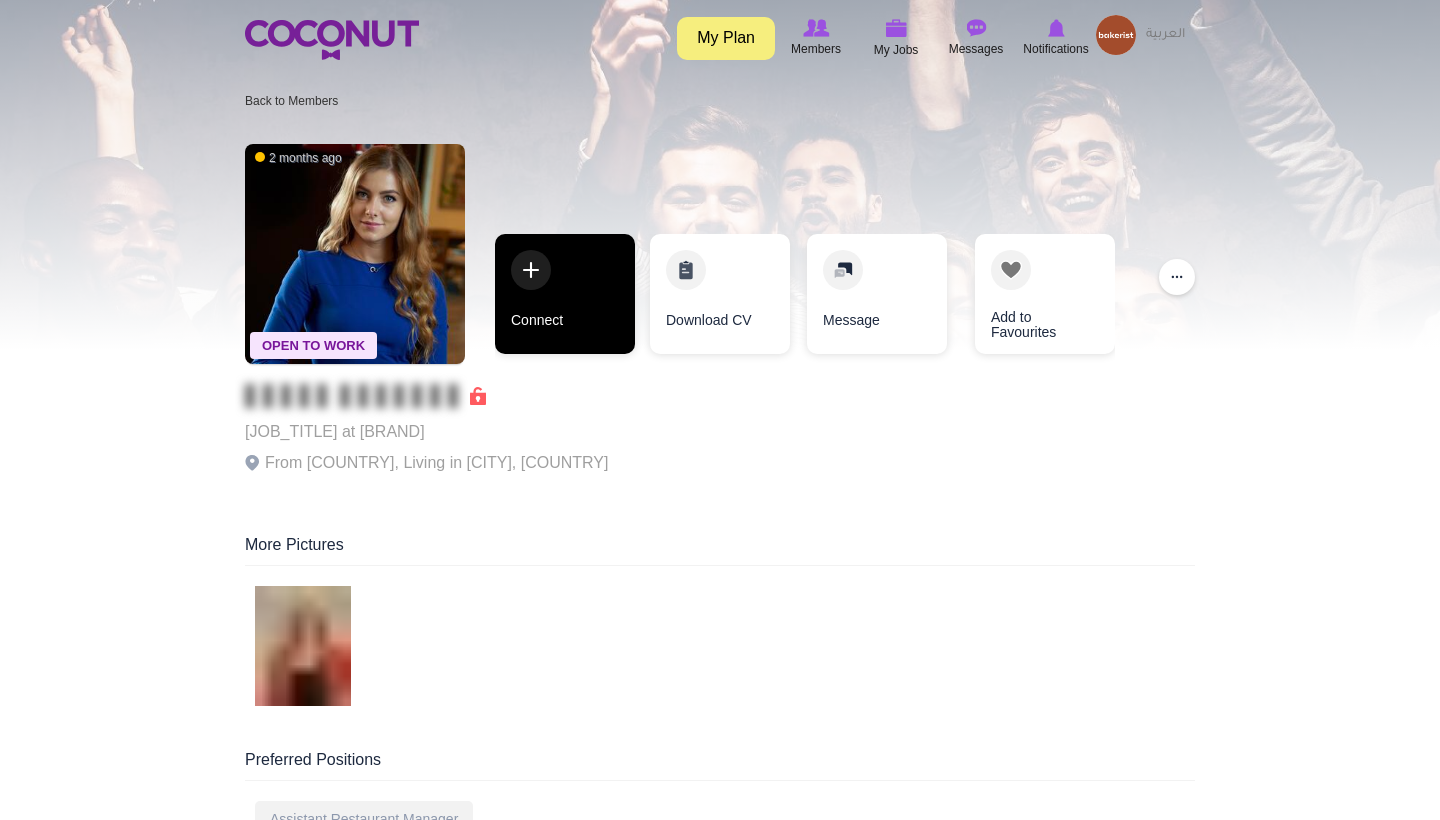 click on "Connect" at bounding box center (565, 294) 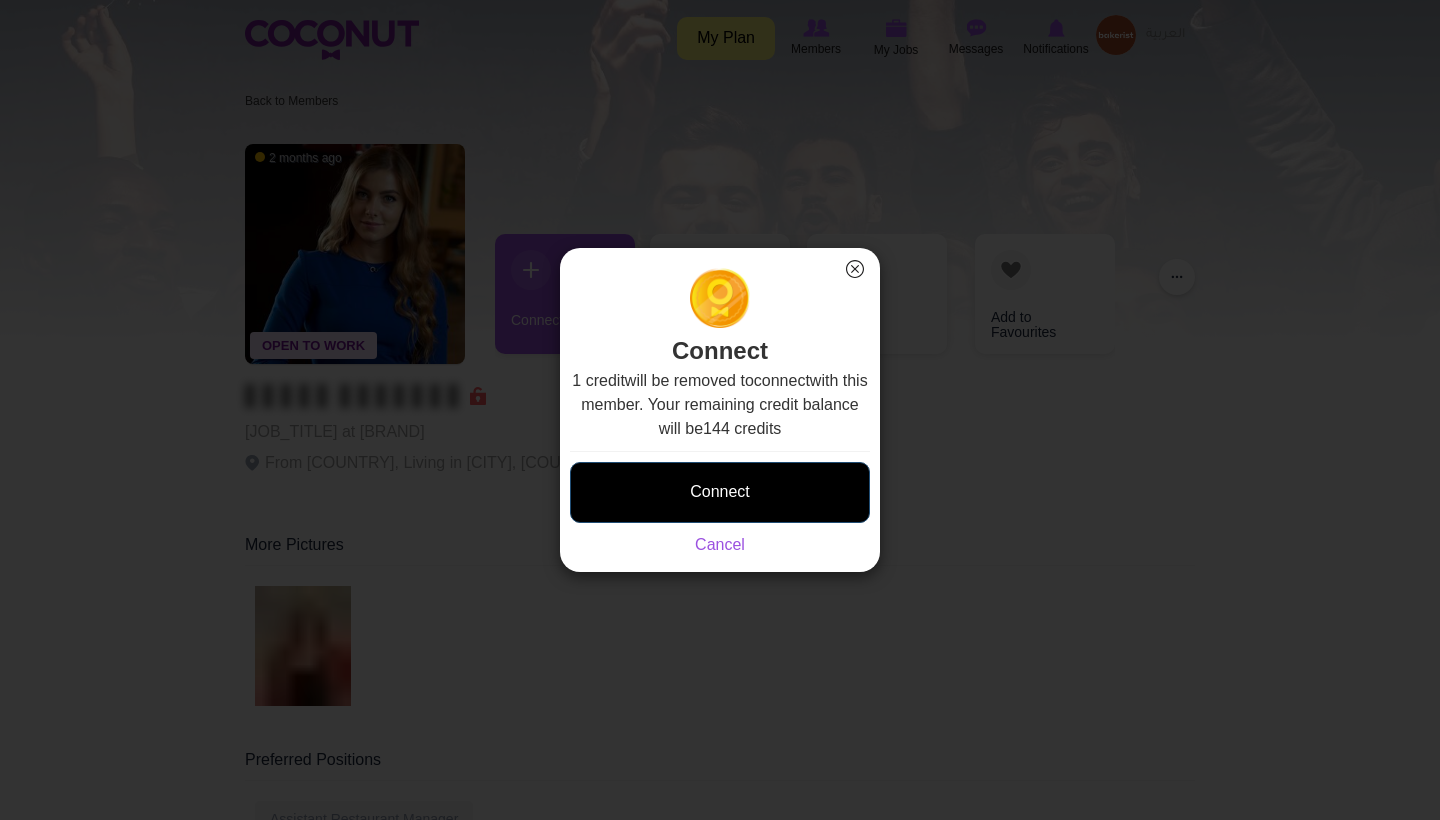 click on "Connect" at bounding box center [720, 492] 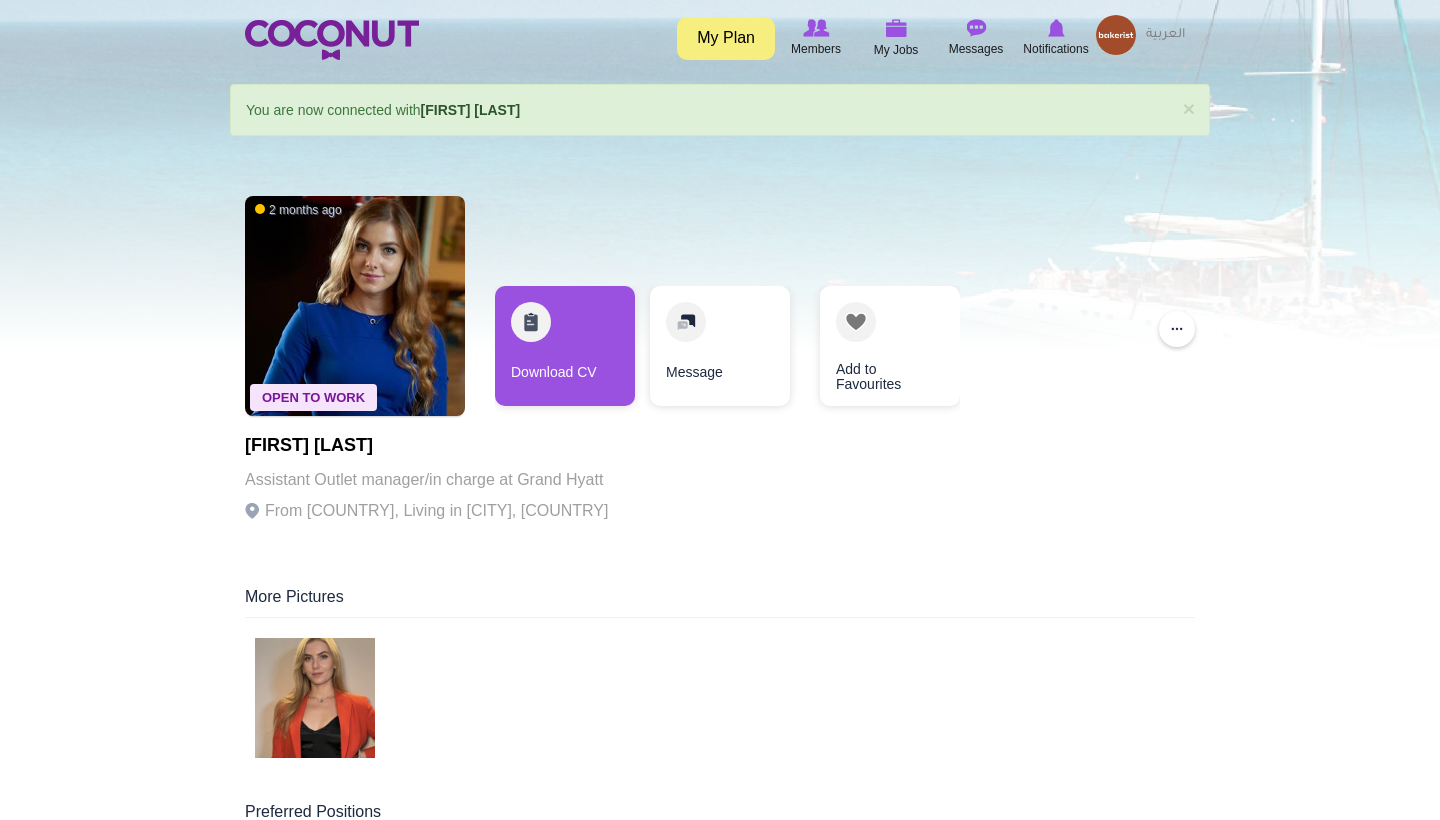 scroll, scrollTop: 0, scrollLeft: 0, axis: both 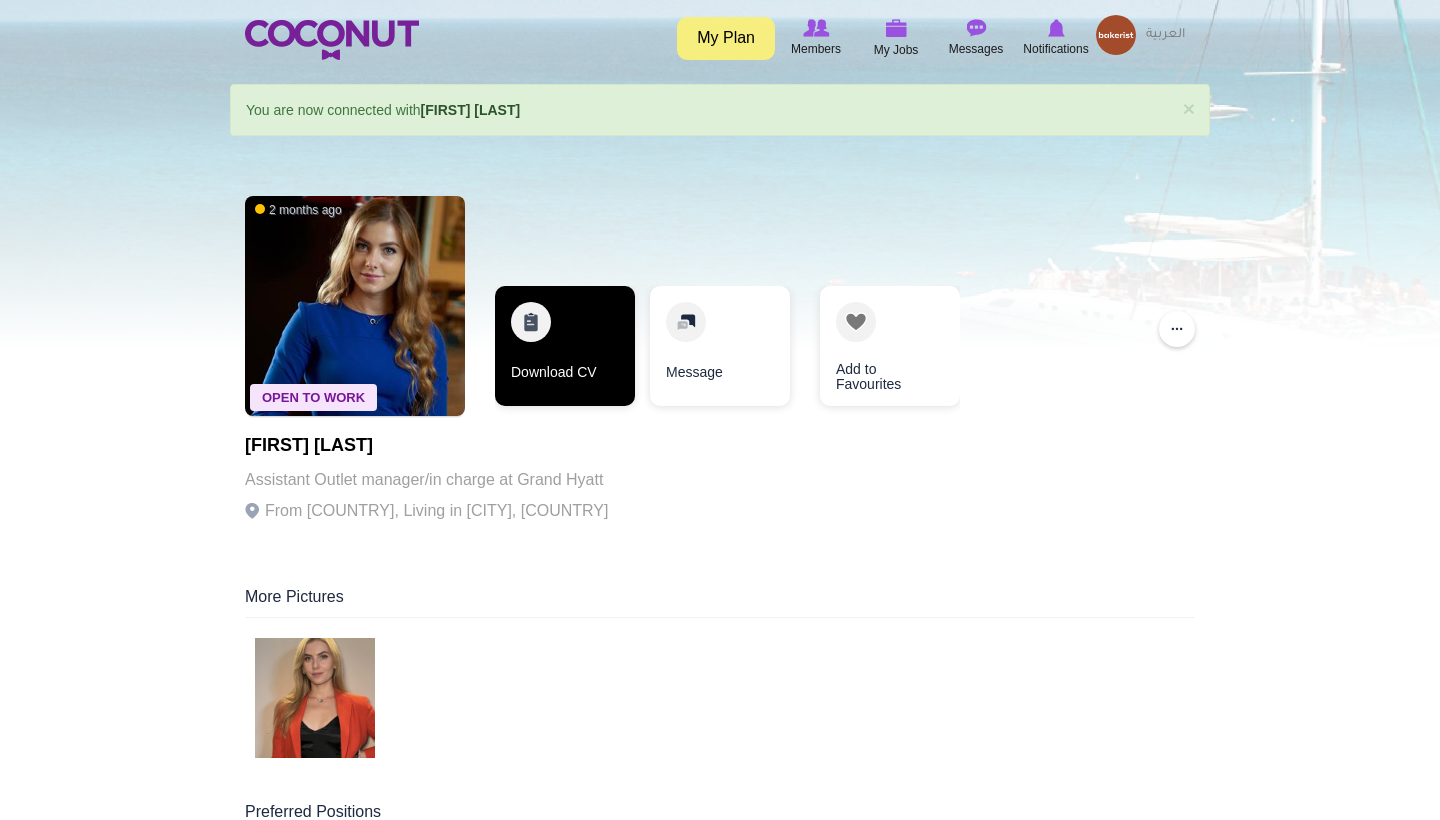 click on "Download CV" at bounding box center (565, 346) 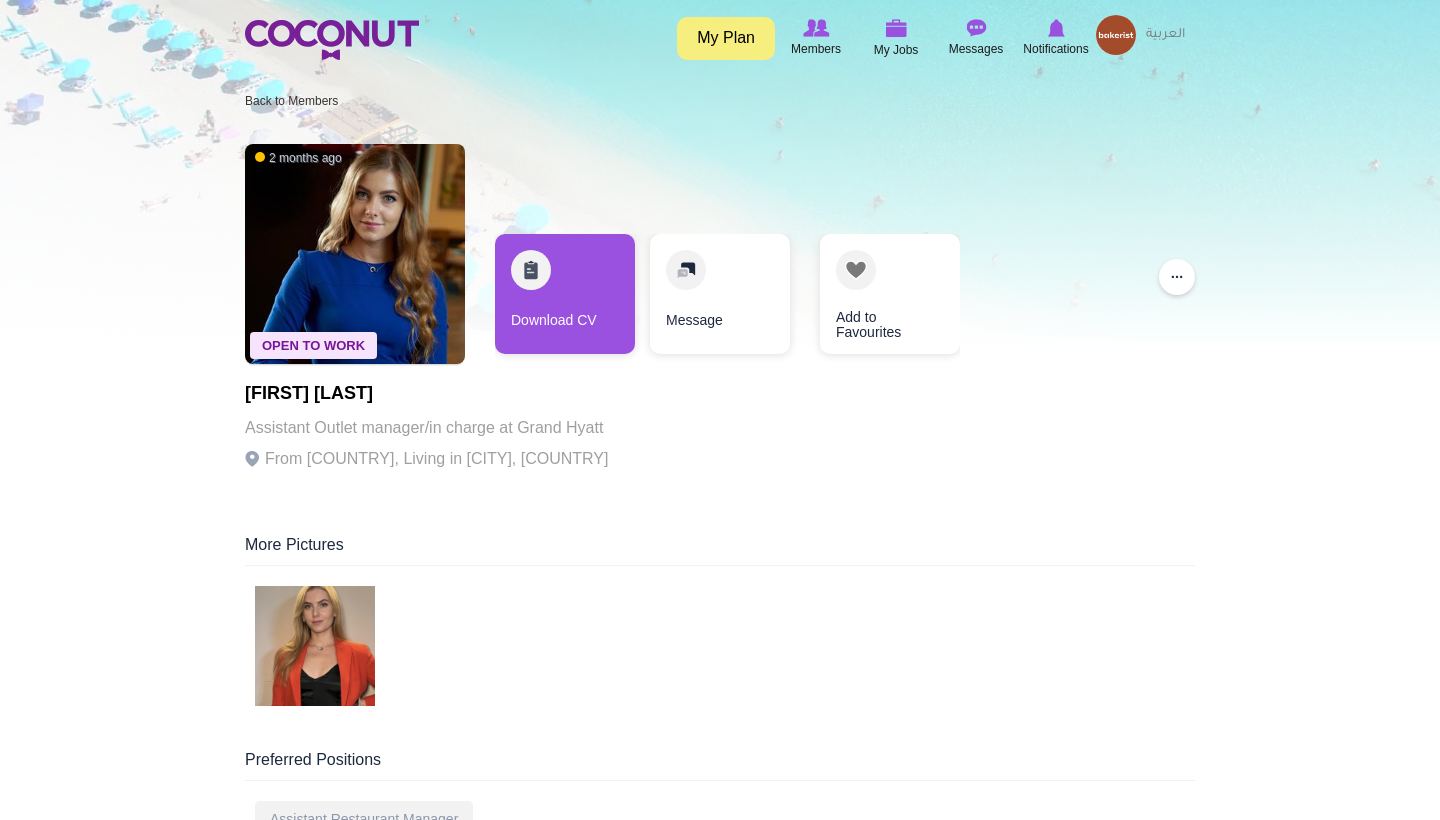 scroll, scrollTop: 0, scrollLeft: 0, axis: both 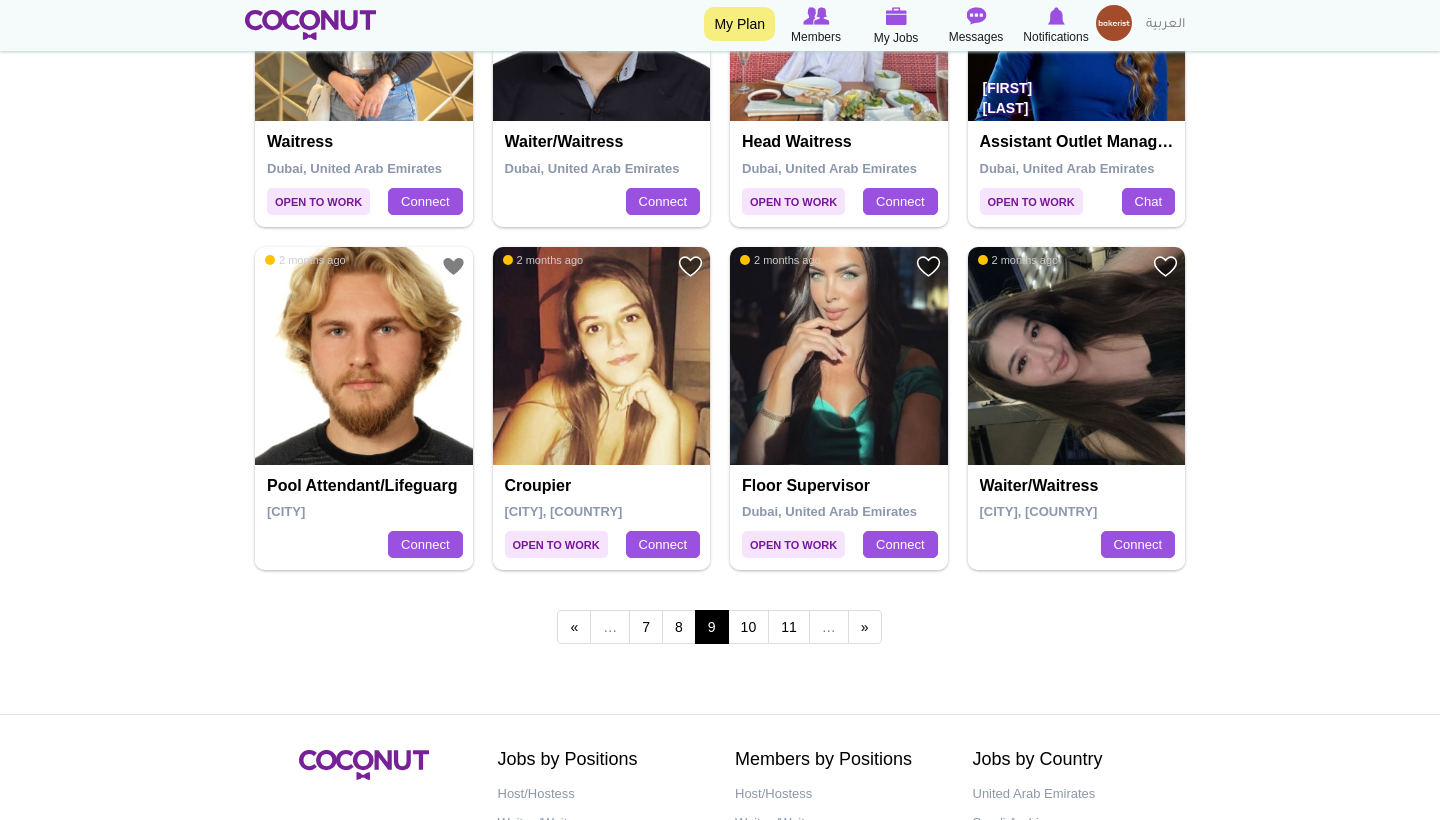 click at bounding box center (839, 356) 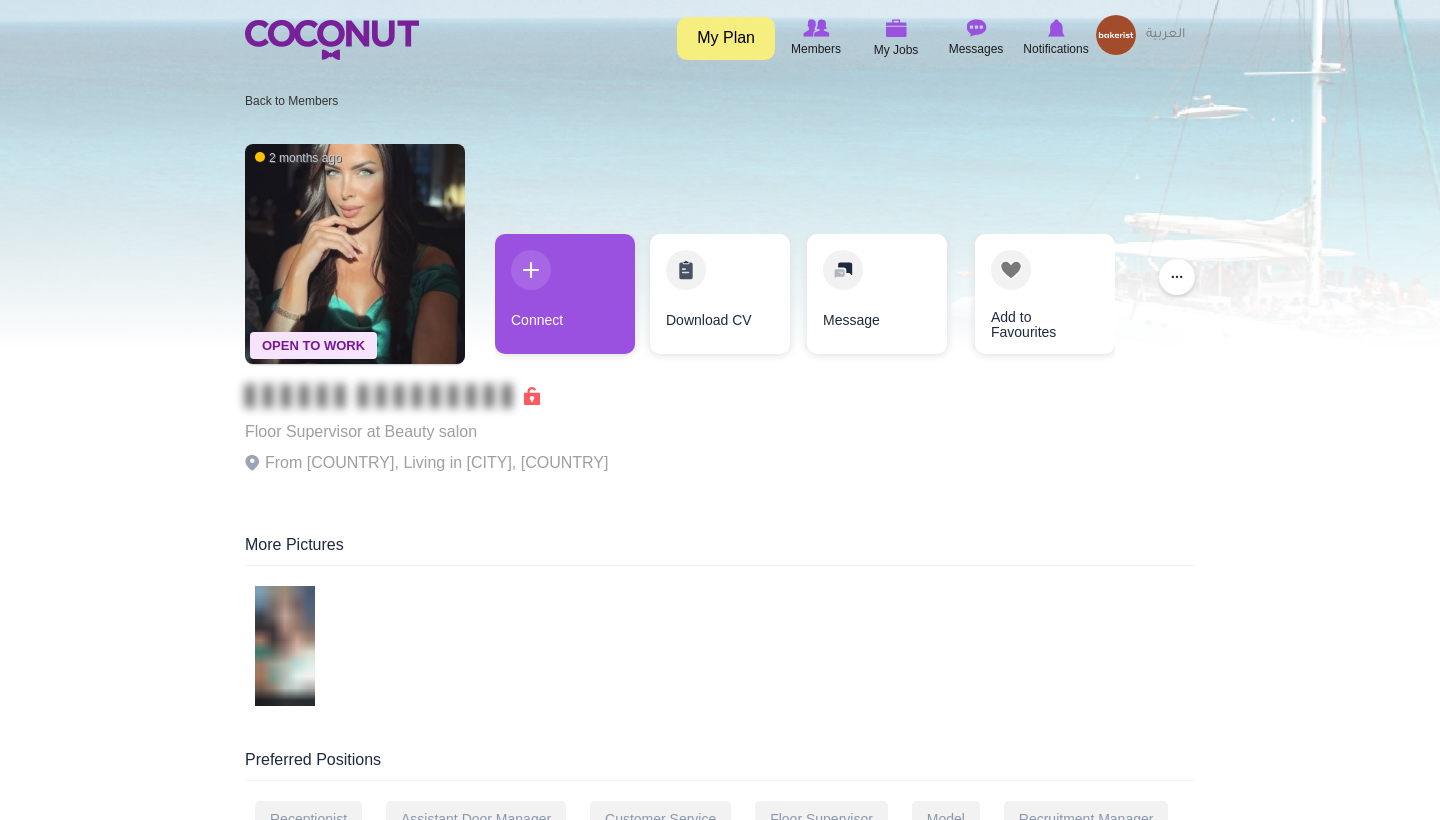 scroll, scrollTop: 0, scrollLeft: 0, axis: both 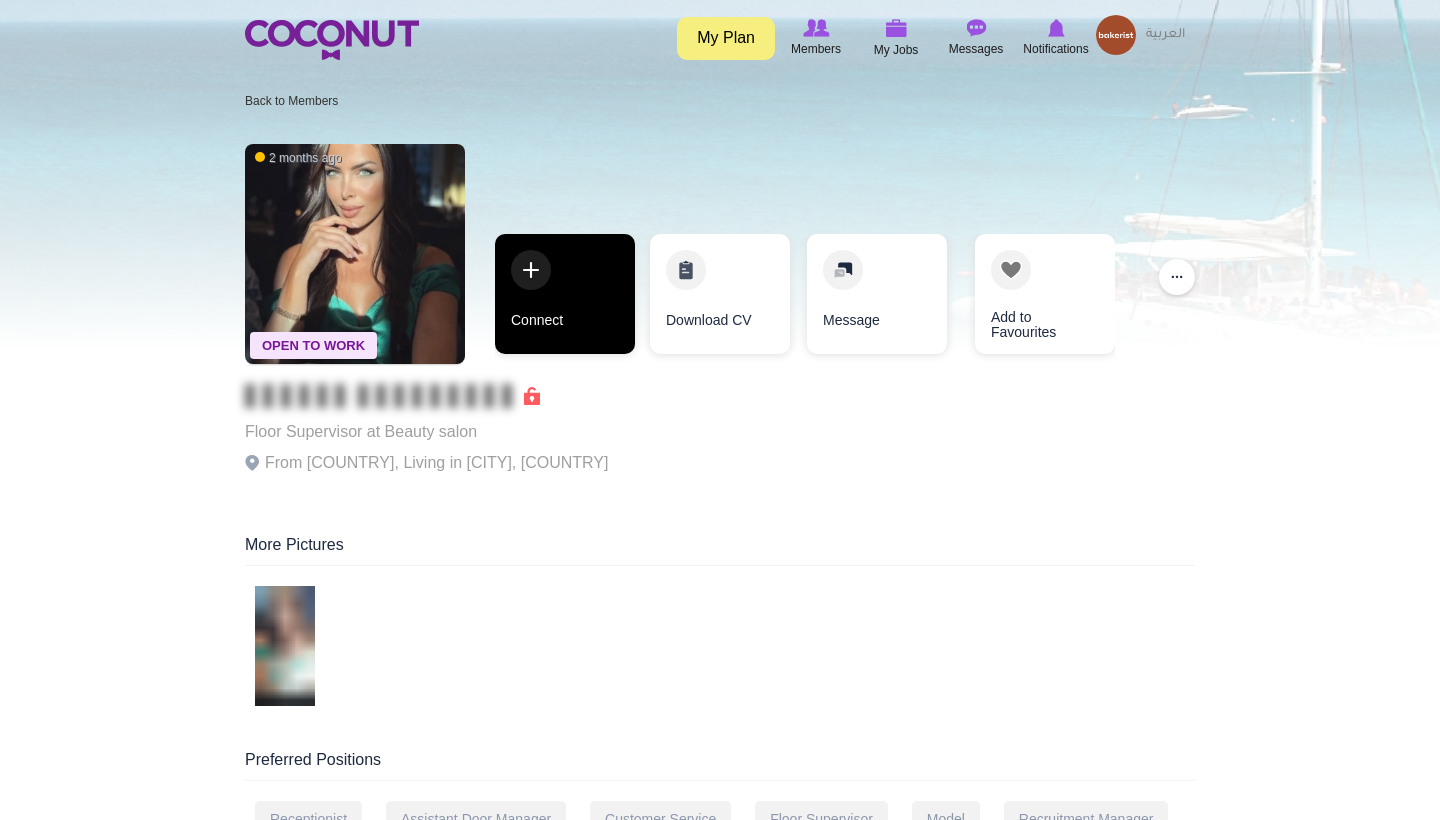 click on "Connect" at bounding box center [565, 294] 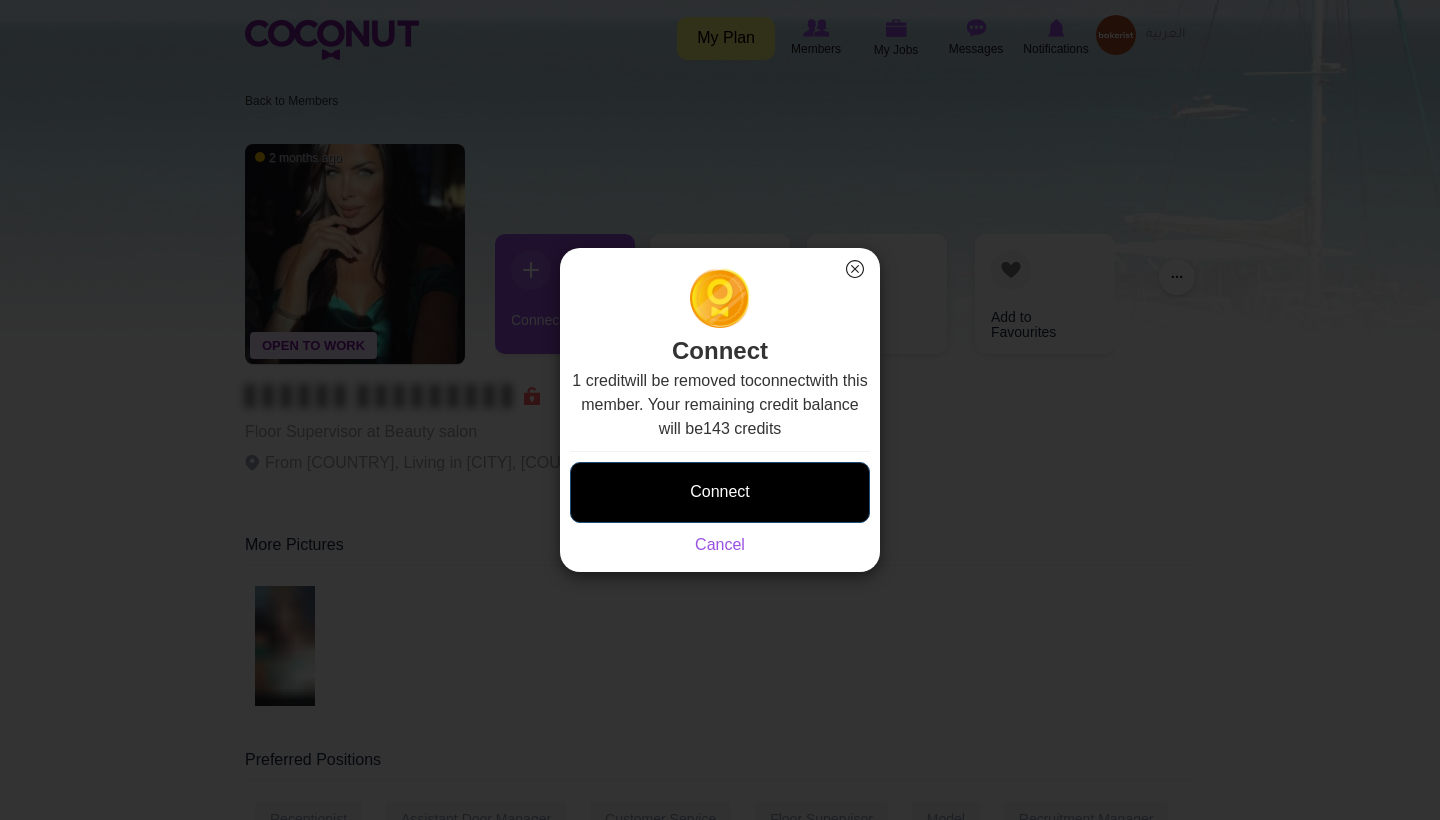click on "Connect" at bounding box center [720, 492] 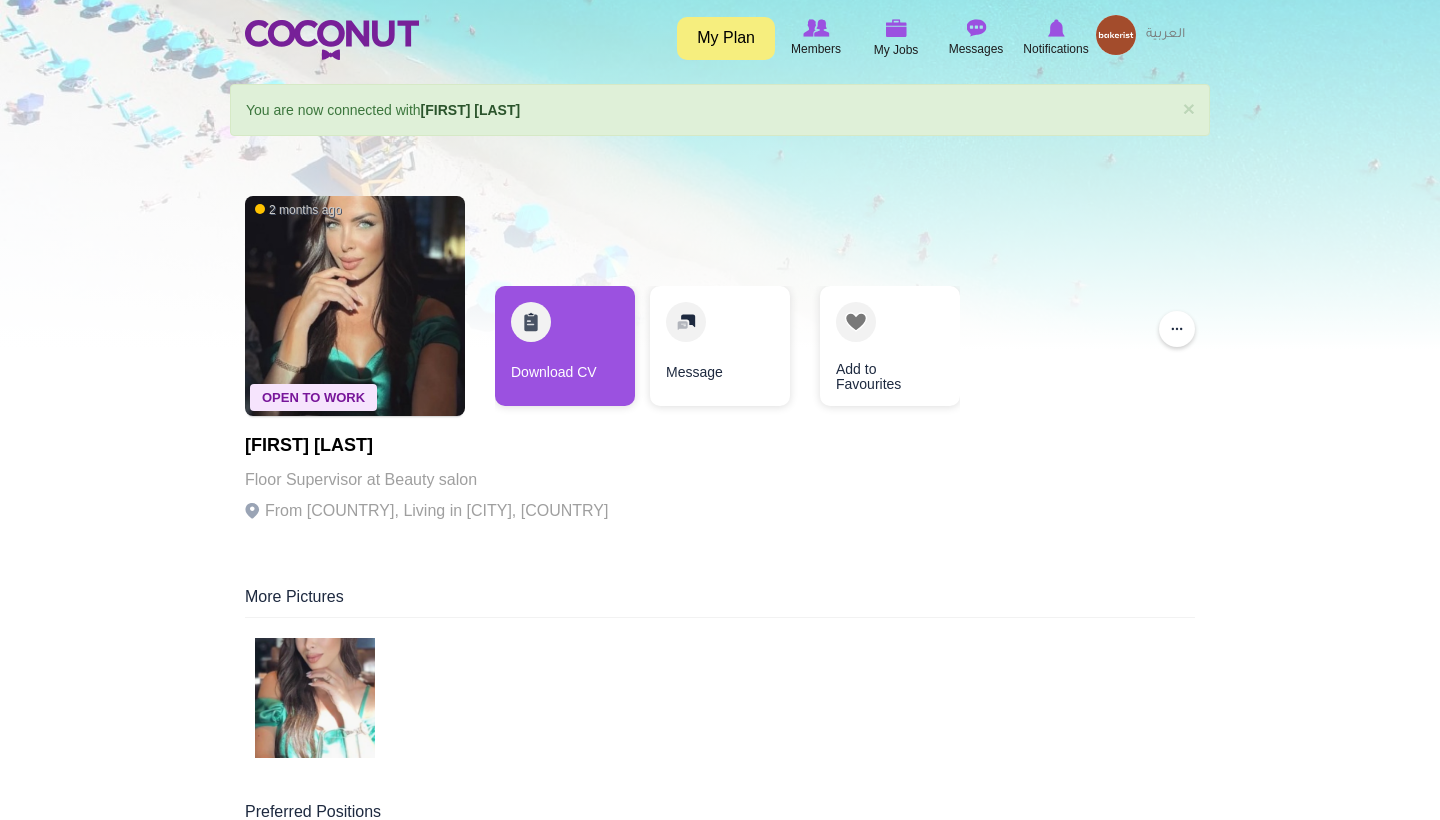scroll, scrollTop: 0, scrollLeft: 0, axis: both 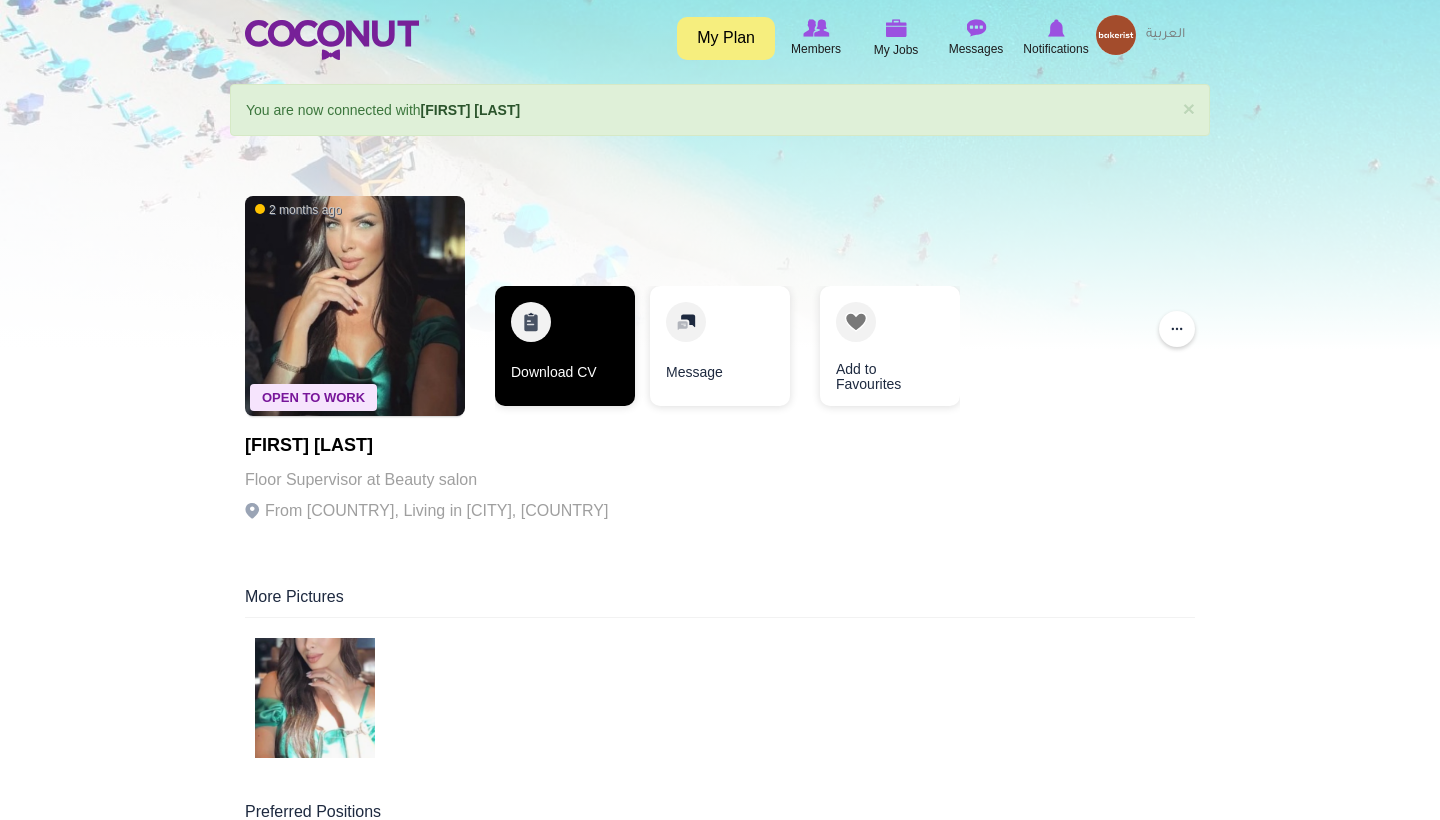 click on "Download CV" at bounding box center (565, 346) 